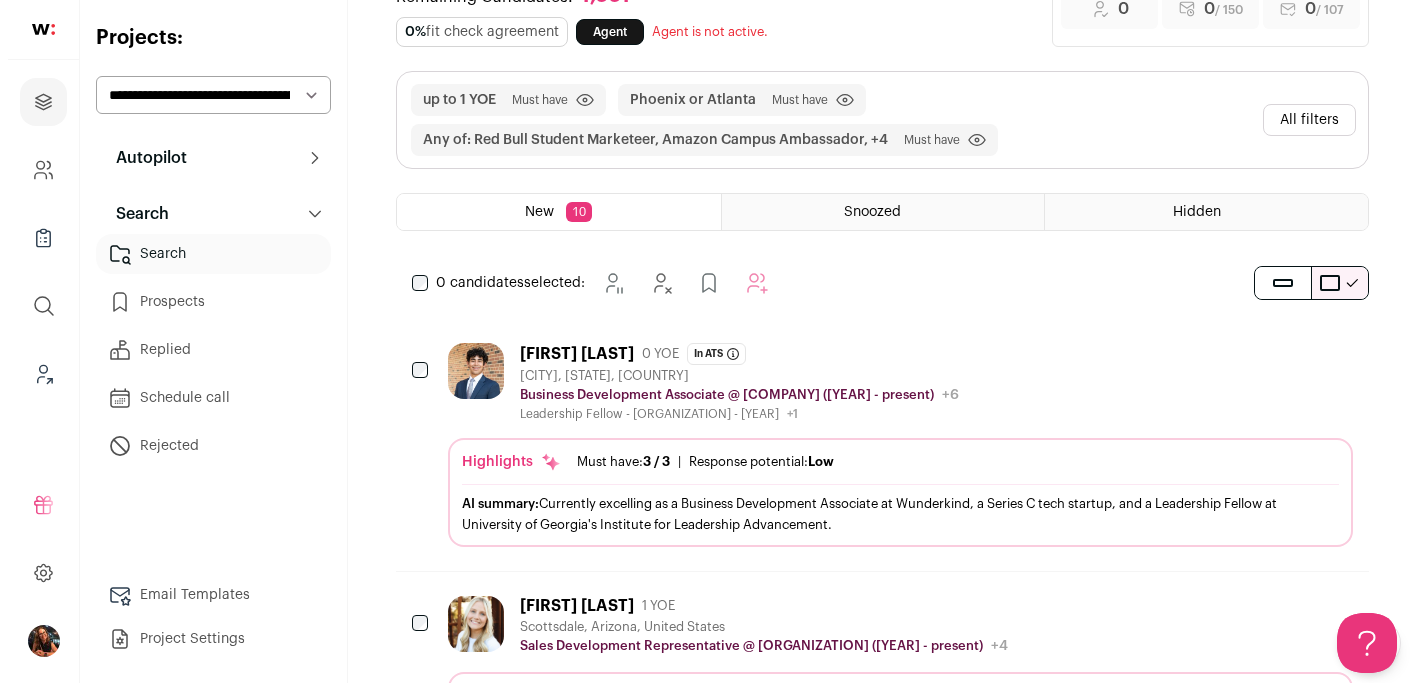 scroll, scrollTop: 89, scrollLeft: 0, axis: vertical 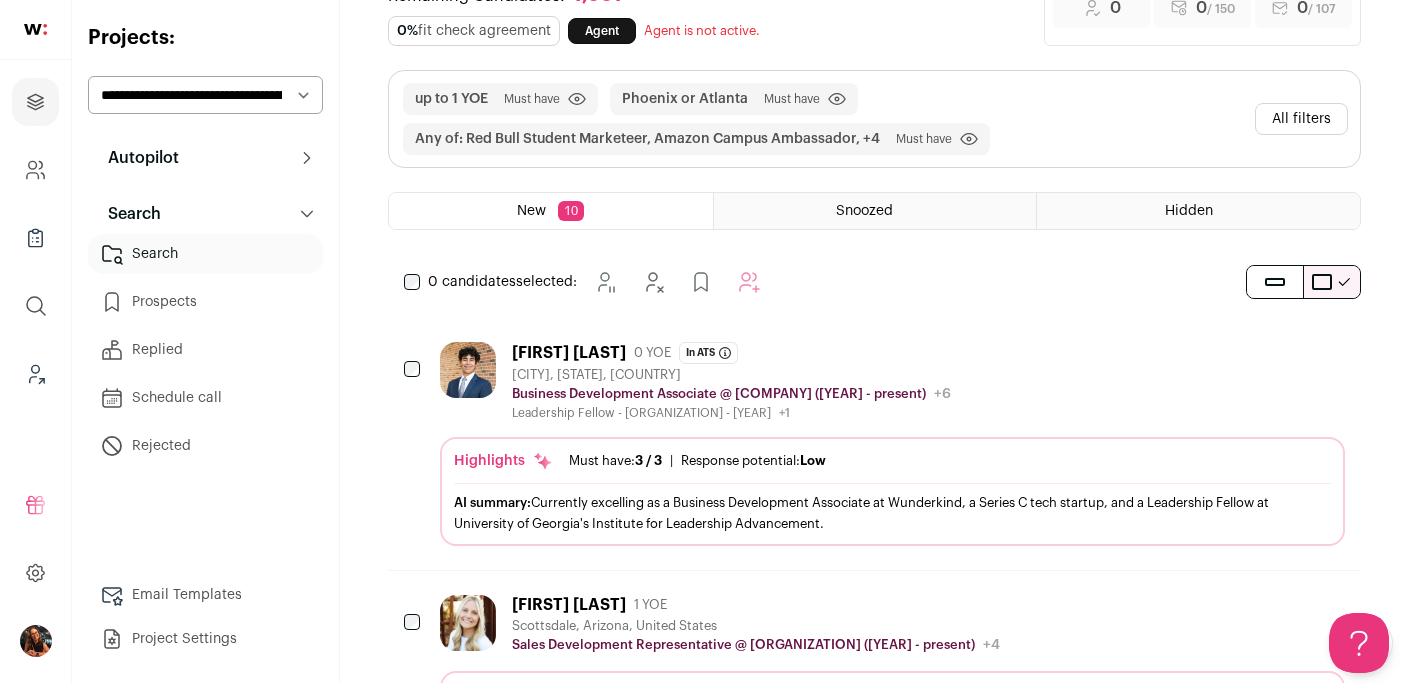 click on "All filters" at bounding box center (1301, 119) 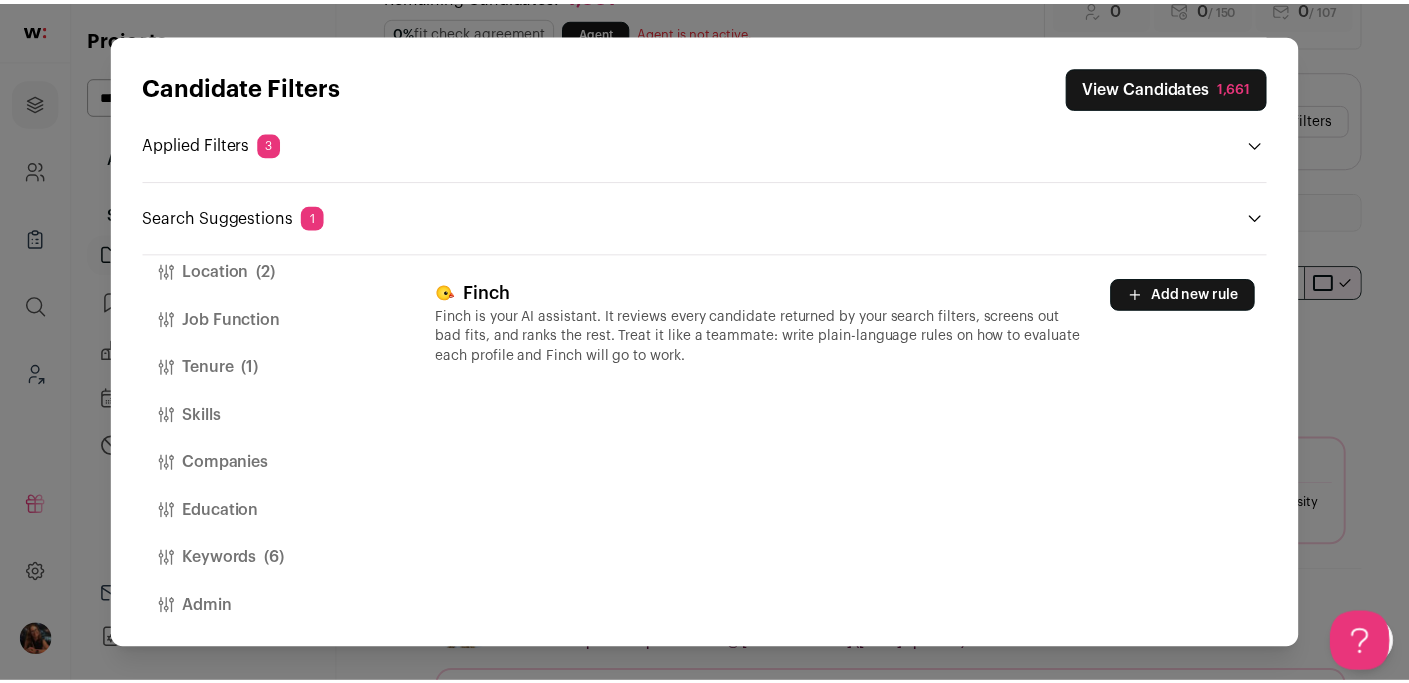 scroll, scrollTop: 85, scrollLeft: 0, axis: vertical 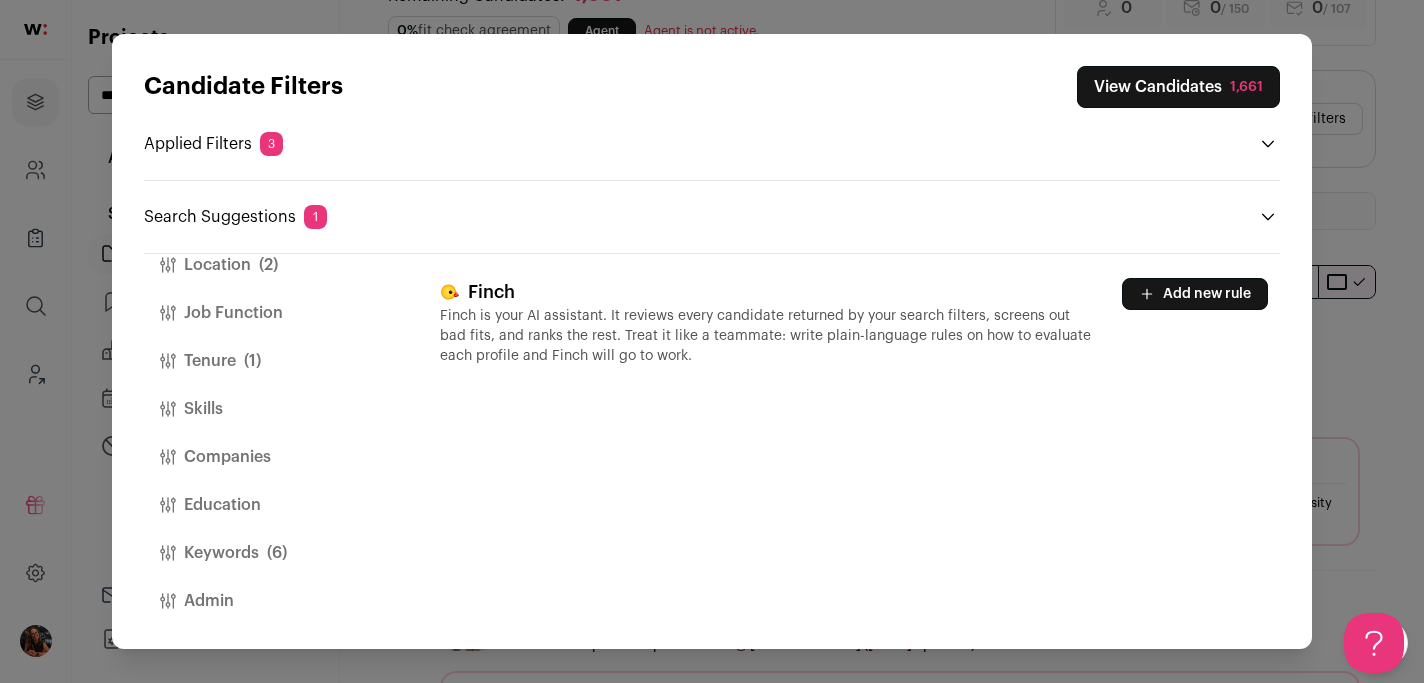 click on "Candidate Filters
View Candidates
1,661
Applied Filters
3
Phoenix or Atlanta
Must have
up to 1 YOE
Must have
Any of: Red Bull Student Marketeer, Amazon Campus Ambassador, +4
Must have
Search Suggestions
1" at bounding box center (712, 341) 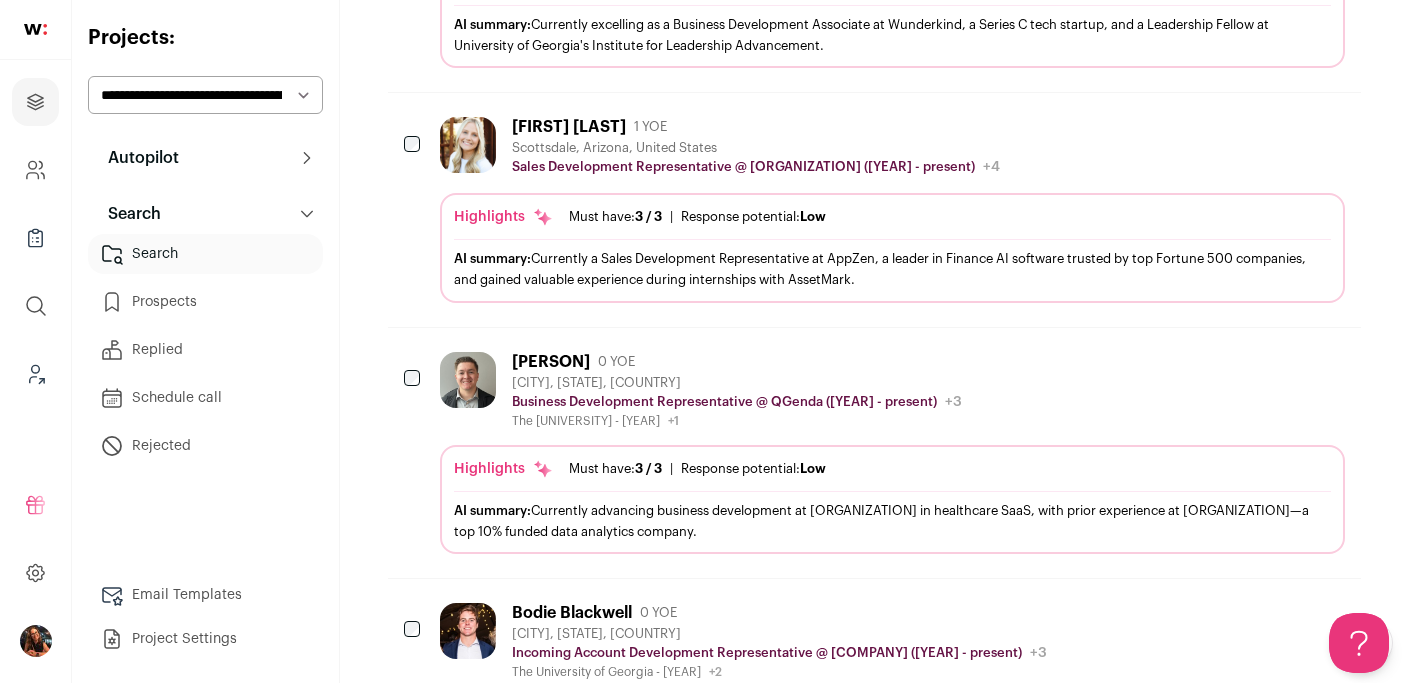 scroll, scrollTop: 571, scrollLeft: 0, axis: vertical 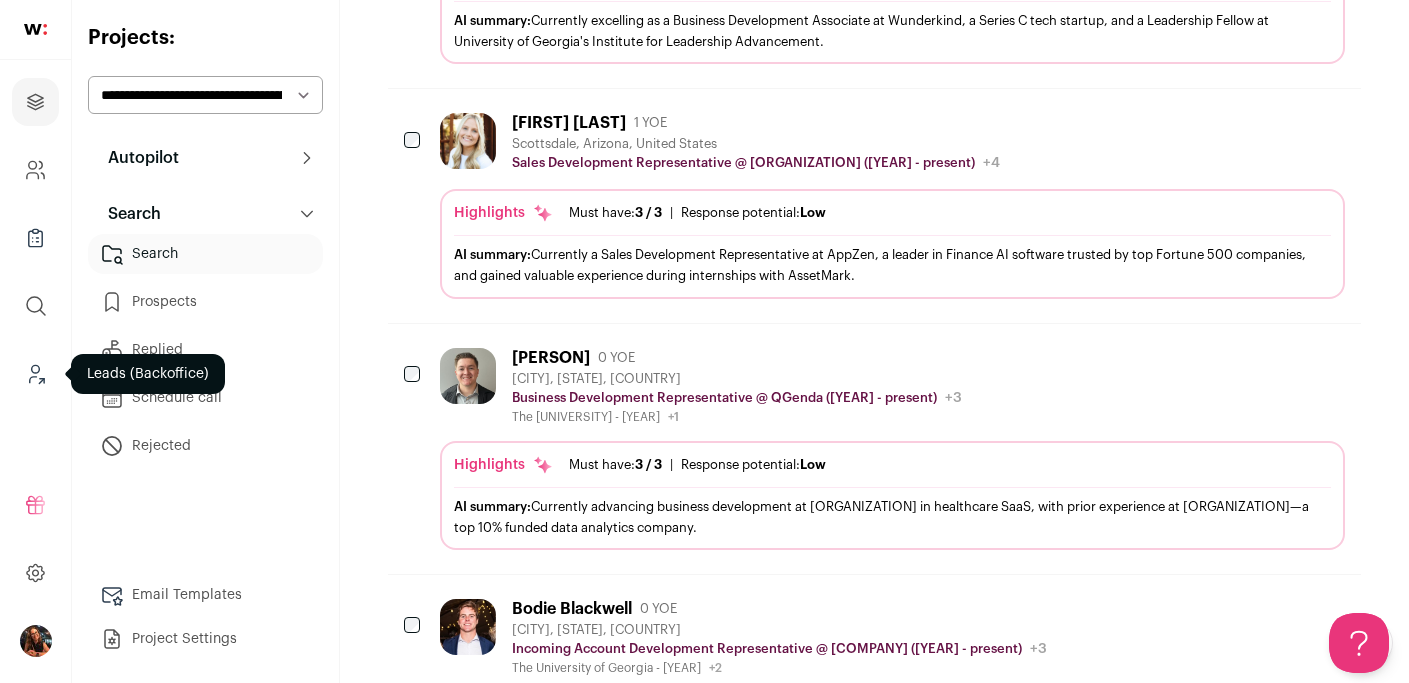 click 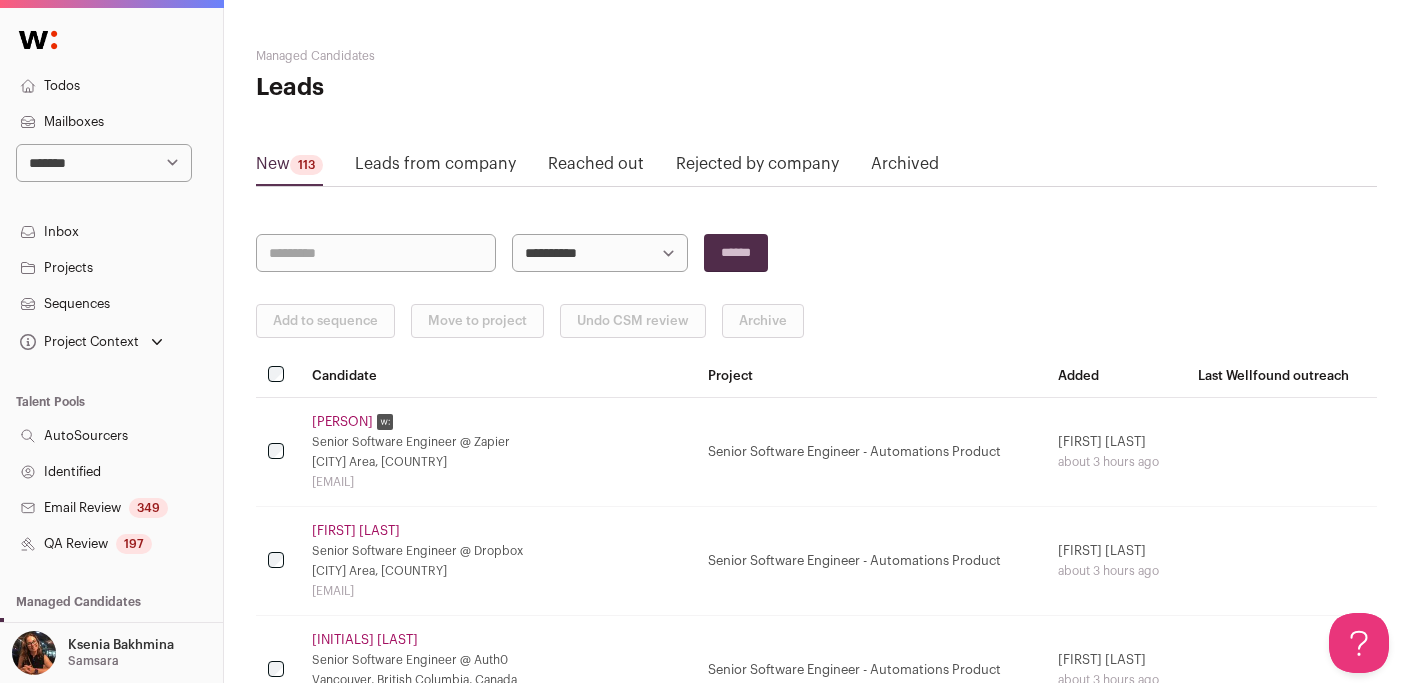 scroll, scrollTop: 0, scrollLeft: 0, axis: both 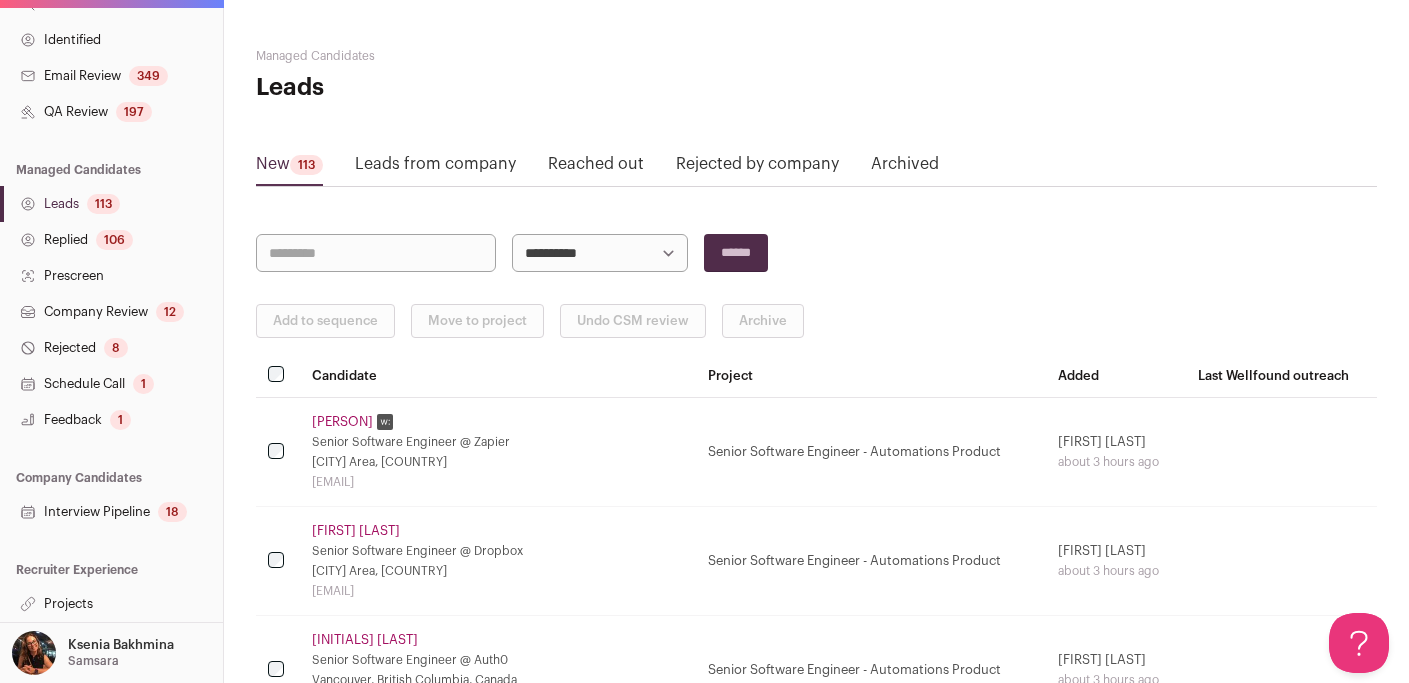 click on "Interview Pipeline
18" at bounding box center (111, 512) 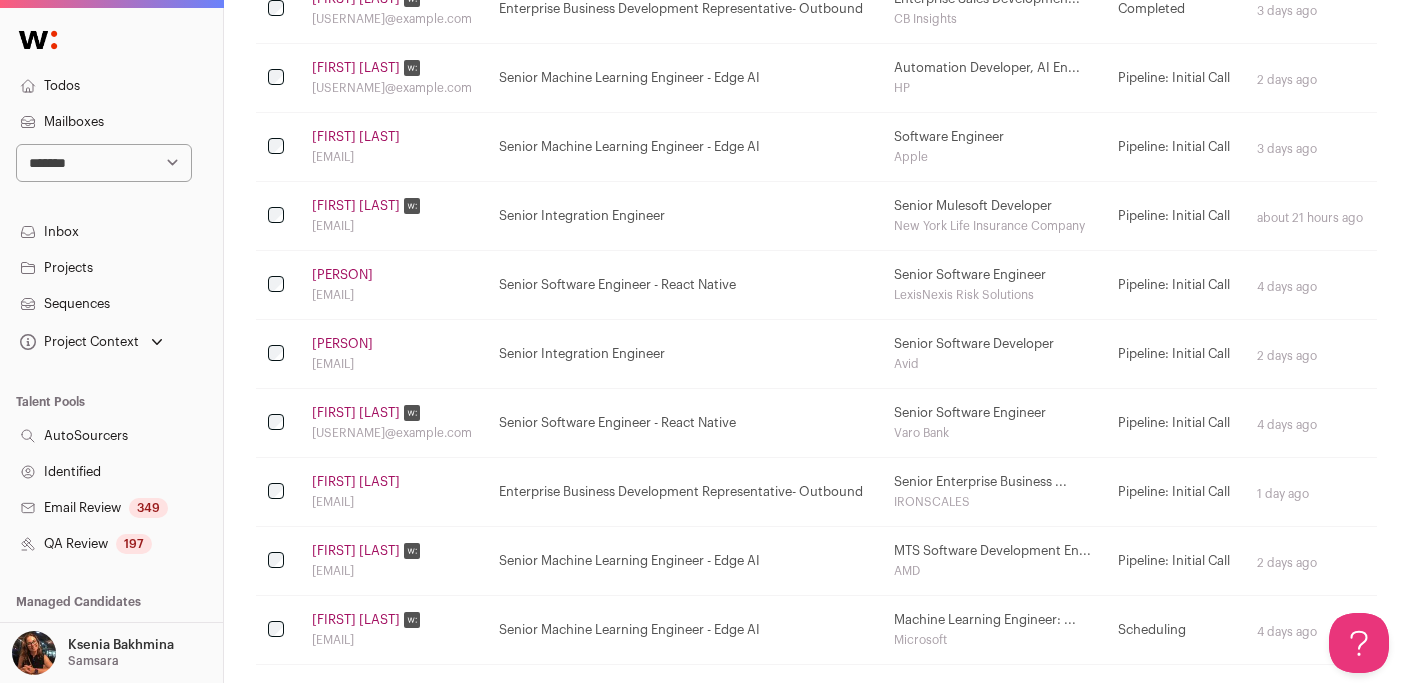 scroll, scrollTop: 422, scrollLeft: 0, axis: vertical 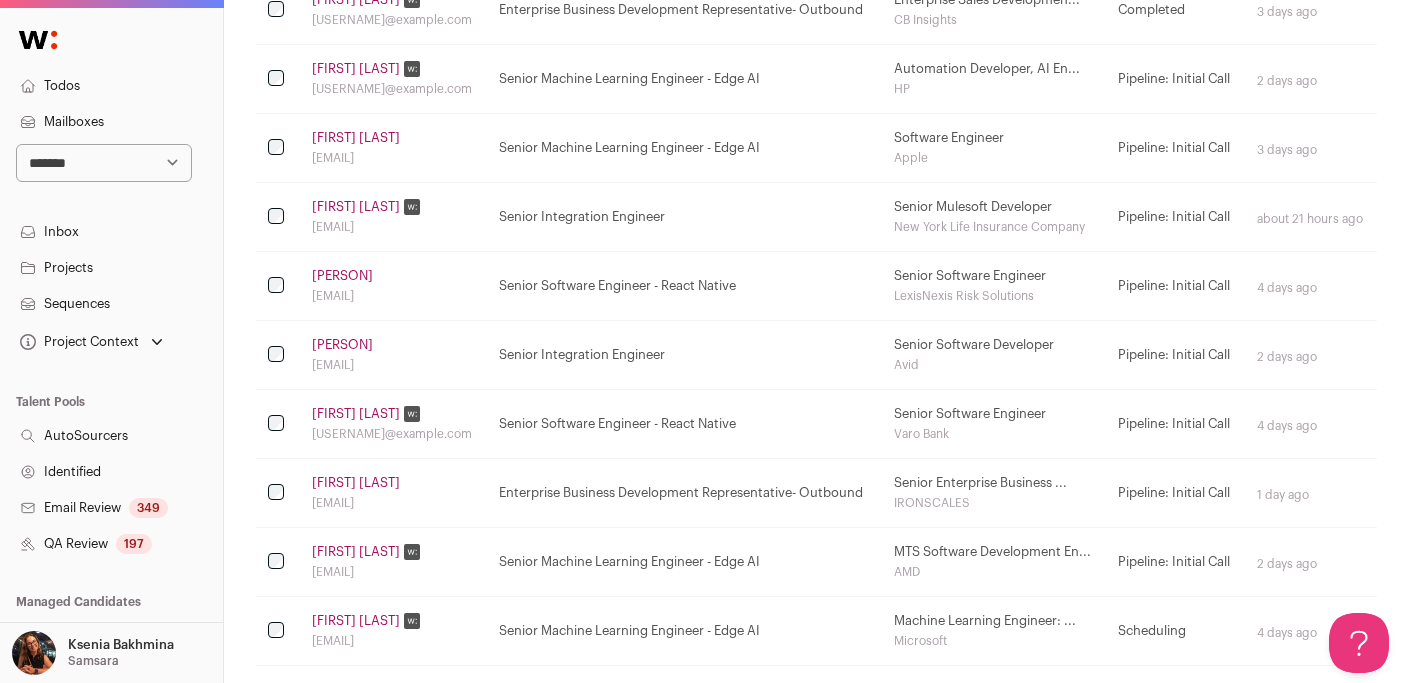 click on "Ma. Albano" at bounding box center [342, 345] 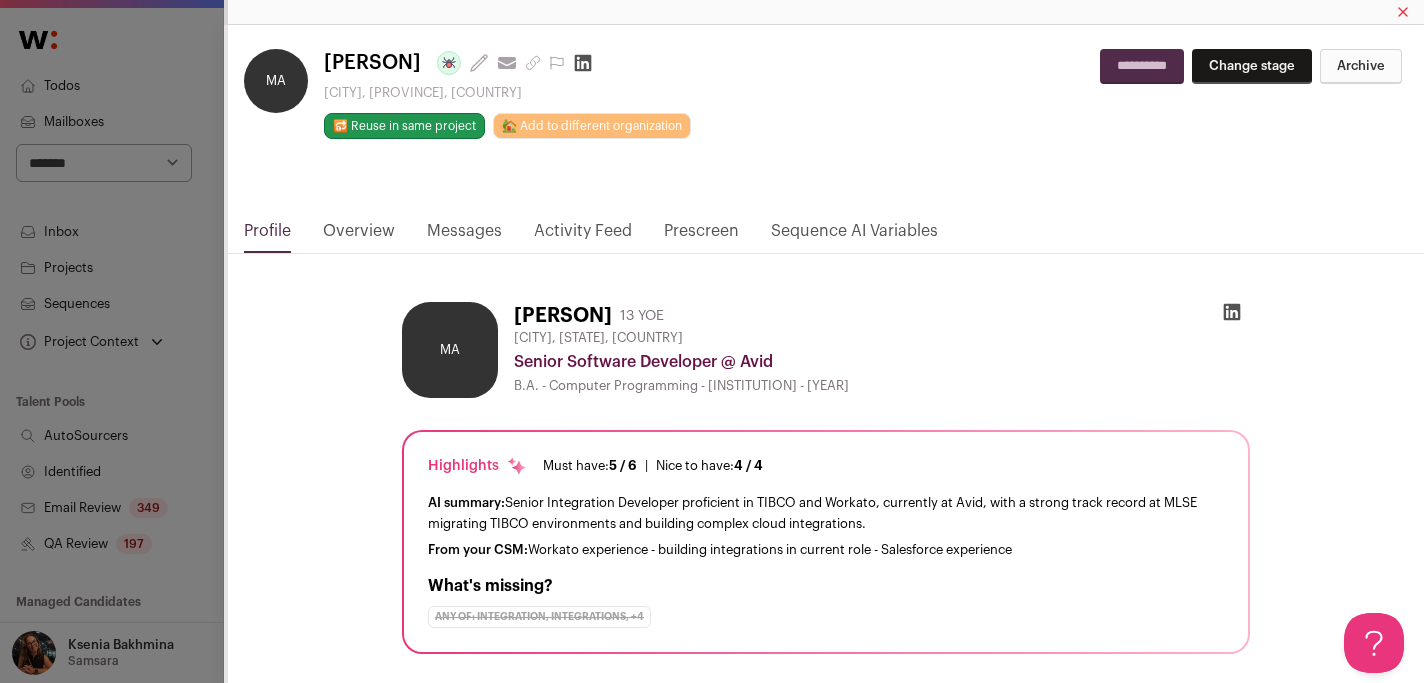 click on "**********" at bounding box center (712, 341) 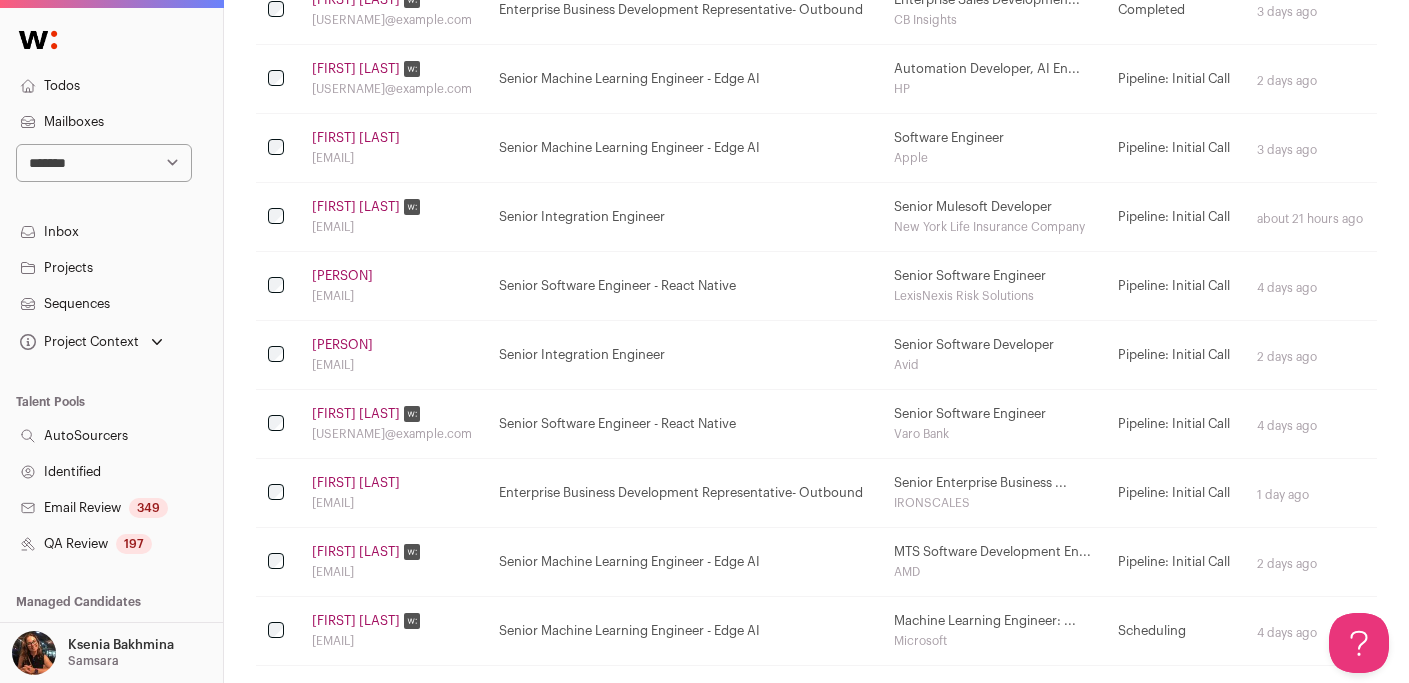click on "Brian Webb" at bounding box center (342, 276) 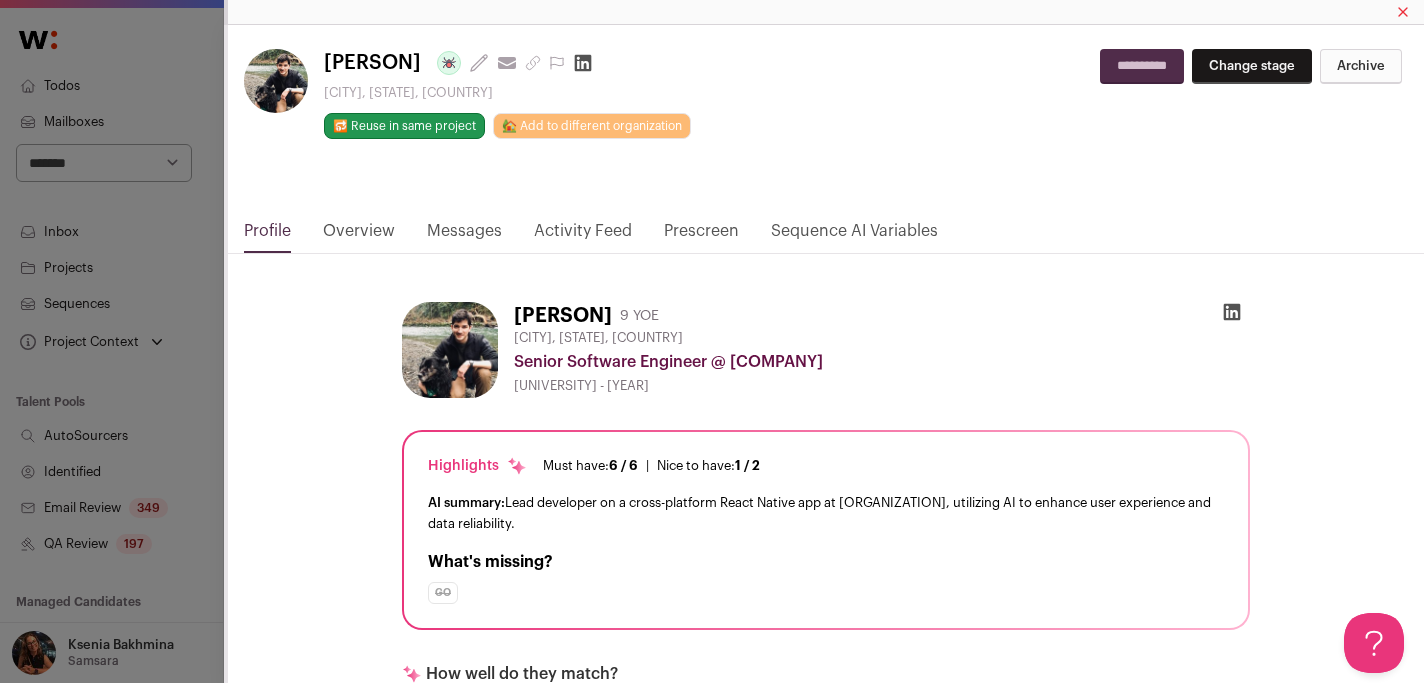 click on "**********" at bounding box center (712, 341) 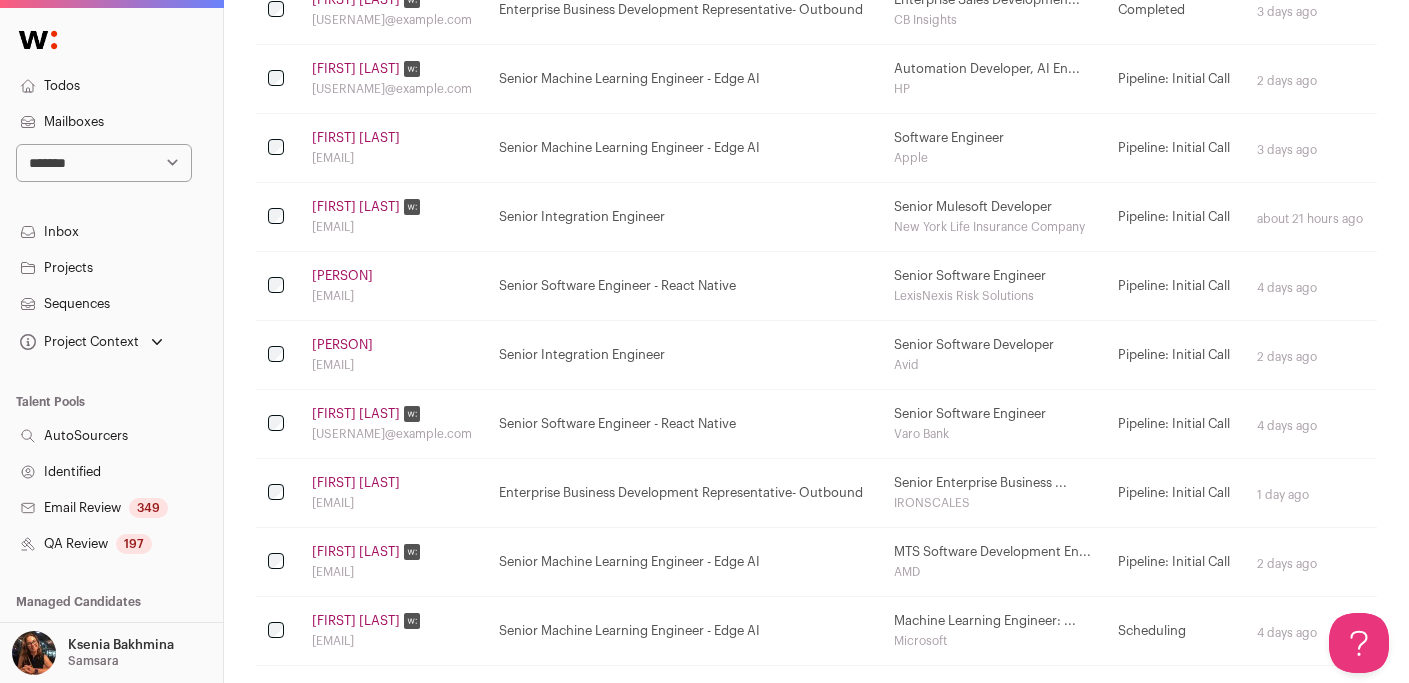 click on "Laxmi Sachdev" at bounding box center [356, 207] 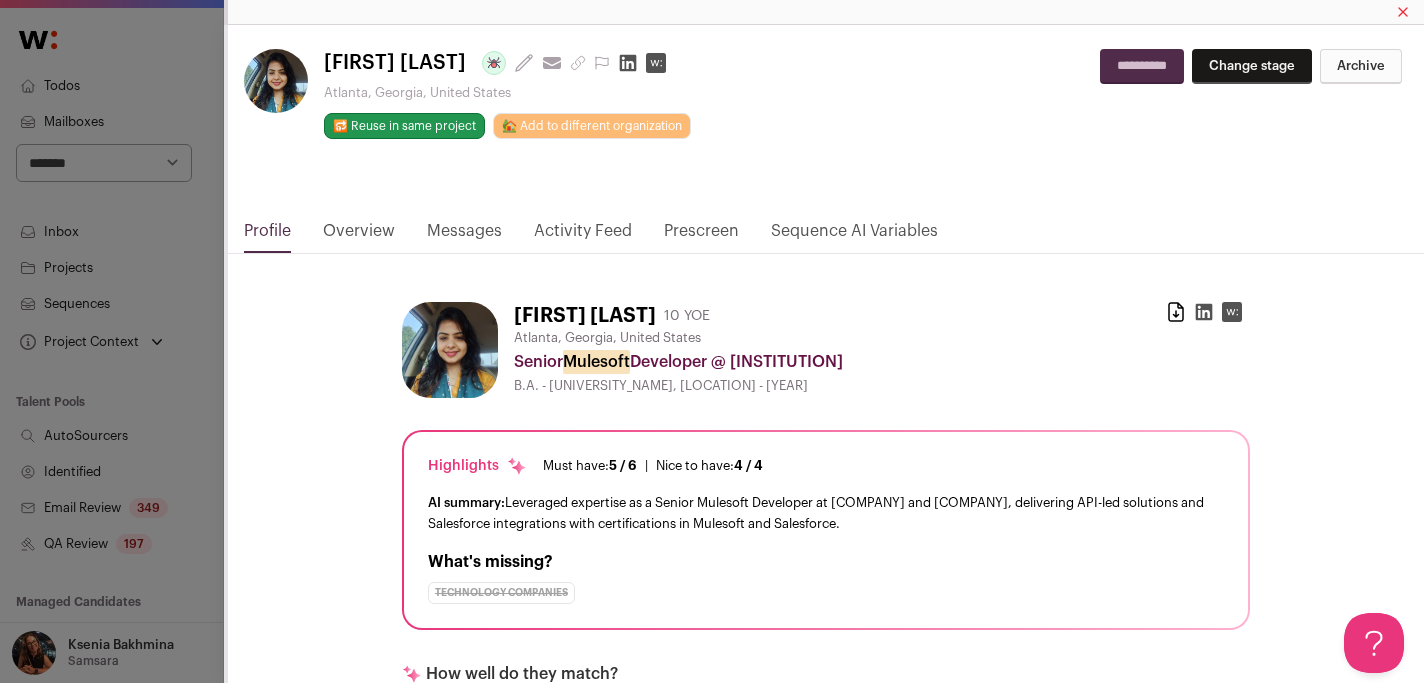 click on "**********" at bounding box center [712, 341] 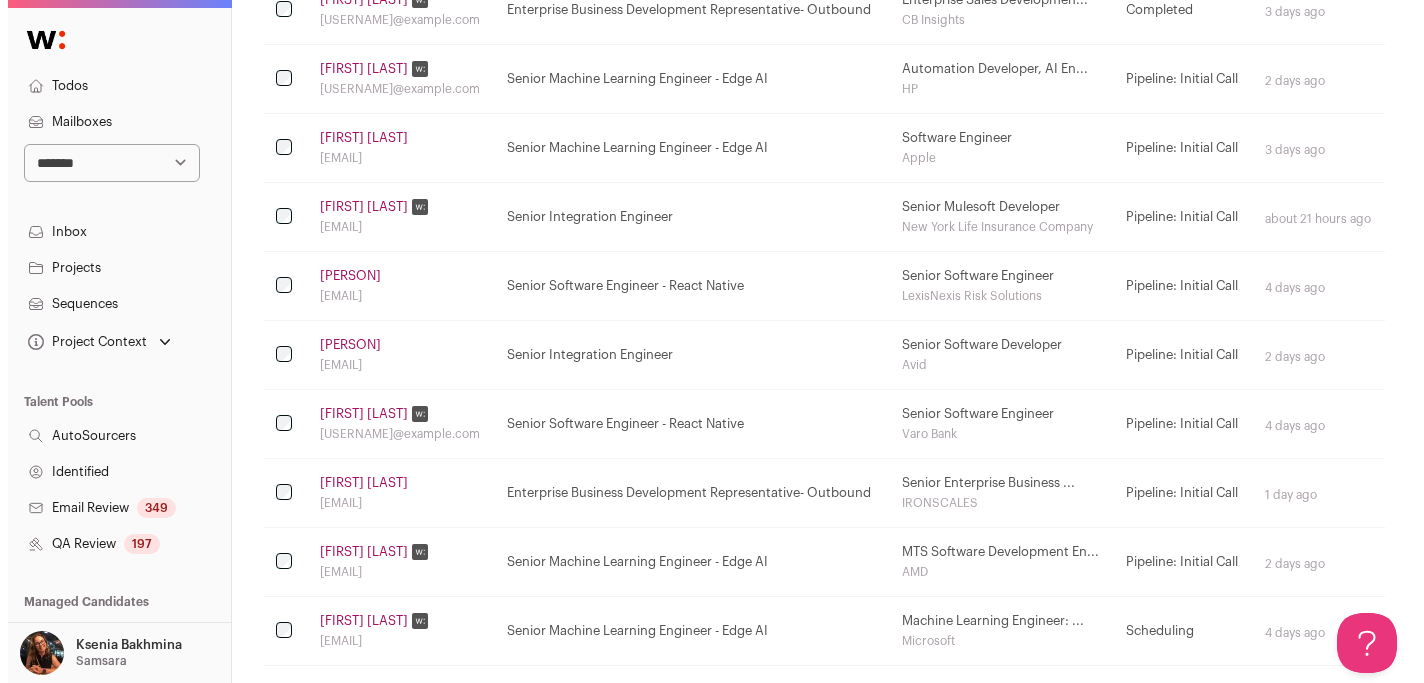scroll, scrollTop: 255, scrollLeft: 0, axis: vertical 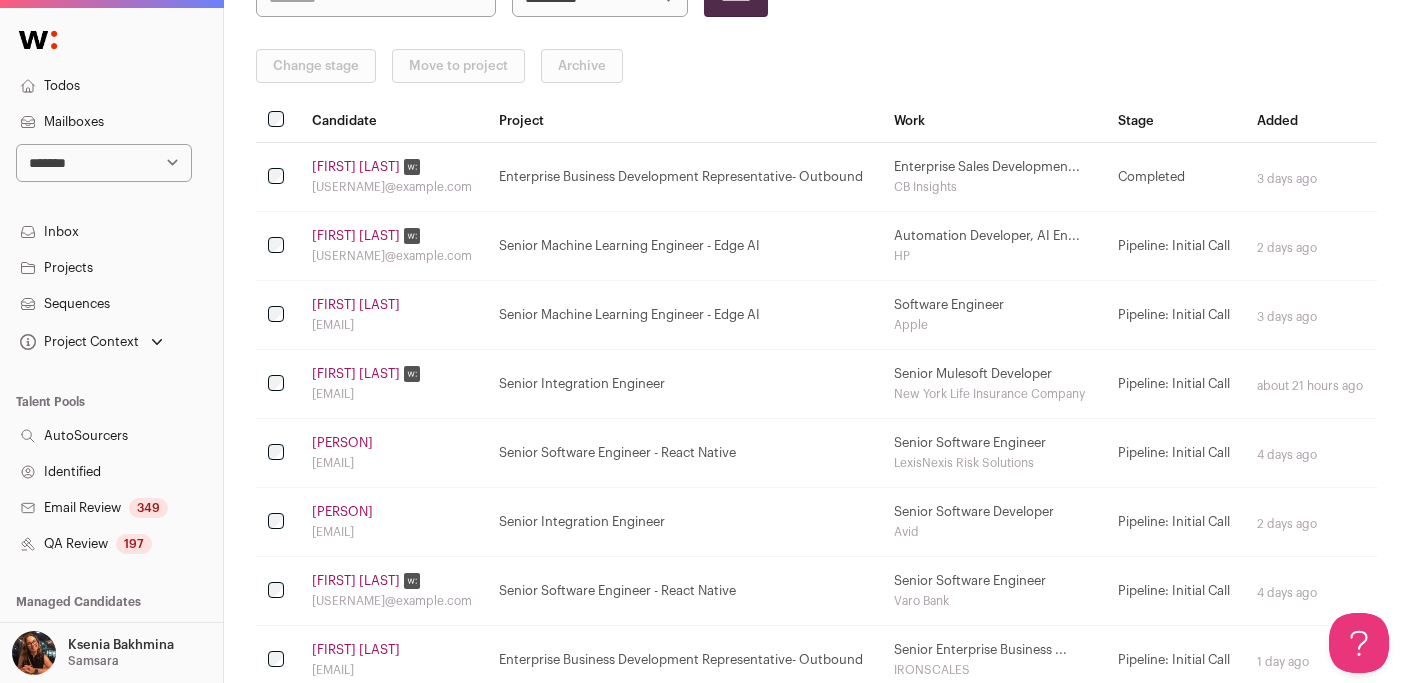 click on "Atahar Mostafa" at bounding box center [356, 305] 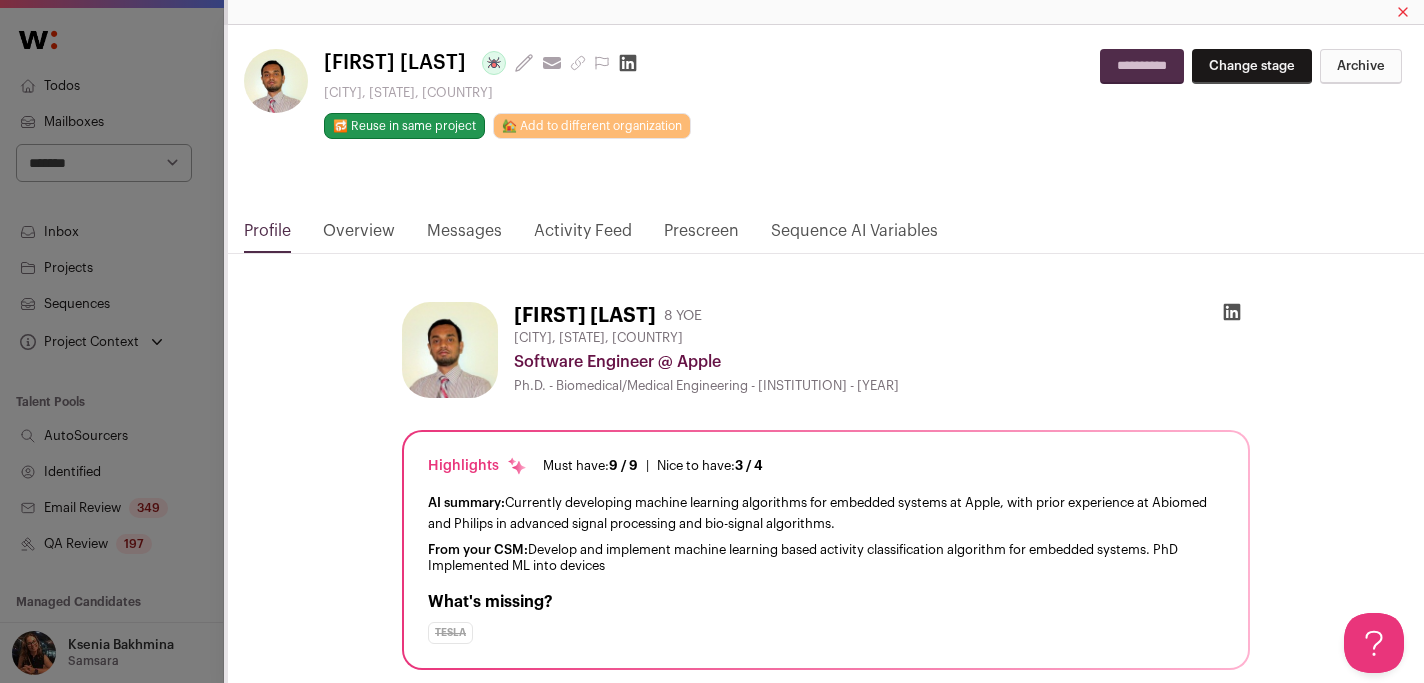 click on "**********" at bounding box center (712, 341) 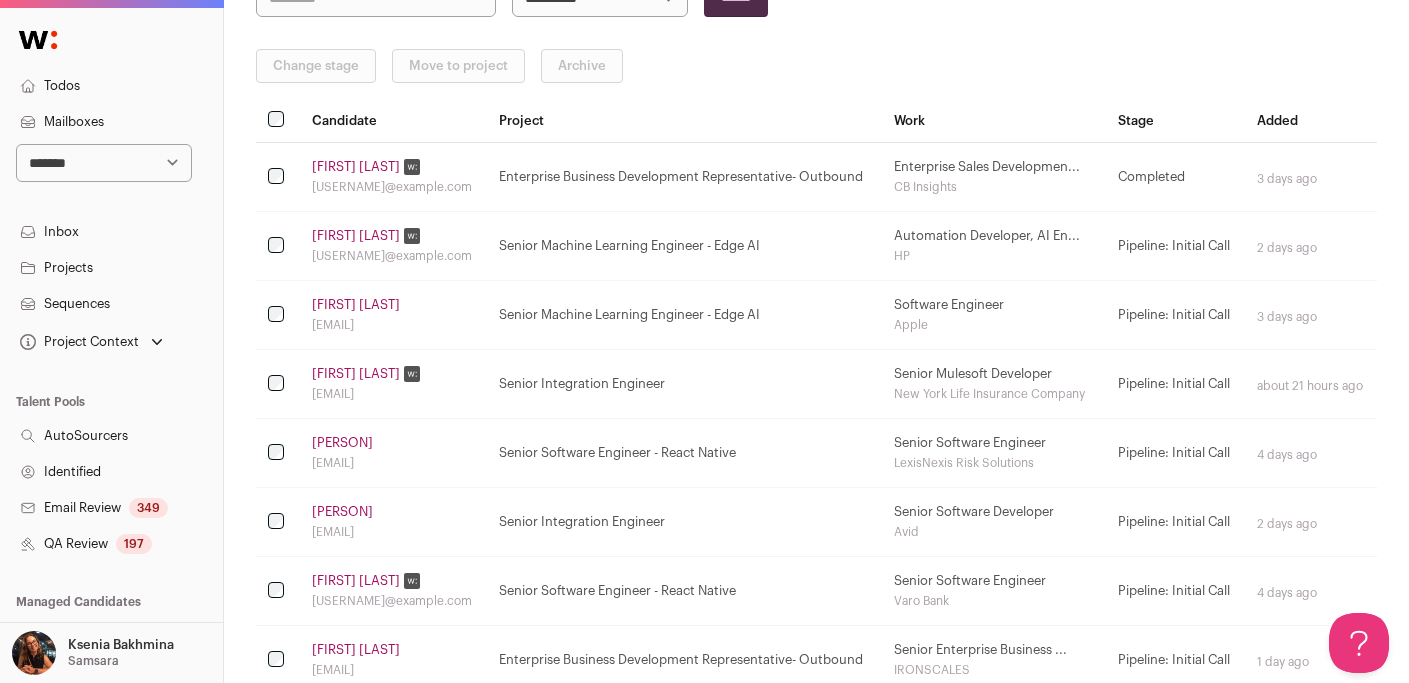 click on "Stanislav Kritsberg" at bounding box center [356, 581] 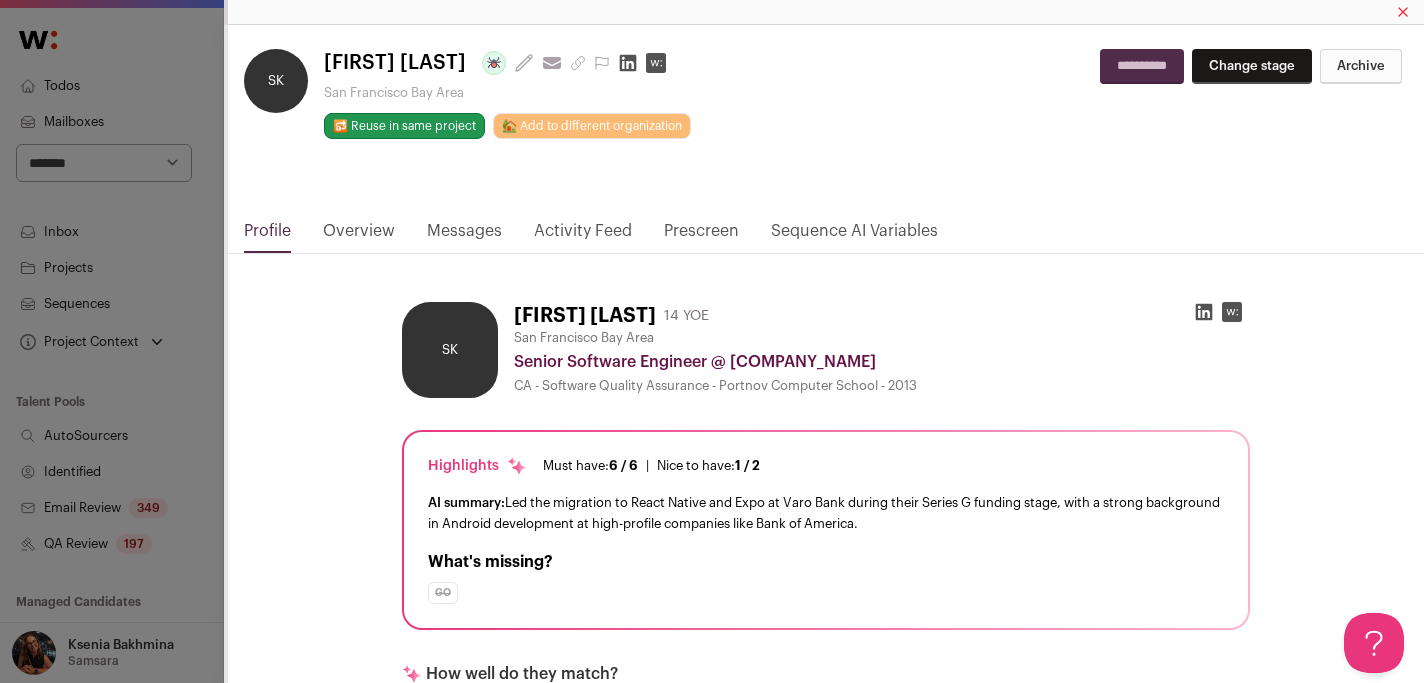 click on "SK
Stanislav Kritsberg
14 YOE
San Francisco Bay Area
Senior Software Engineer @ Varo Bank
CA - Software Quality Assurance - Portnov Computer School - 2013
Highlights
Must have:
6 / 6
How many must haves have been fulfilled?
|" at bounding box center [826, 1804] 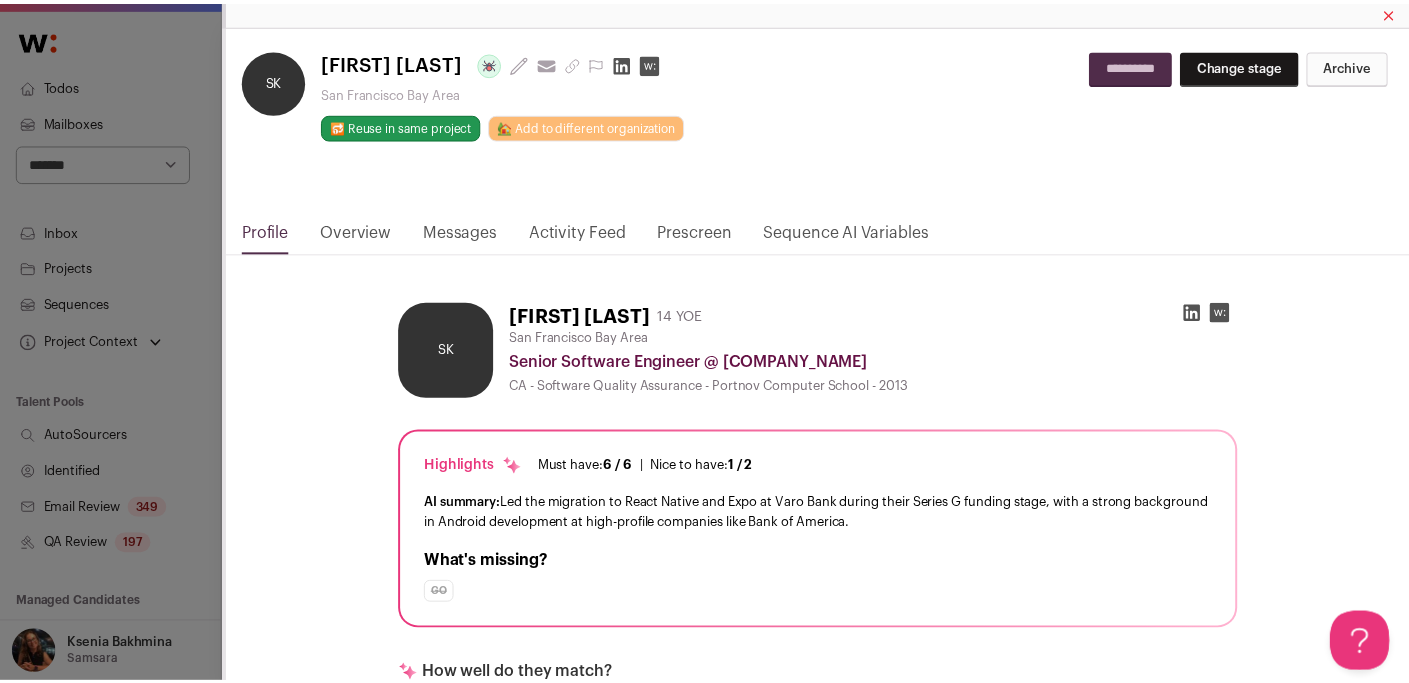scroll, scrollTop: 33, scrollLeft: 0, axis: vertical 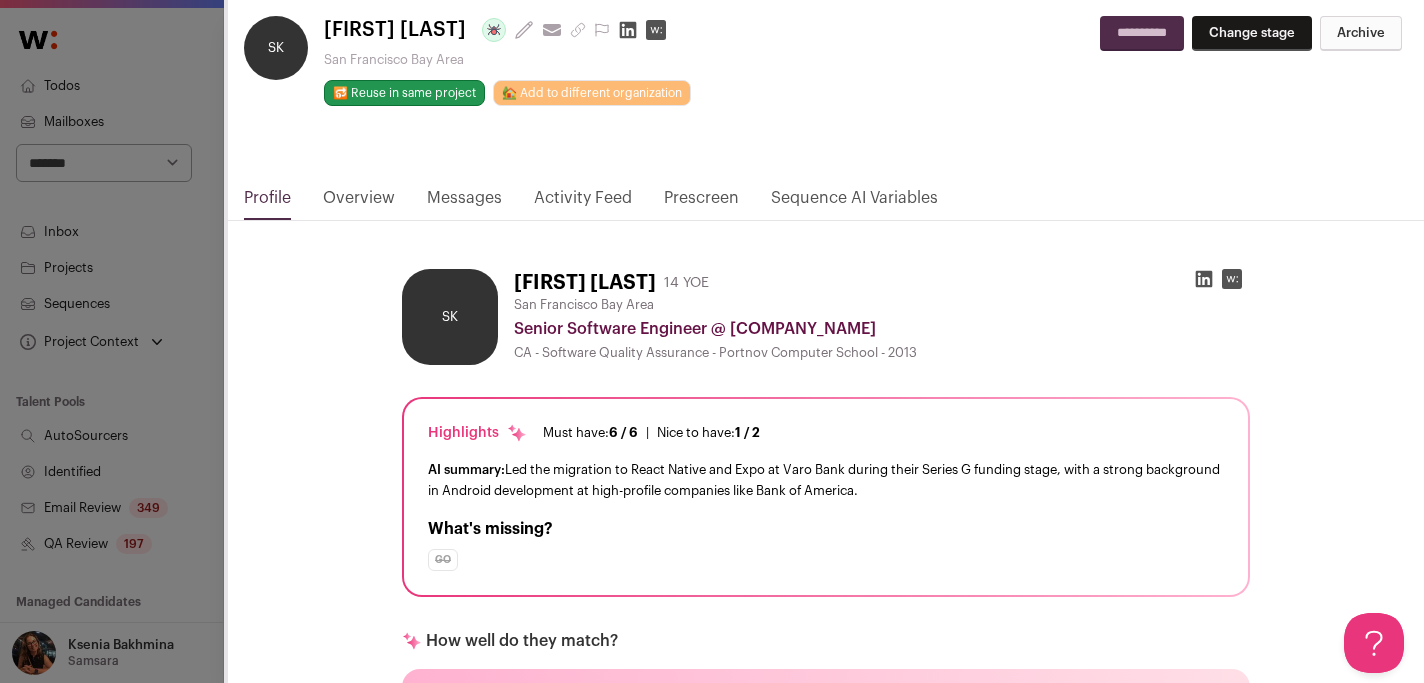 click on "**********" at bounding box center [712, 341] 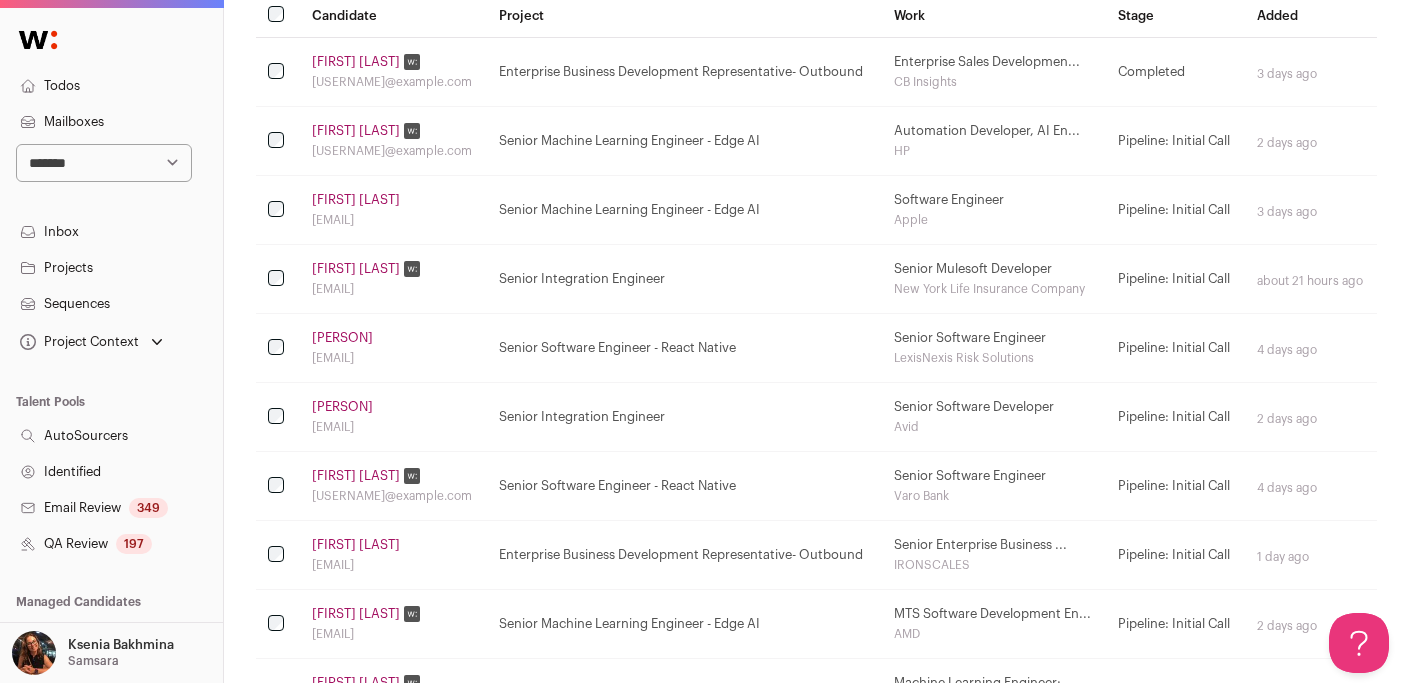 scroll, scrollTop: 443, scrollLeft: 0, axis: vertical 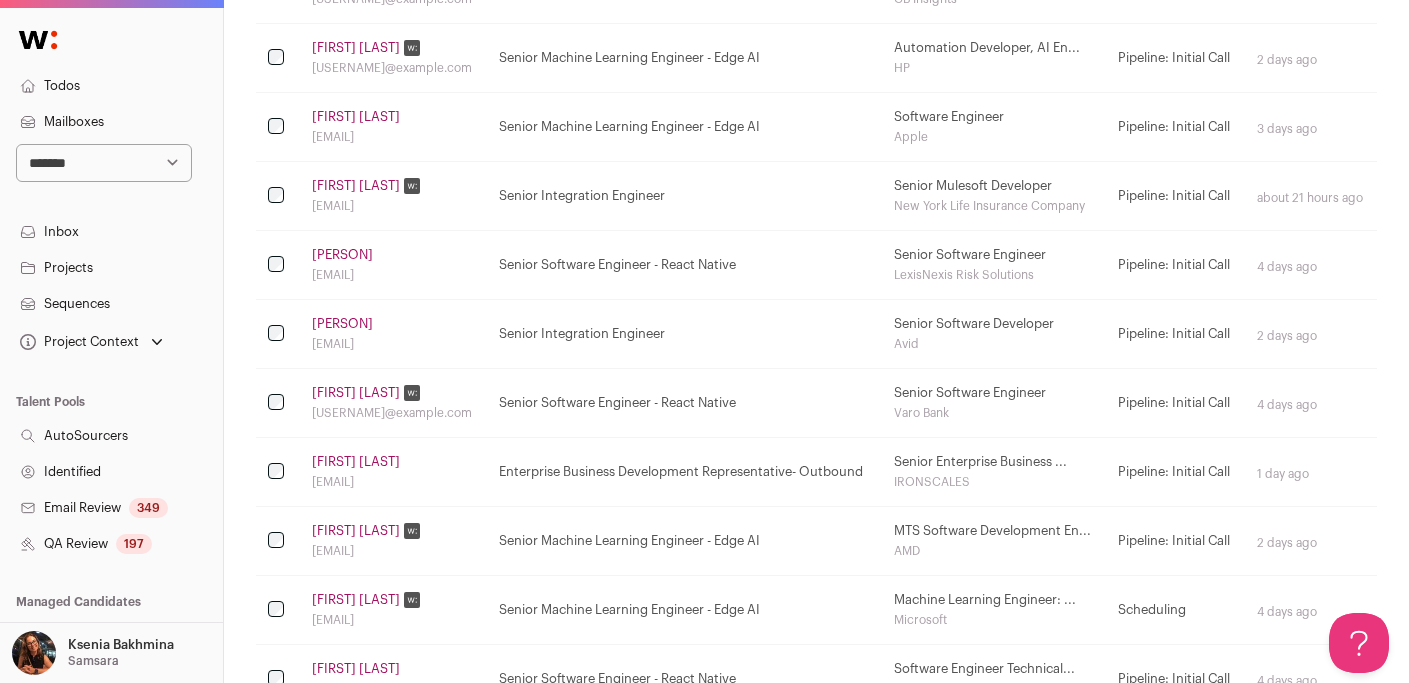 click on "carterwilson23@gmail.com" at bounding box center (393, 482) 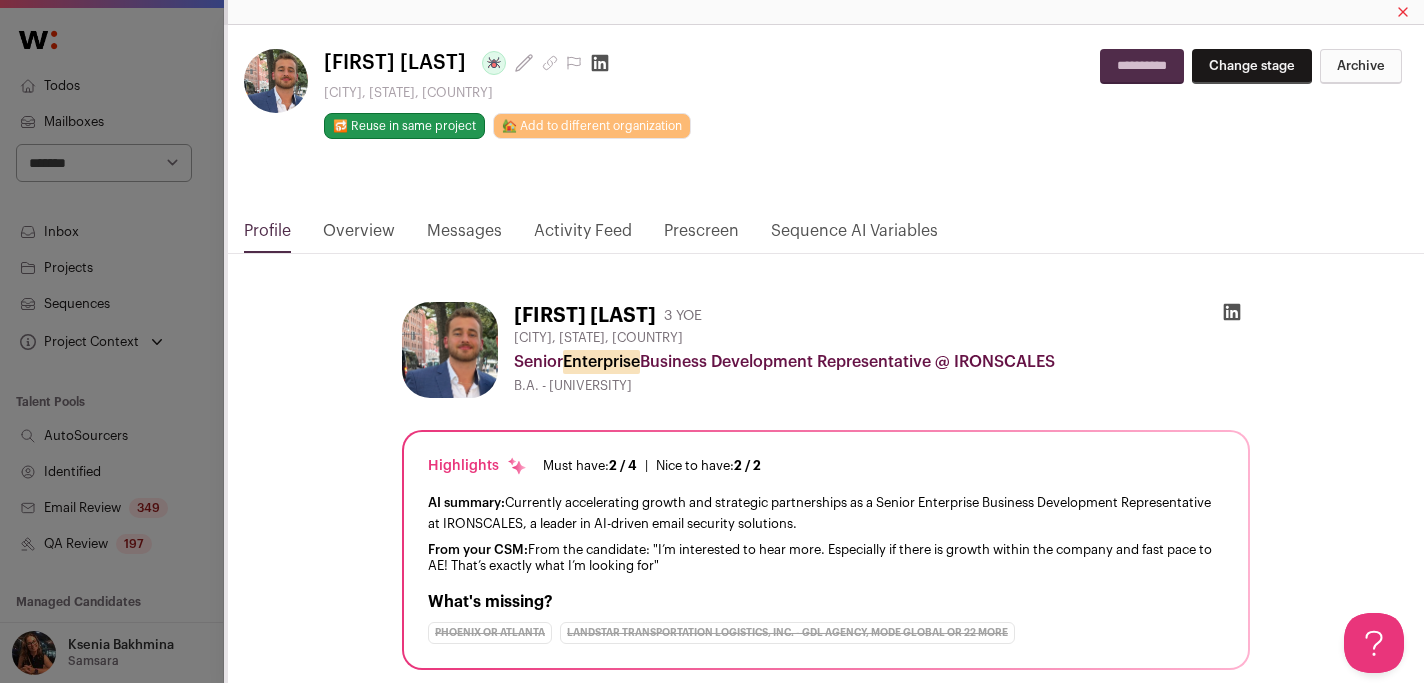 click on "**********" at bounding box center [712, 341] 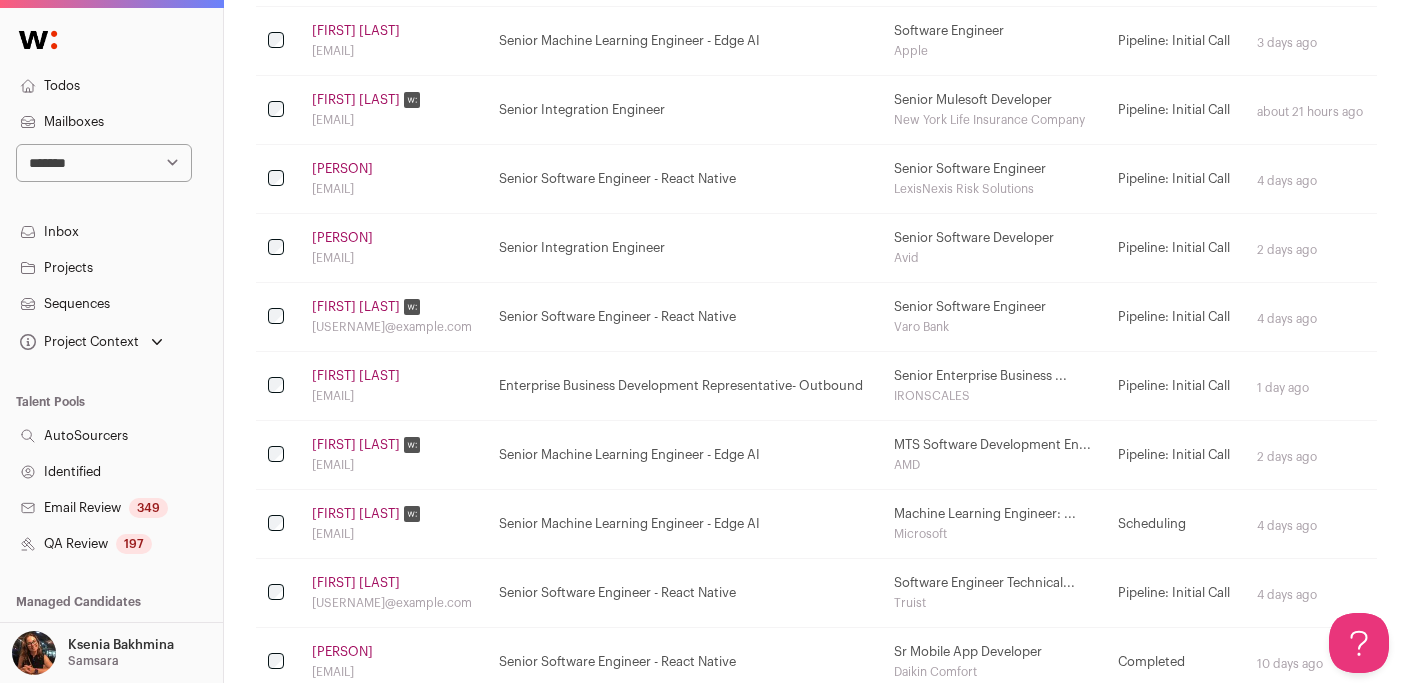 scroll, scrollTop: 610, scrollLeft: 0, axis: vertical 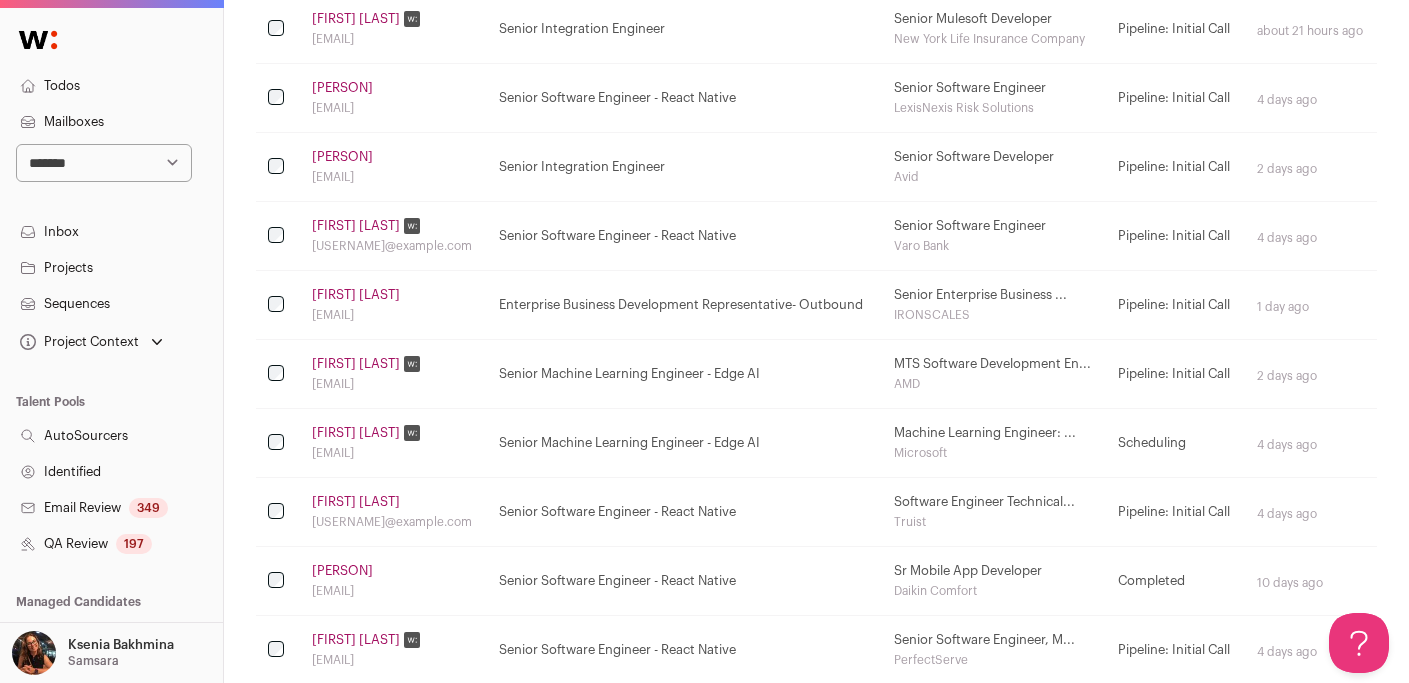 click on "Amey Parulkar" at bounding box center [356, 433] 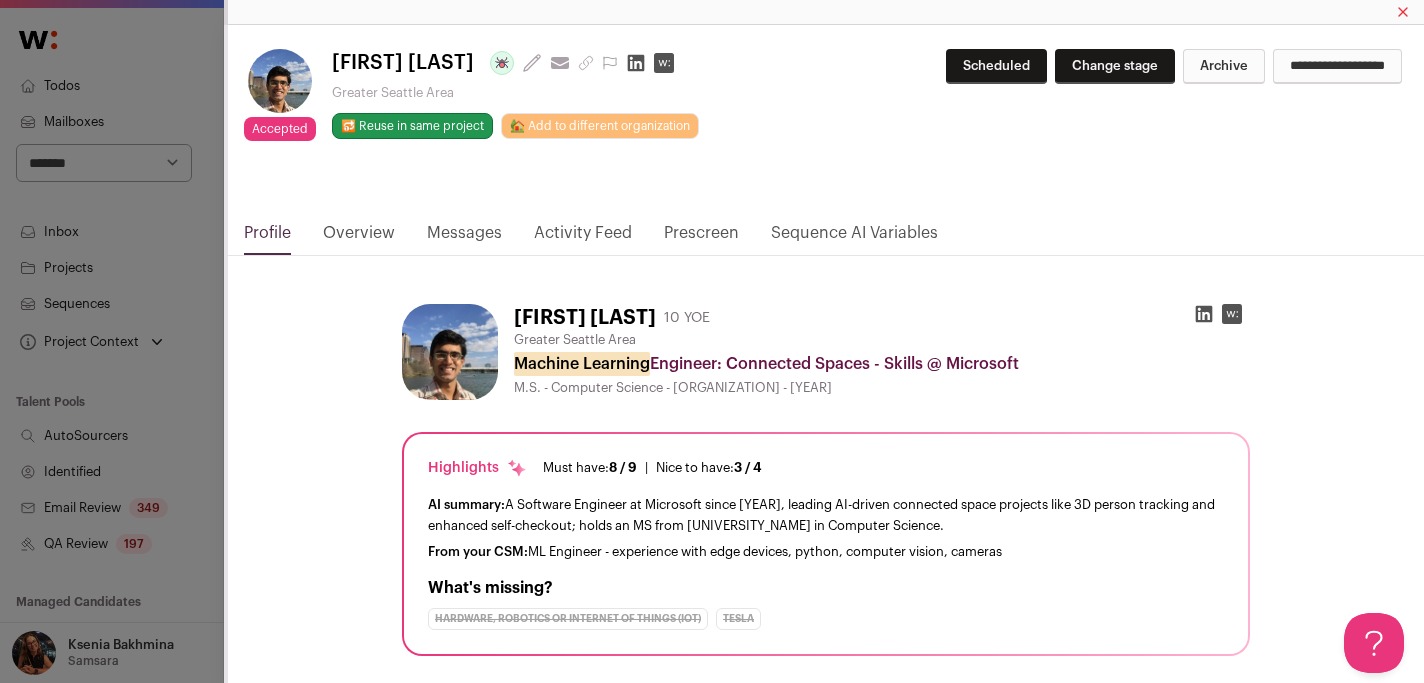 click on "Accepted
Accepted during Lead Review
Amey Parulkar
Last update:  15 days ago
View most recent conversation in Front
Greater Seattle Area
🔂 Reuse in same project
🏡 Add to different organization
Scheduled
Change stage" at bounding box center (712, 341) 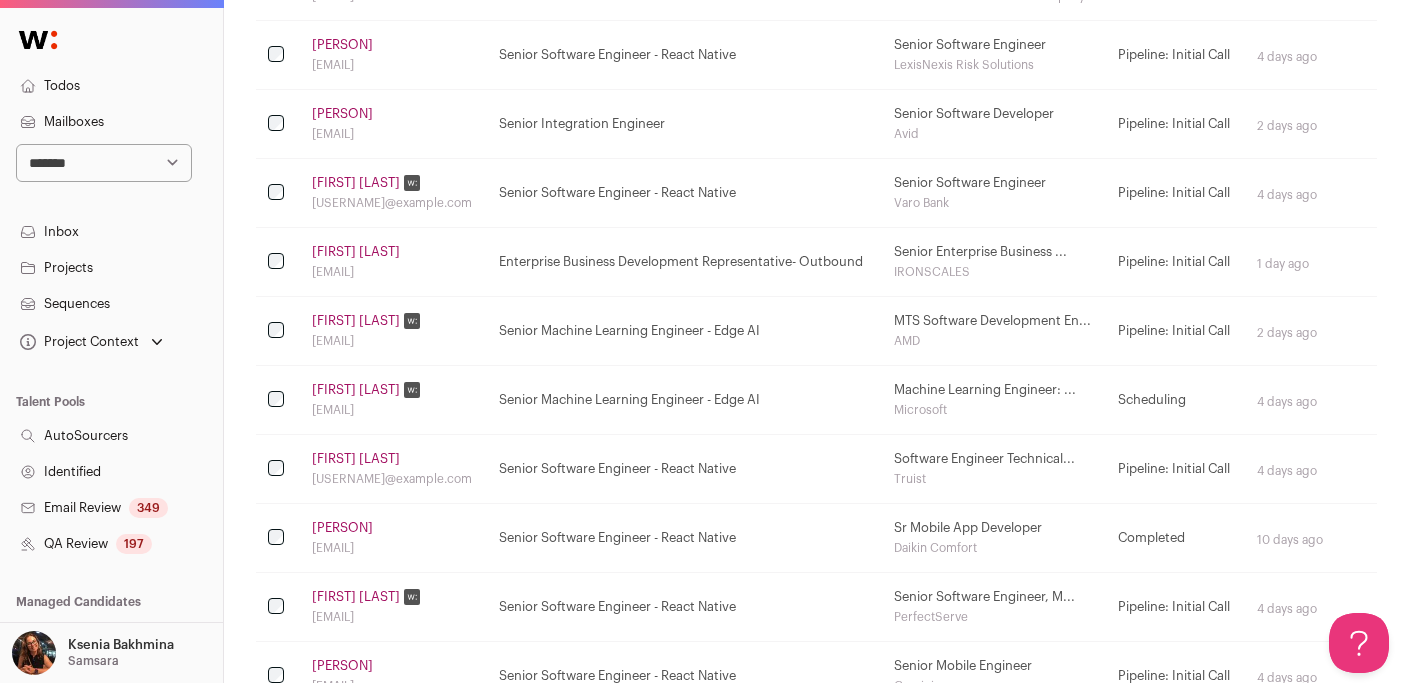 scroll, scrollTop: 746, scrollLeft: 0, axis: vertical 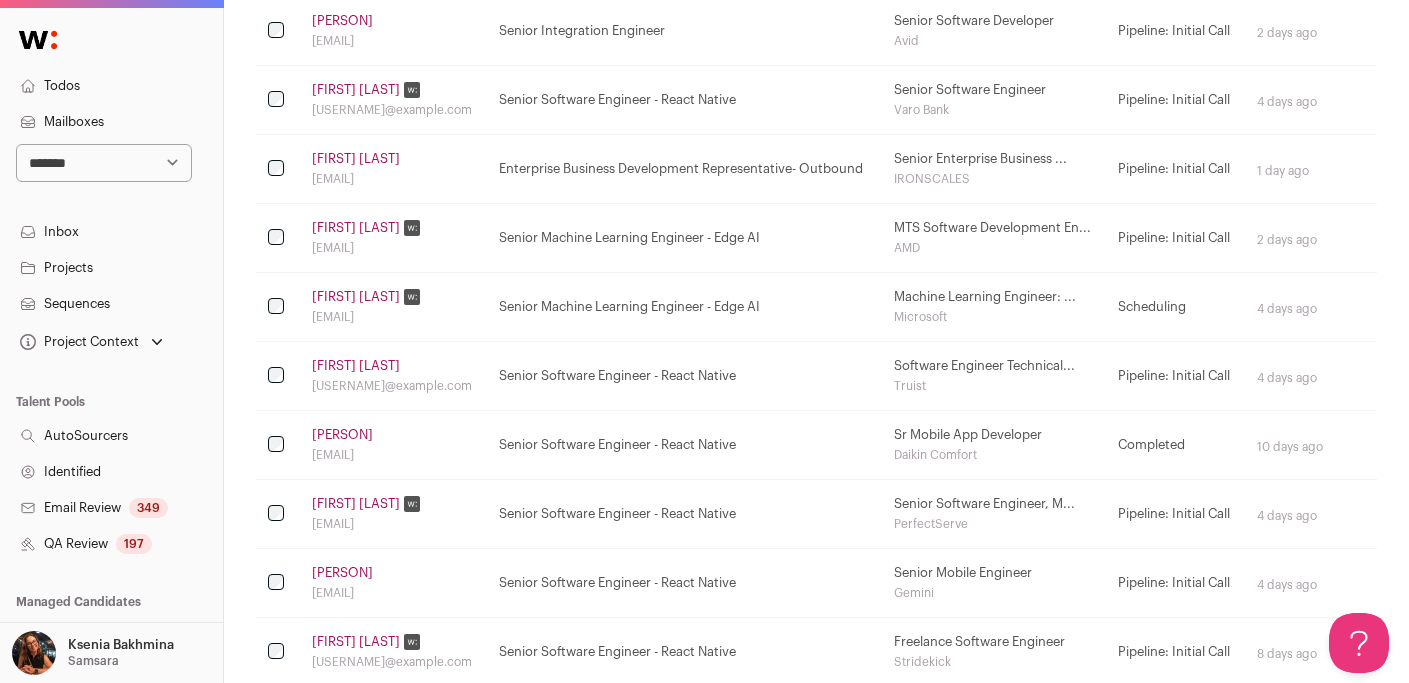 click on "David Yu" at bounding box center [342, 435] 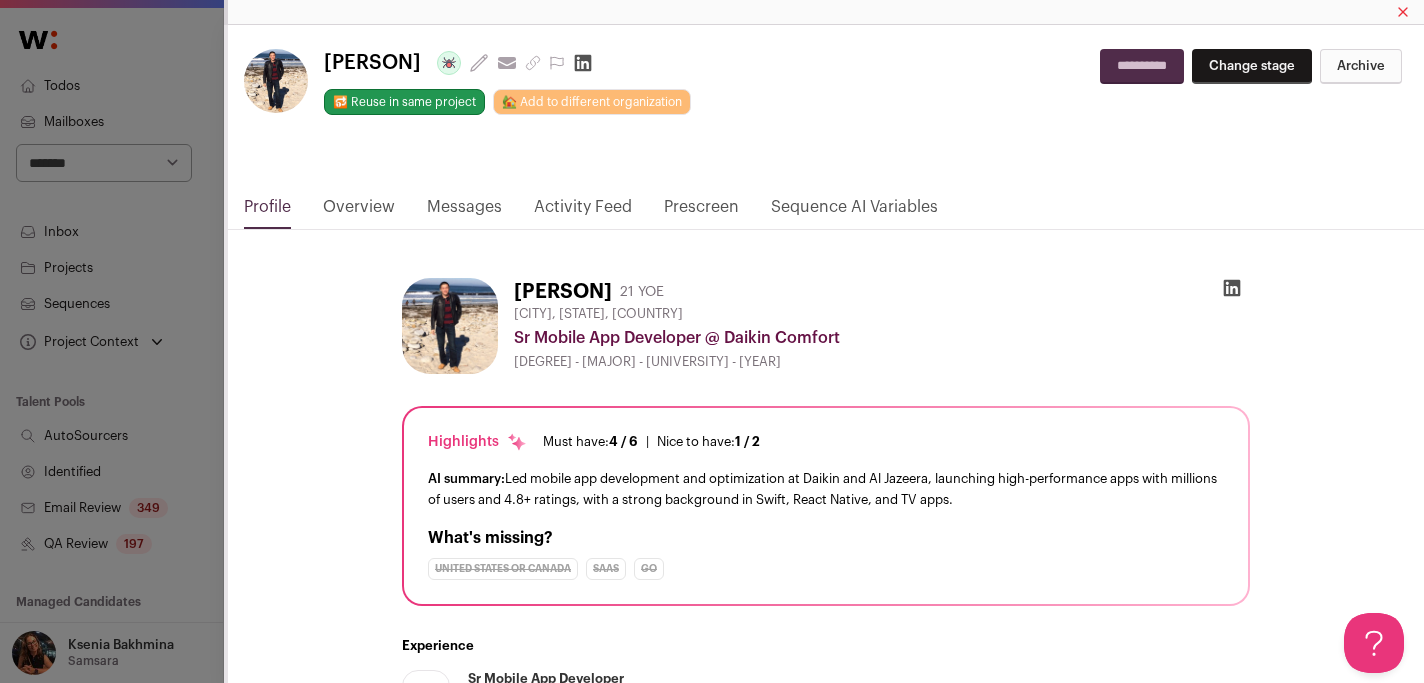 click on "**********" at bounding box center (712, 341) 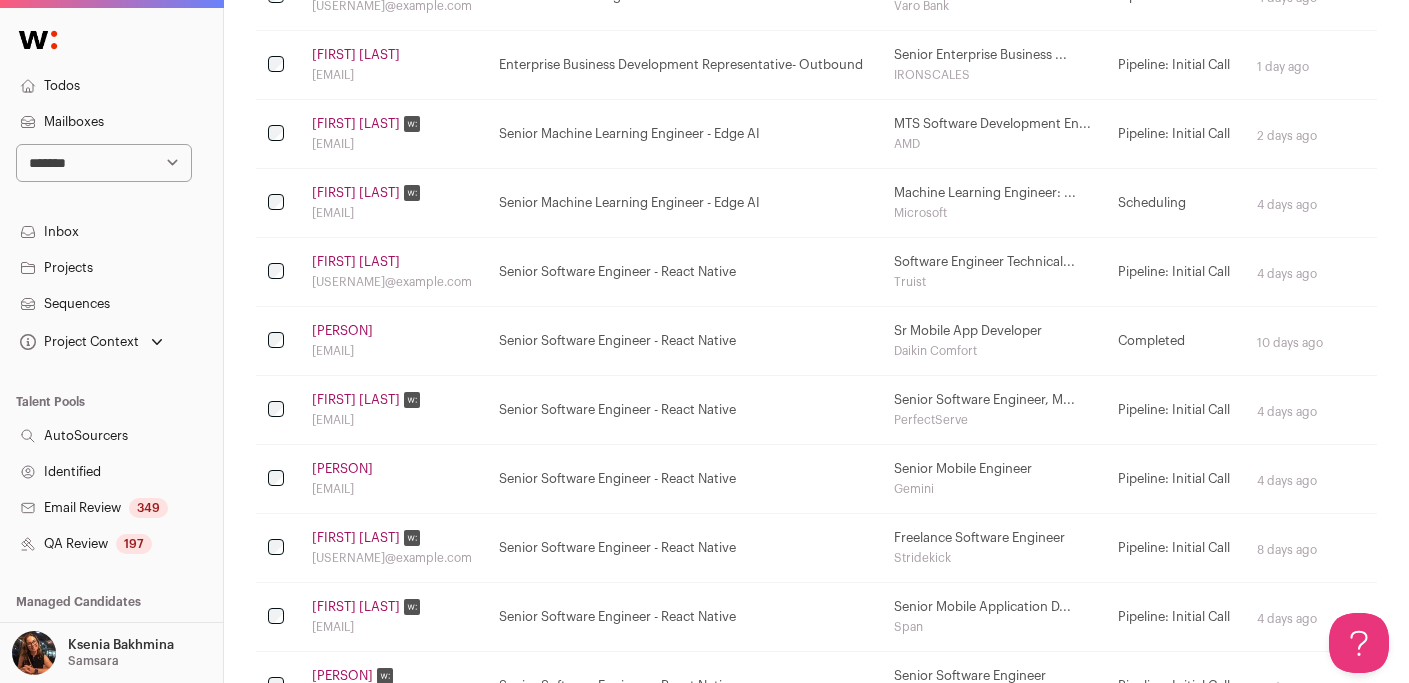 scroll, scrollTop: 933, scrollLeft: 0, axis: vertical 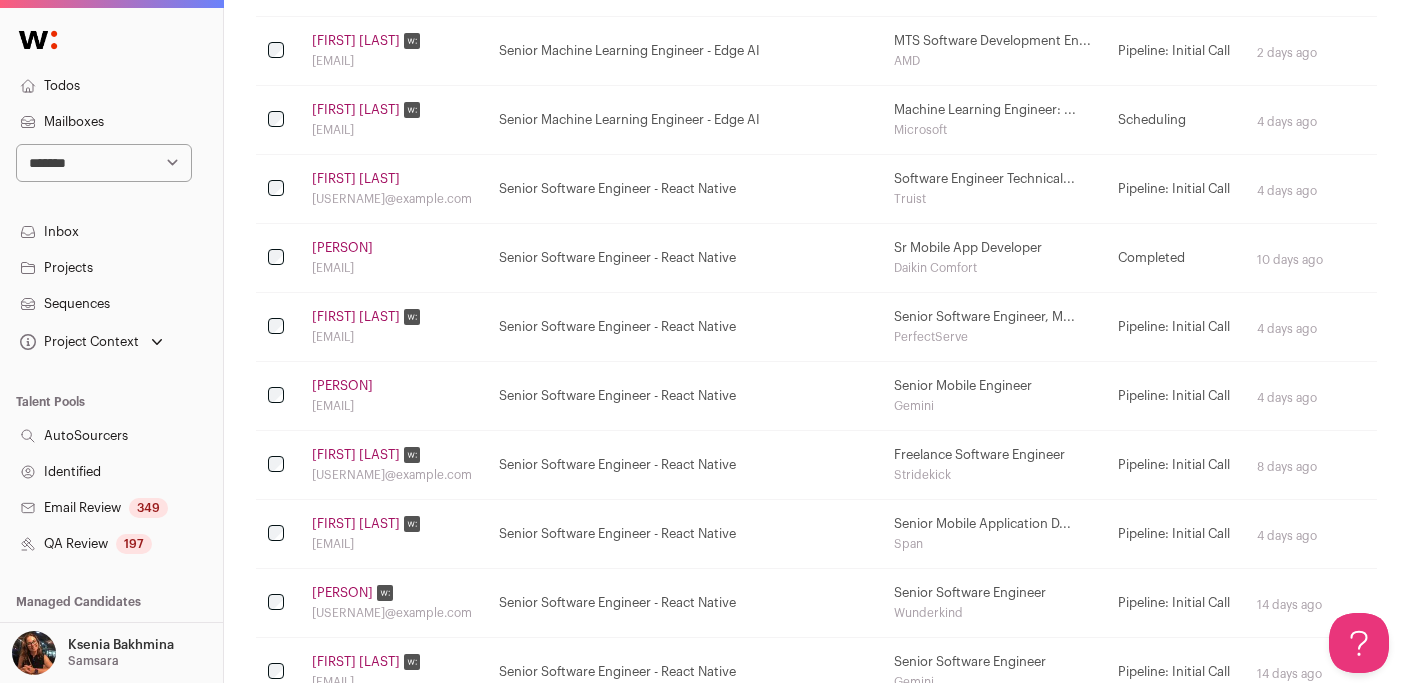 click on "Zoë Millard" at bounding box center (342, 386) 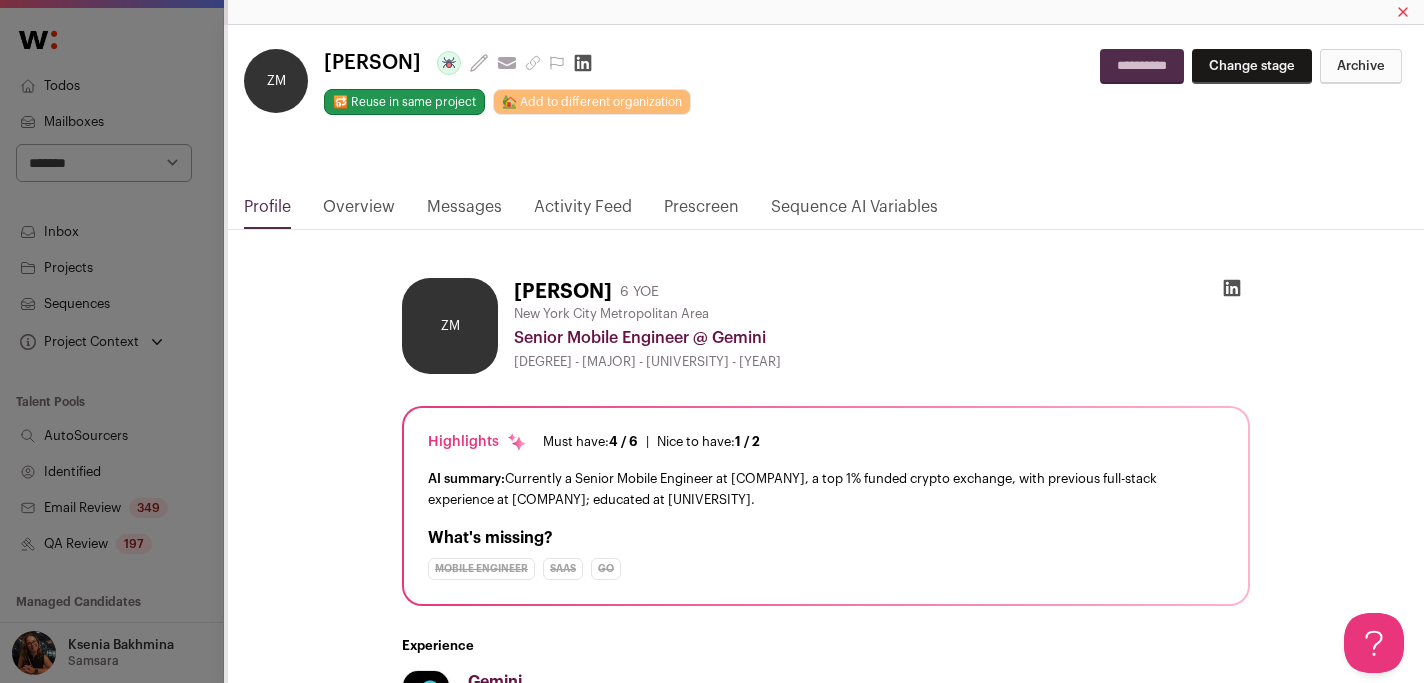 click on "**********" at bounding box center [712, 341] 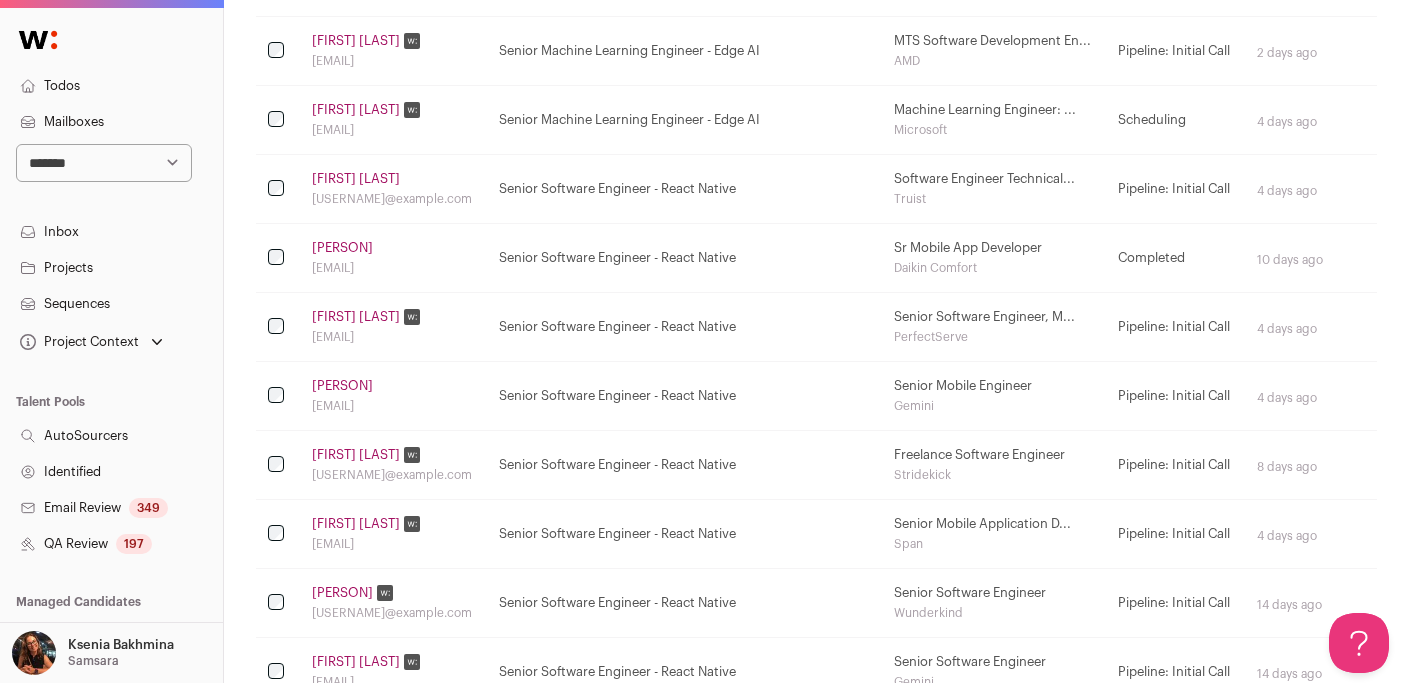 click on "Aaron Johanson" at bounding box center (356, 524) 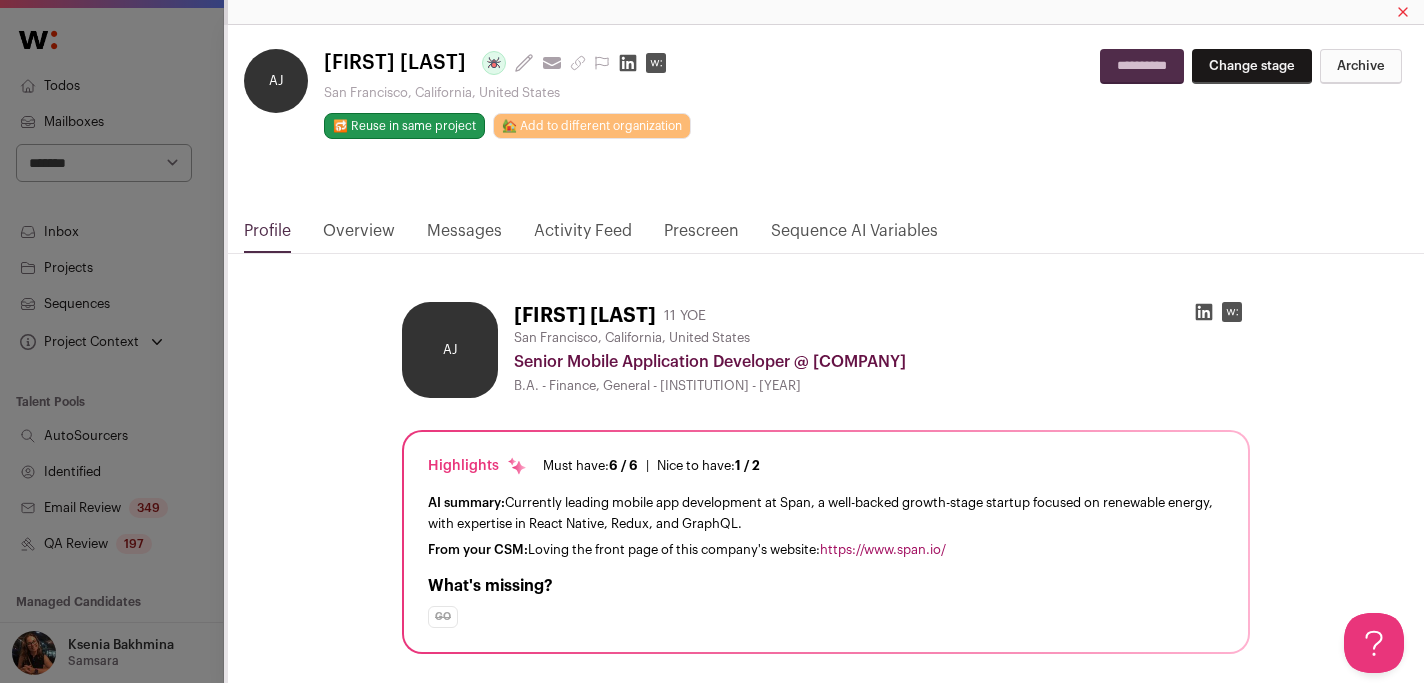 click on "**********" at bounding box center [712, 341] 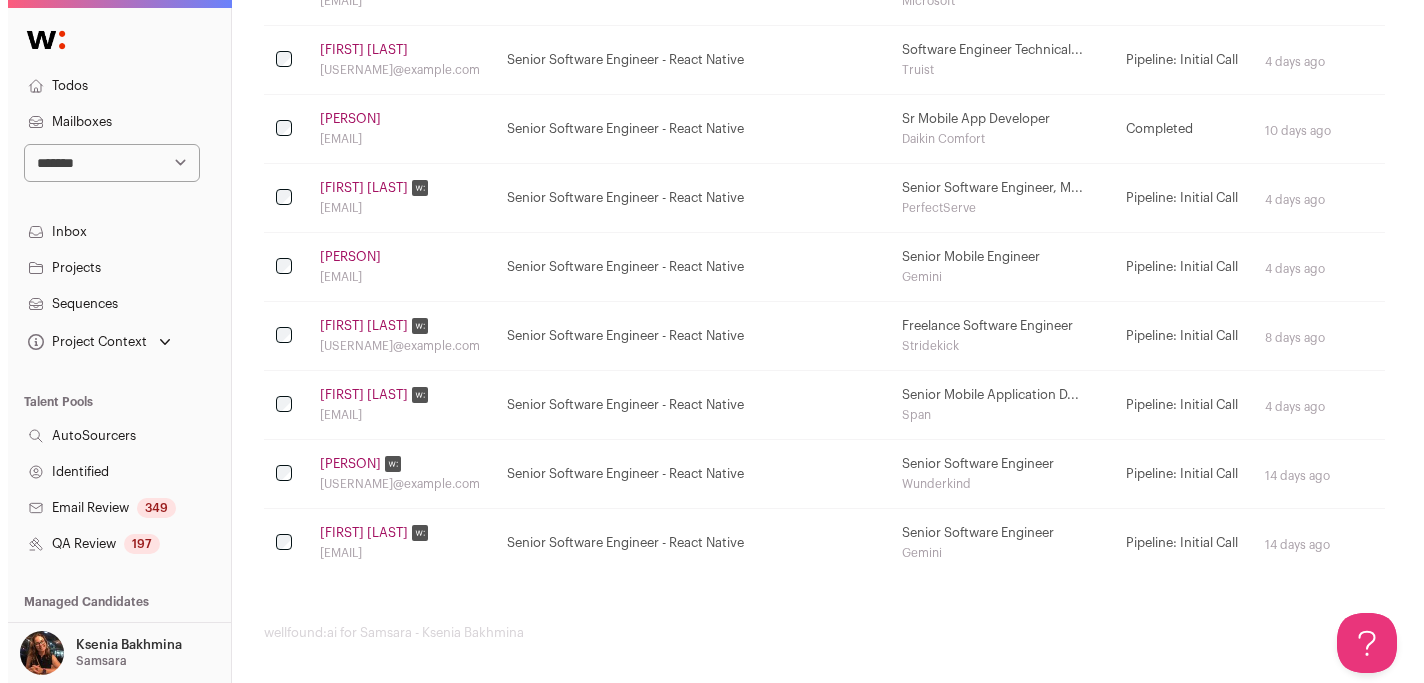 scroll, scrollTop: 1068, scrollLeft: 0, axis: vertical 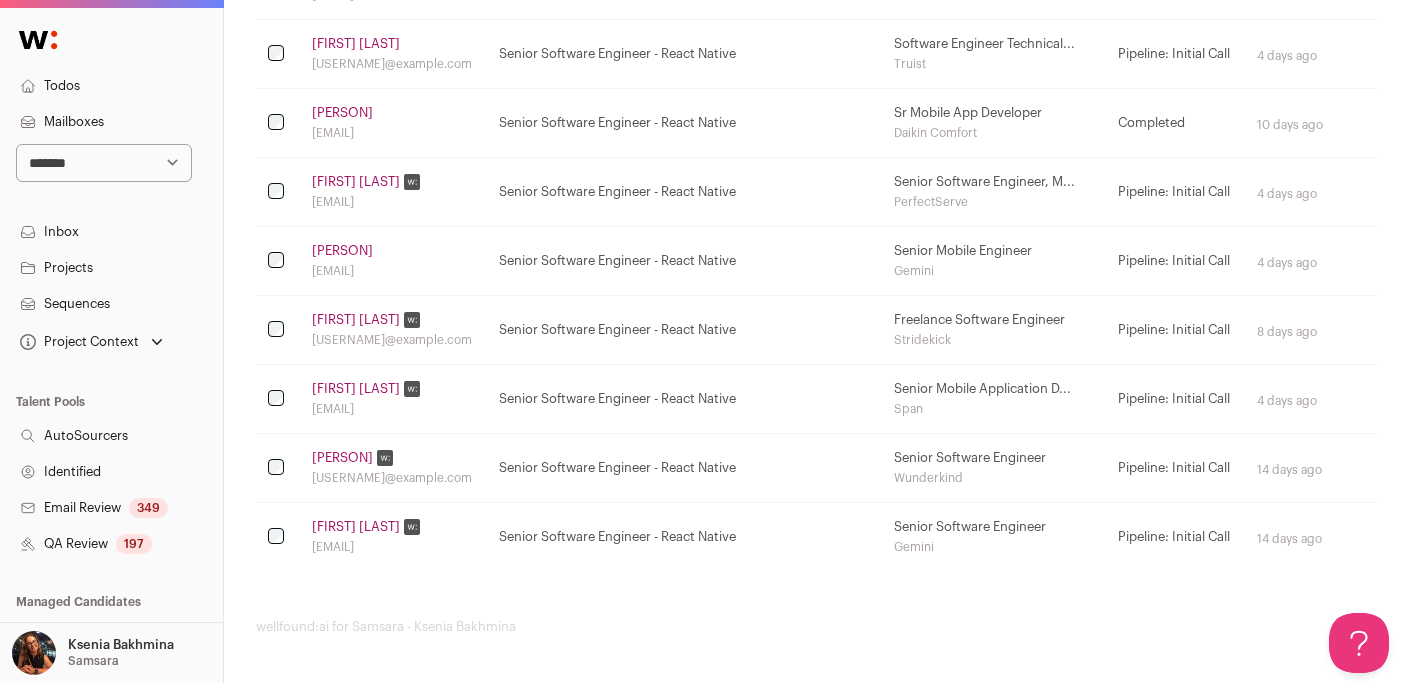 click on "Samuel Kratsas" at bounding box center (342, 458) 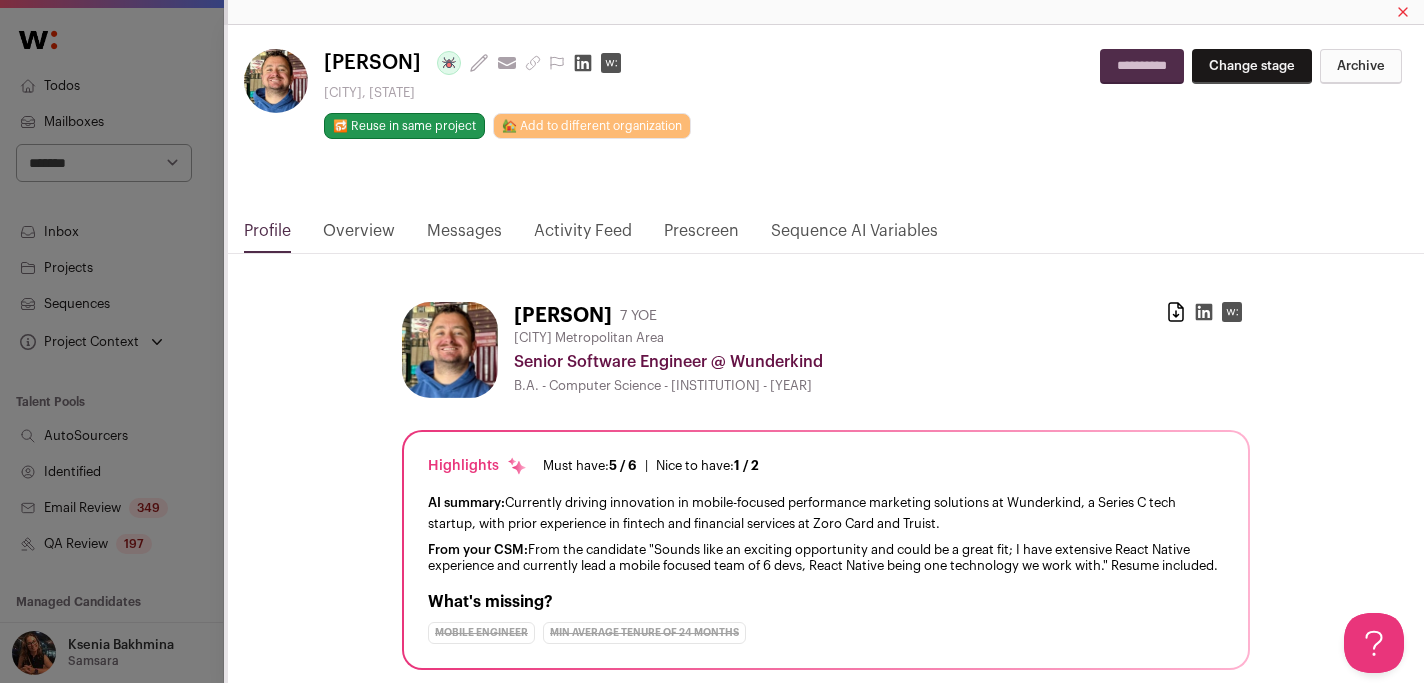 click 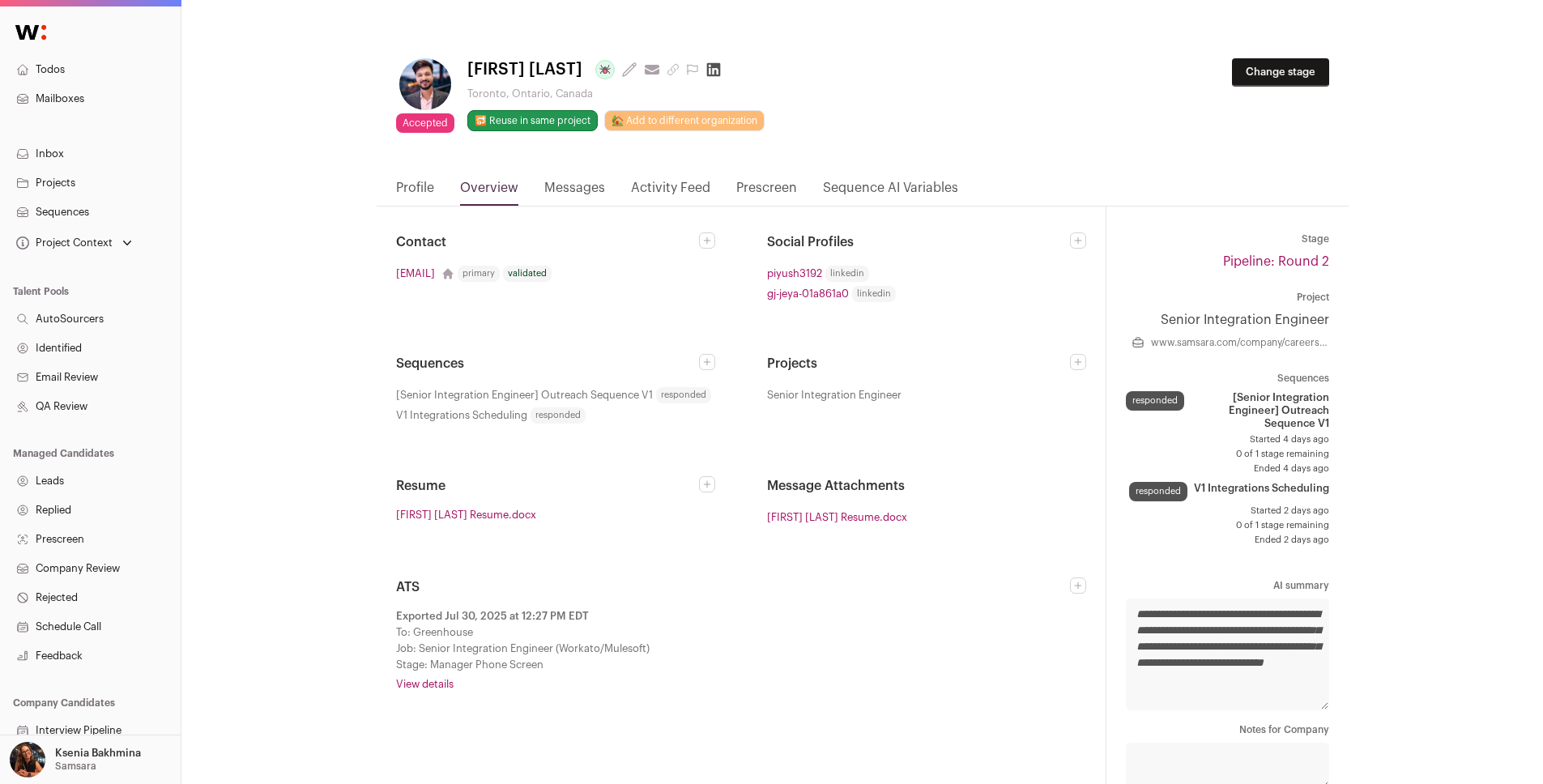scroll, scrollTop: 0, scrollLeft: 0, axis: both 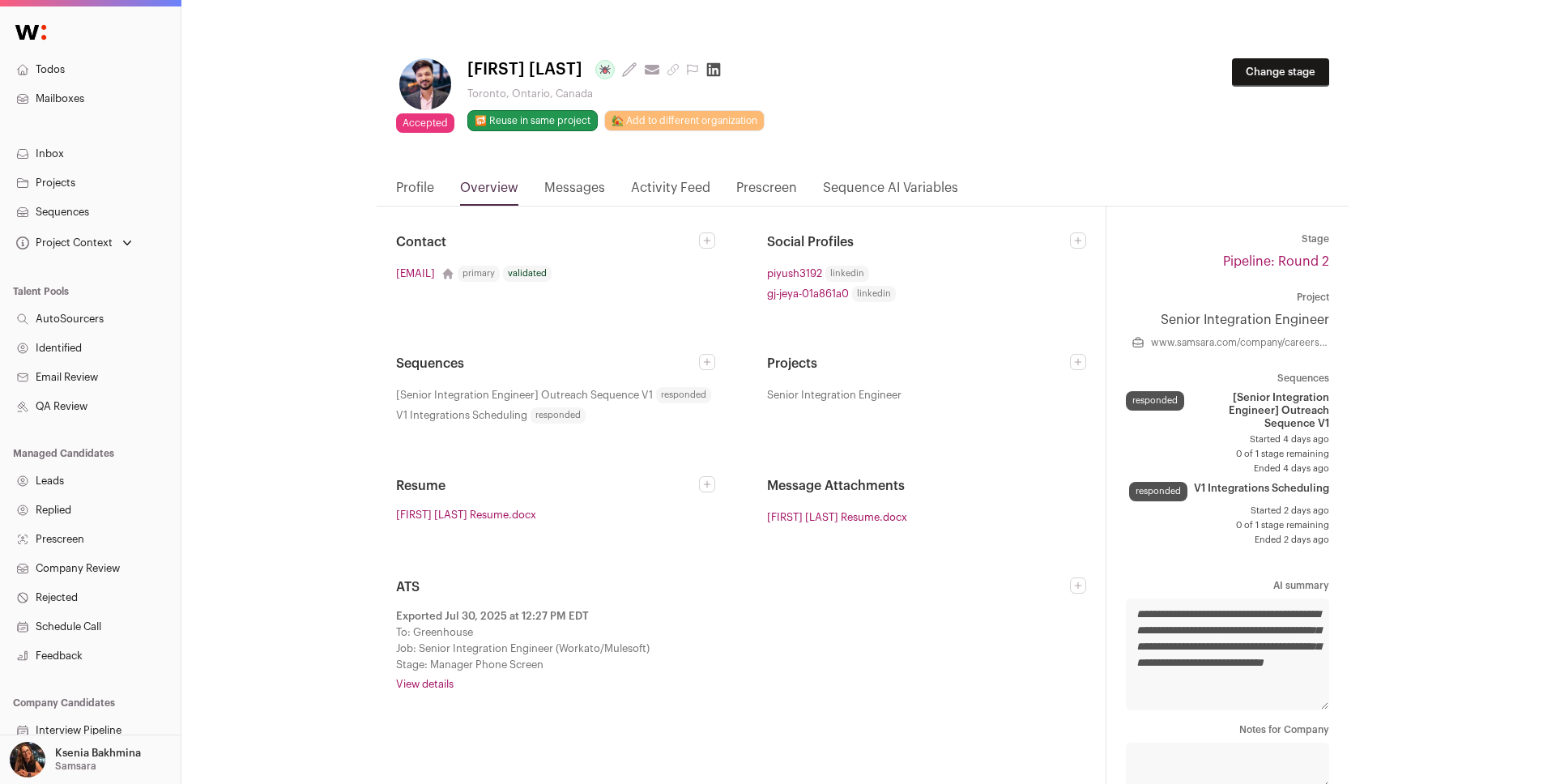 drag, startPoint x: 580, startPoint y: 73, endPoint x: 463, endPoint y: 66, distance: 117.20921 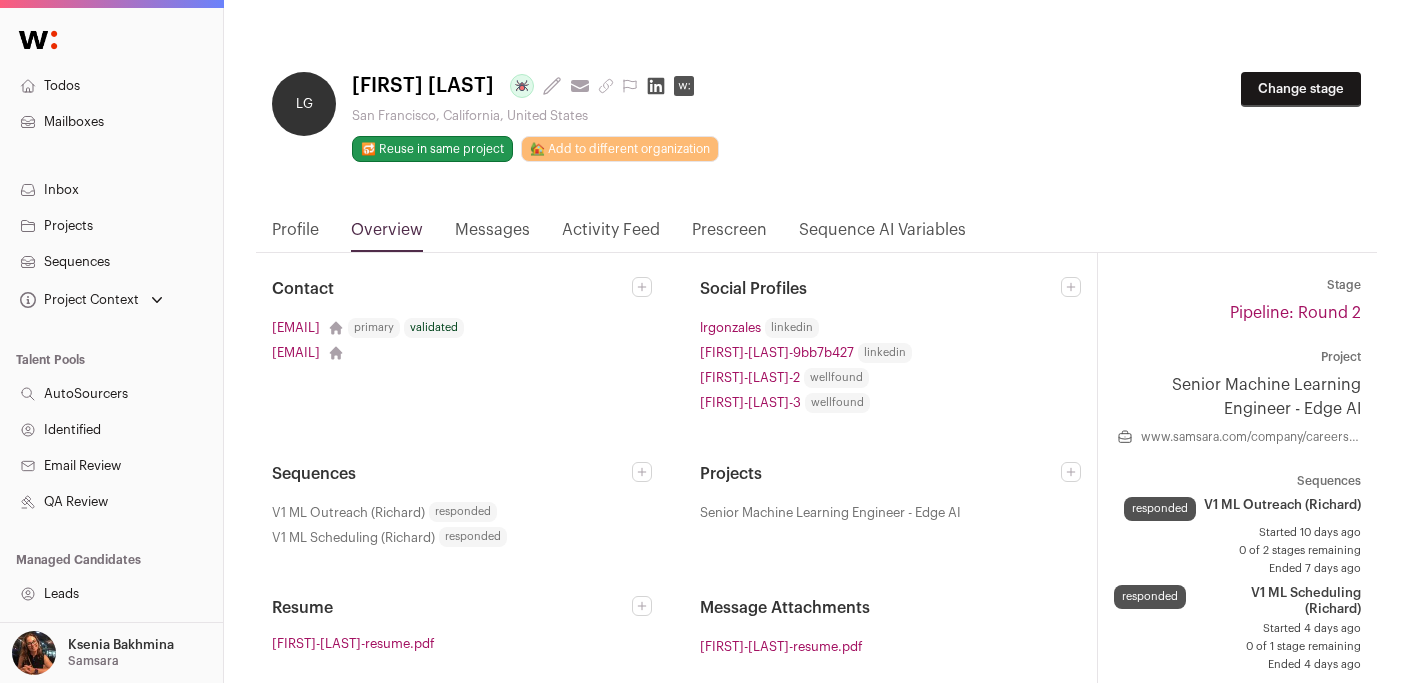 scroll, scrollTop: 0, scrollLeft: 0, axis: both 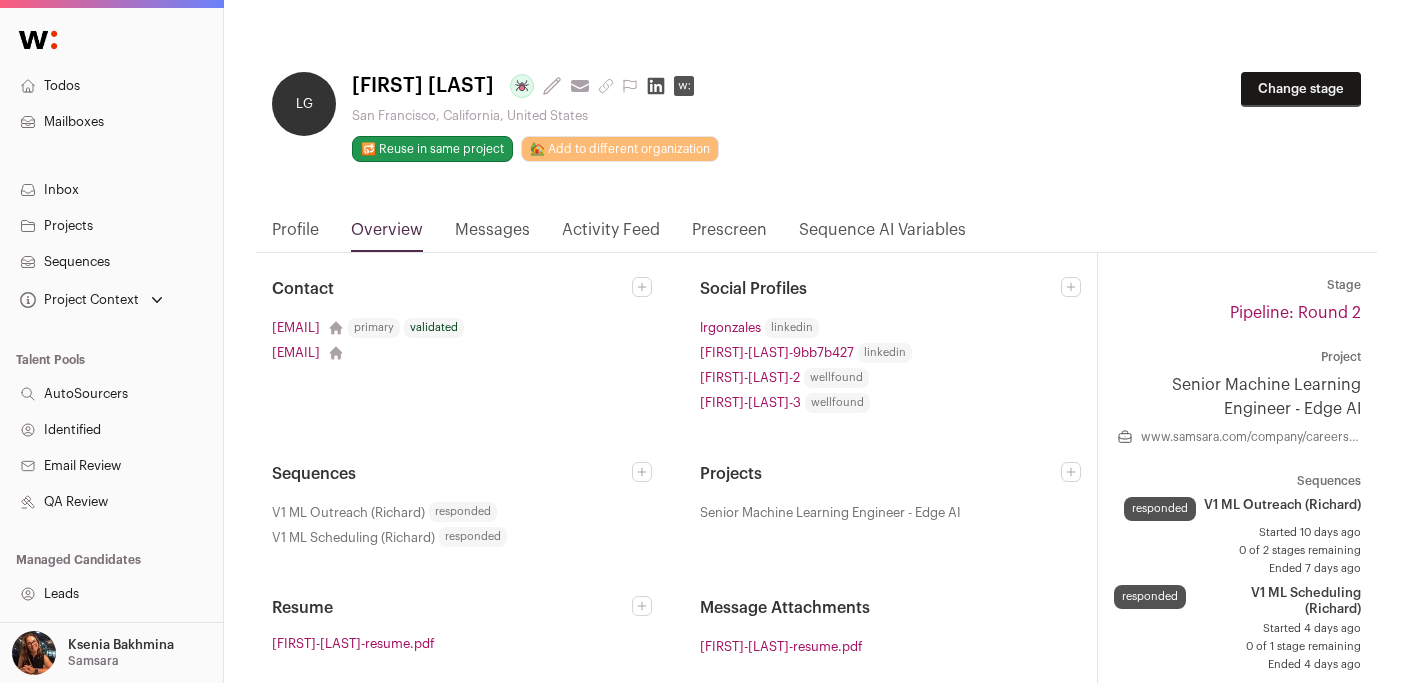 drag, startPoint x: 484, startPoint y: 84, endPoint x: 354, endPoint y: 78, distance: 130.13838 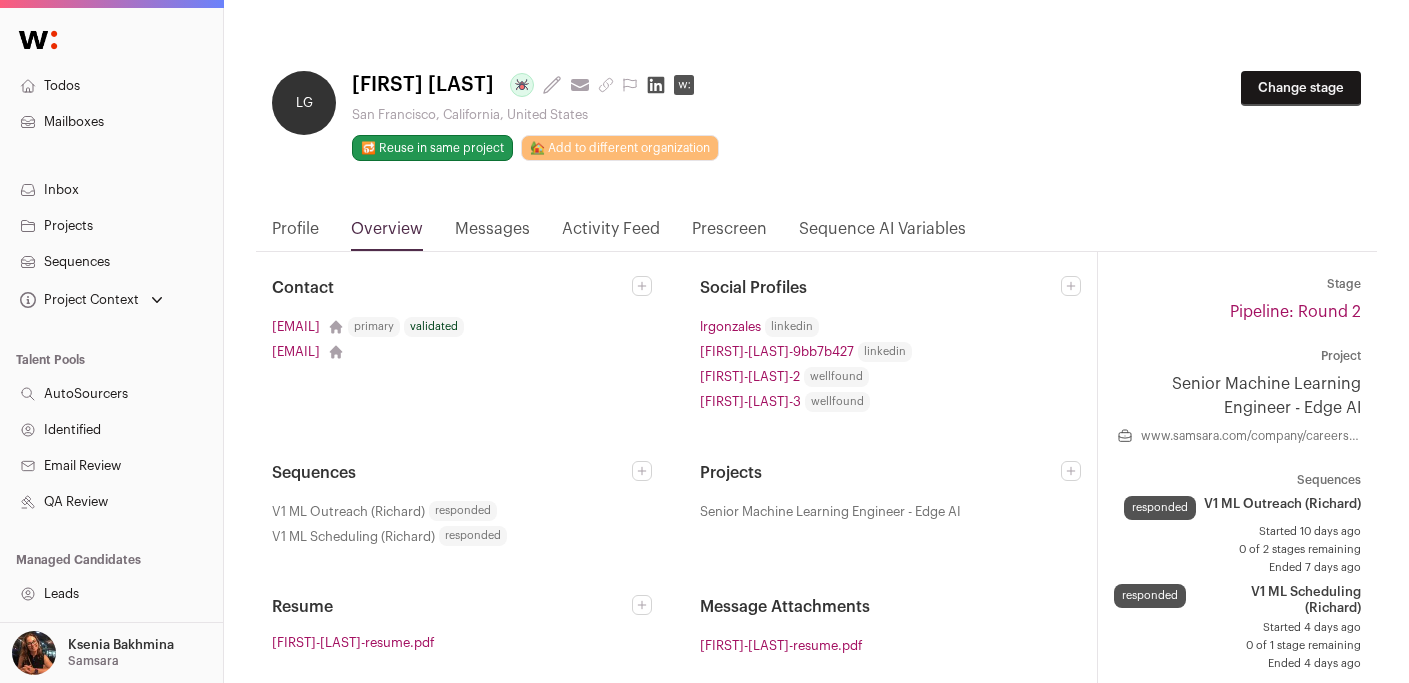 scroll, scrollTop: 0, scrollLeft: 0, axis: both 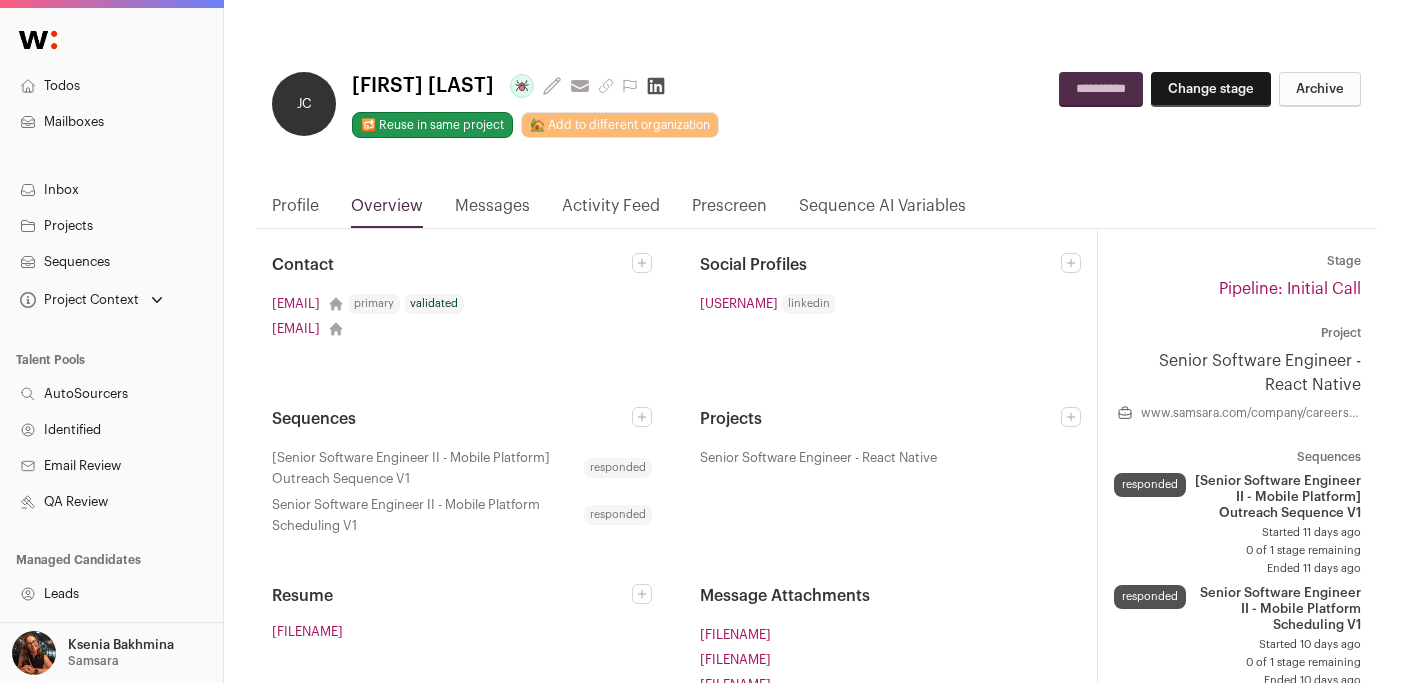 click on "Profile" at bounding box center [295, 211] 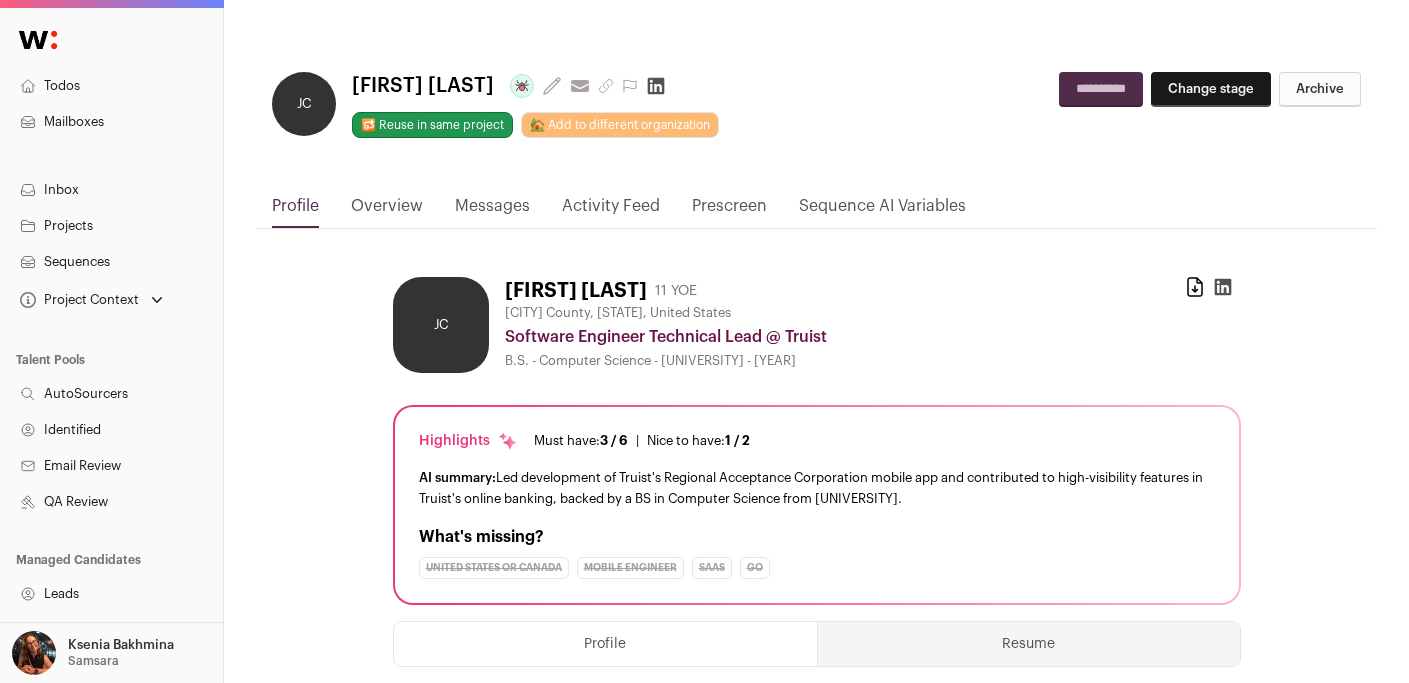 click on "Mailboxes" at bounding box center [111, 122] 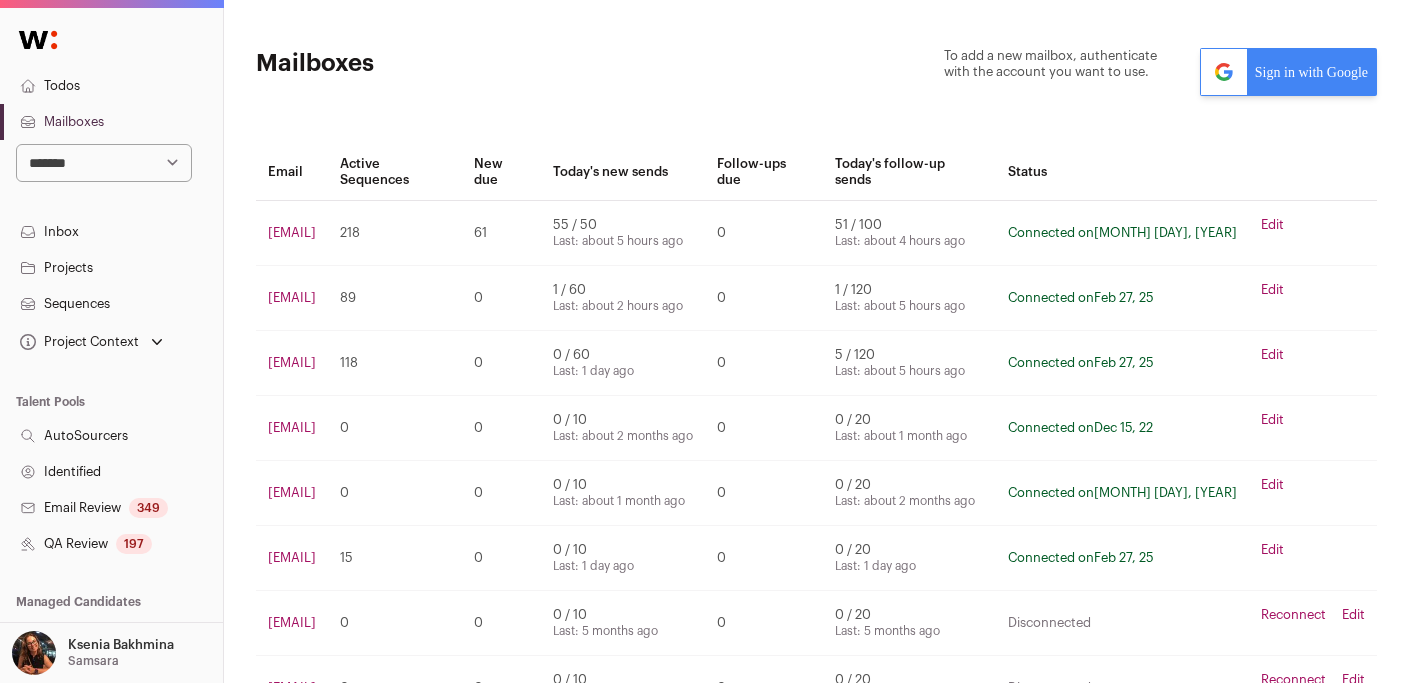 click on "Sequences" at bounding box center (111, 304) 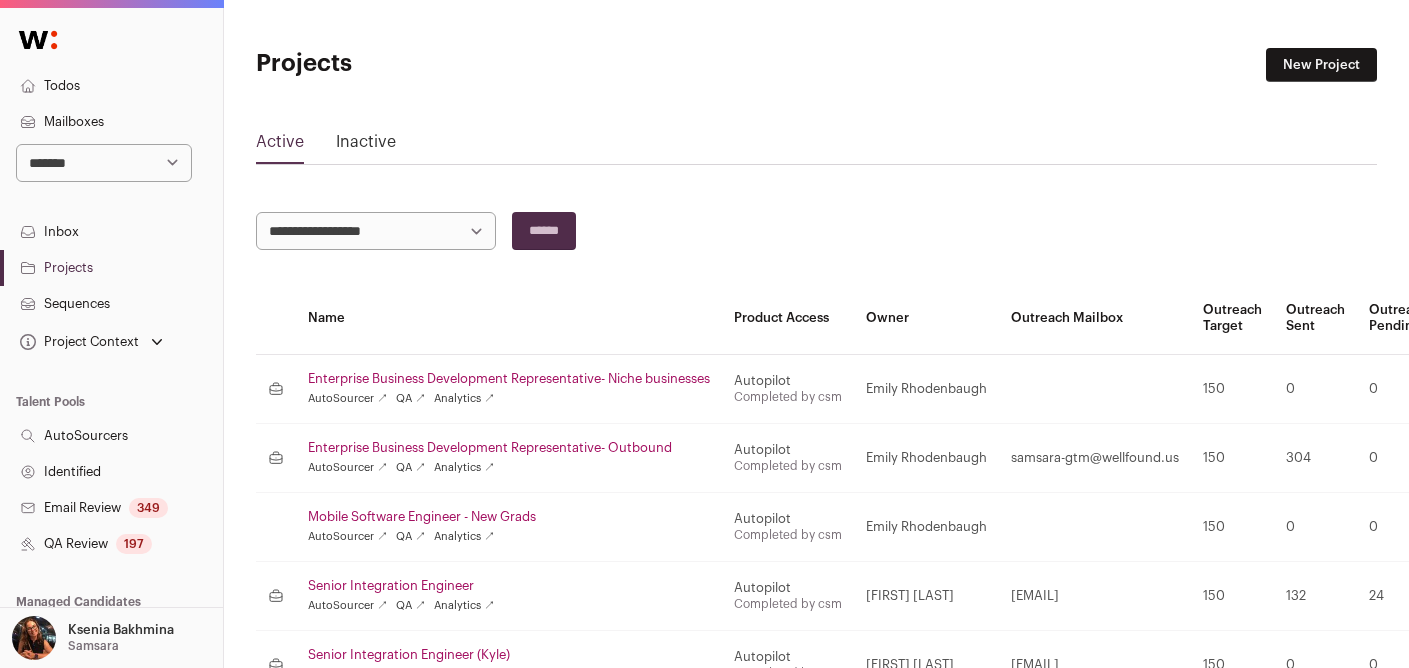 click on "**********" at bounding box center [104, 163] 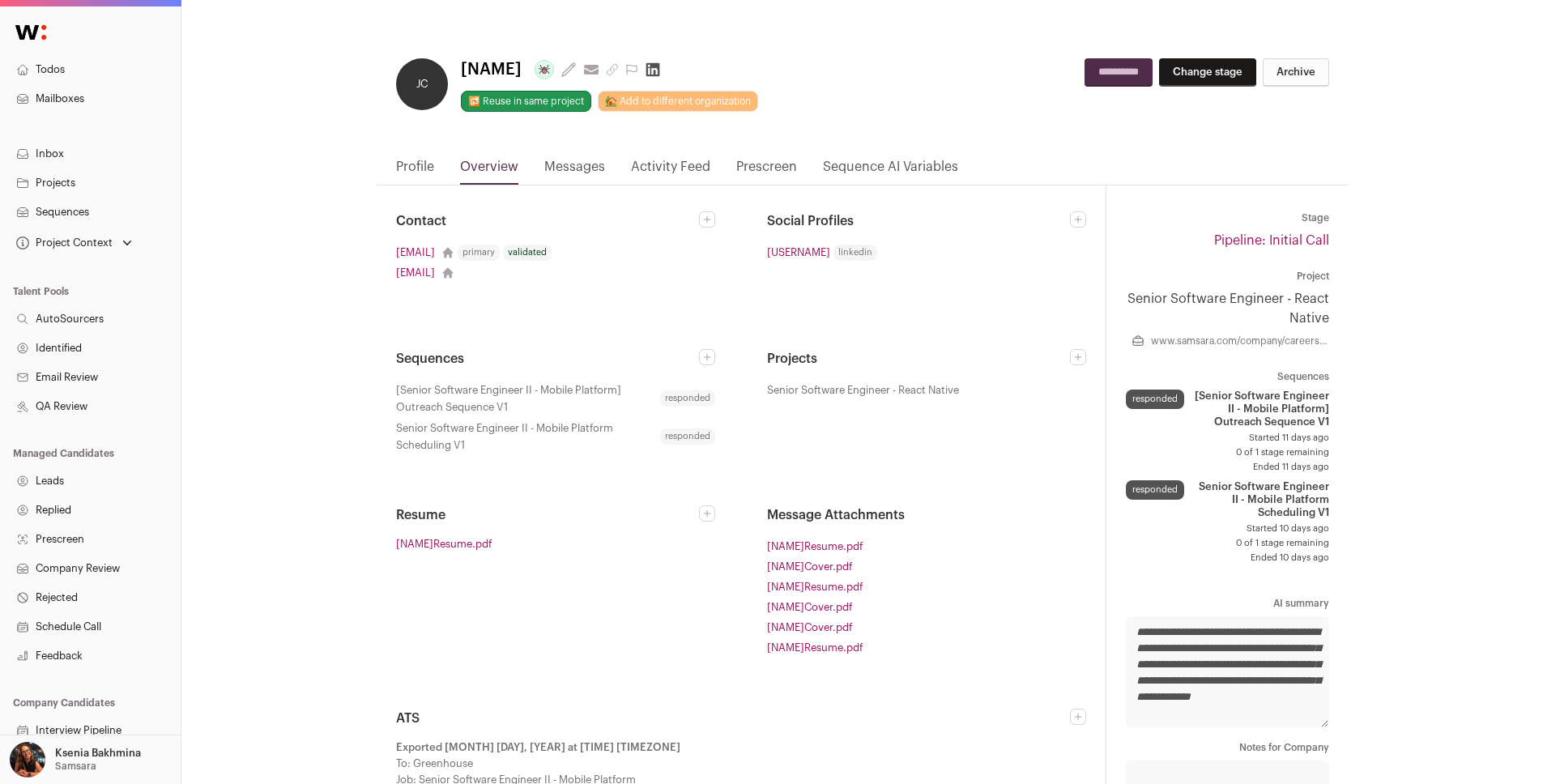 scroll, scrollTop: 0, scrollLeft: 0, axis: both 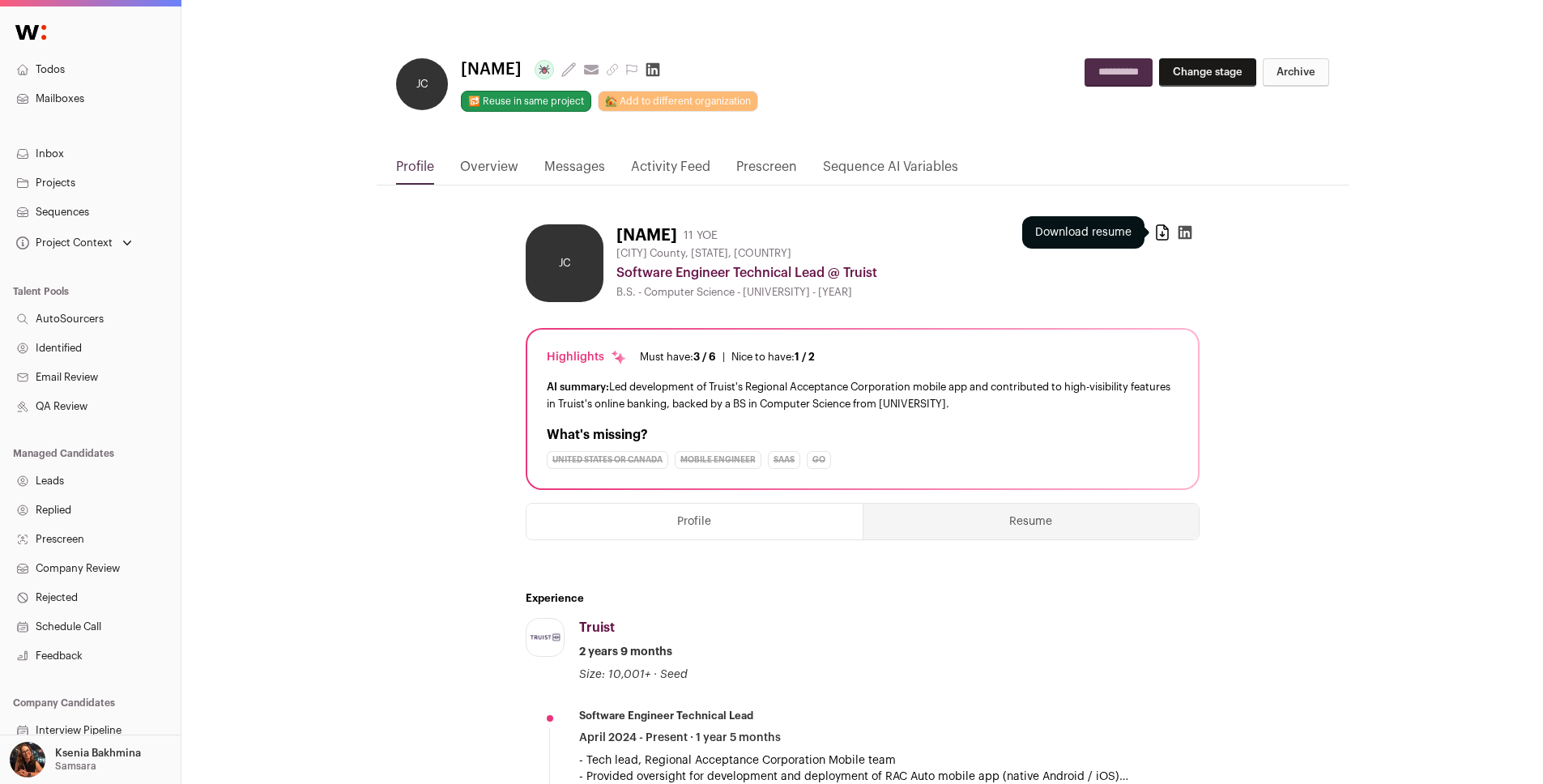 click 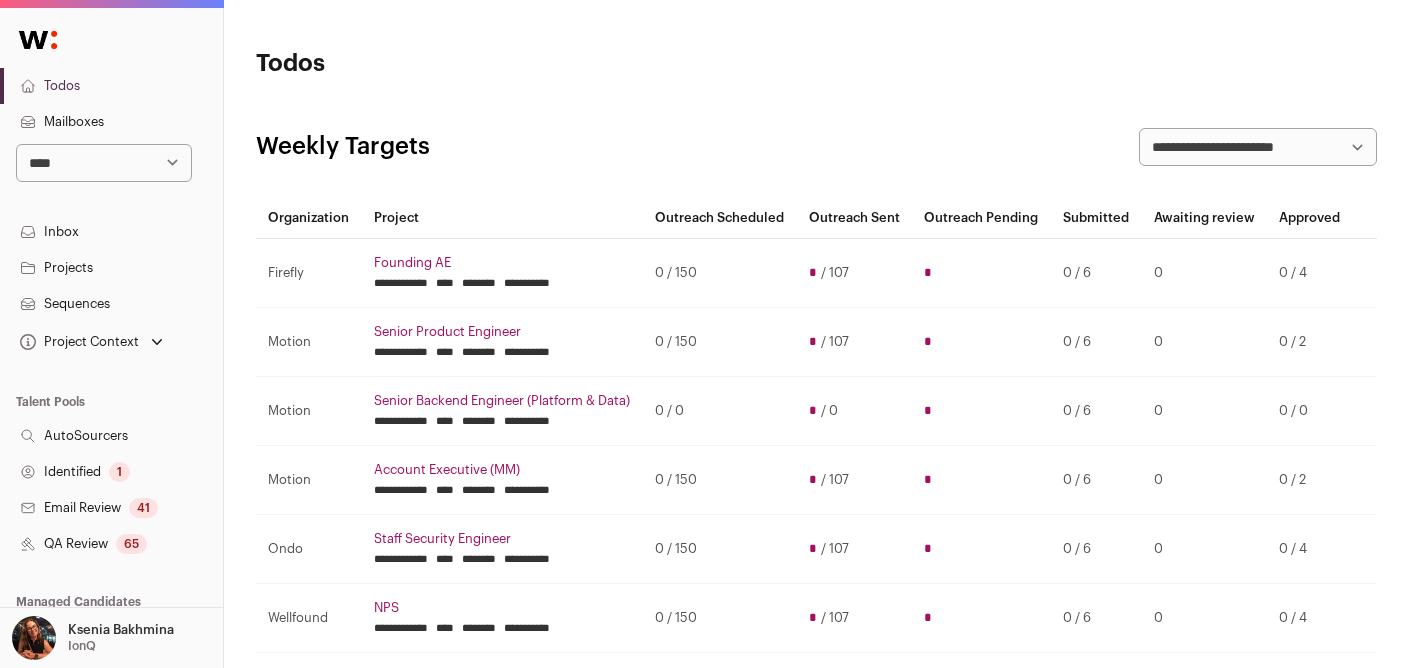 scroll, scrollTop: 0, scrollLeft: 0, axis: both 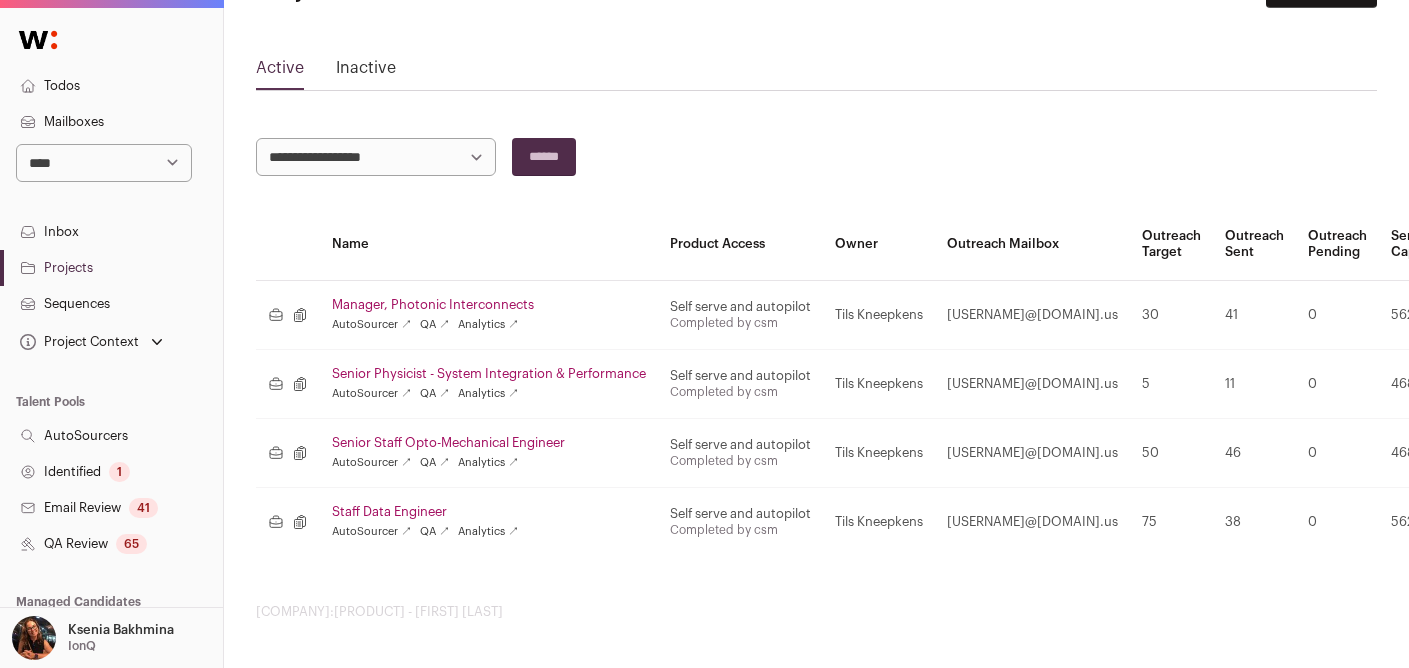 click on "Senior Staff Opto-Mechanical Engineer" at bounding box center (489, 443) 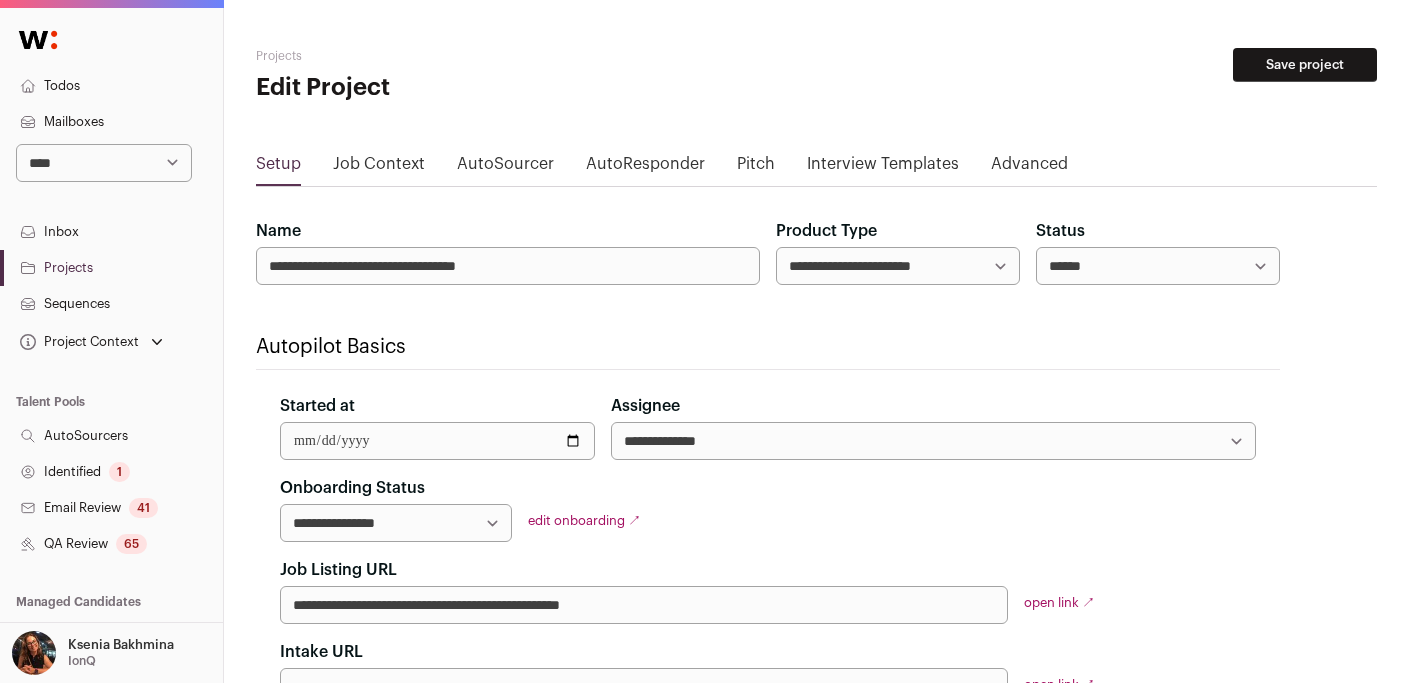 scroll, scrollTop: 148, scrollLeft: 0, axis: vertical 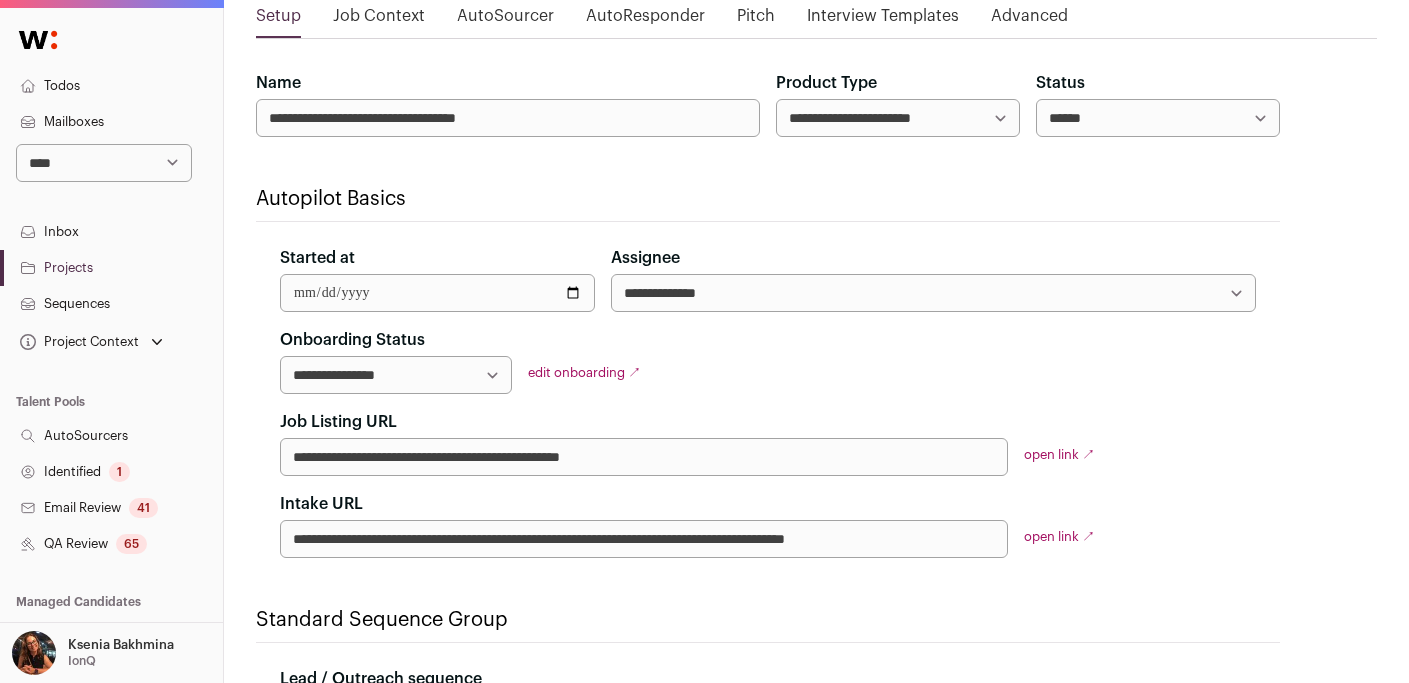 click on "edit onboarding ↗" at bounding box center [584, 372] 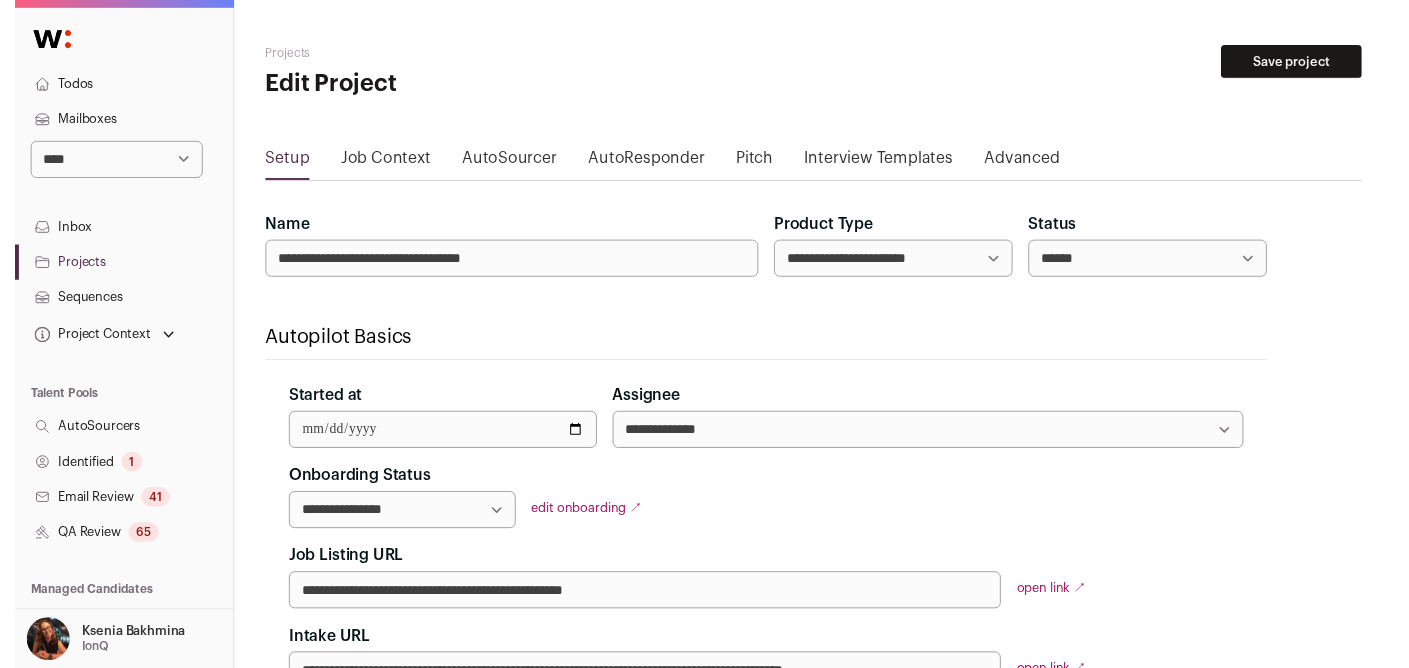 scroll, scrollTop: 0, scrollLeft: 0, axis: both 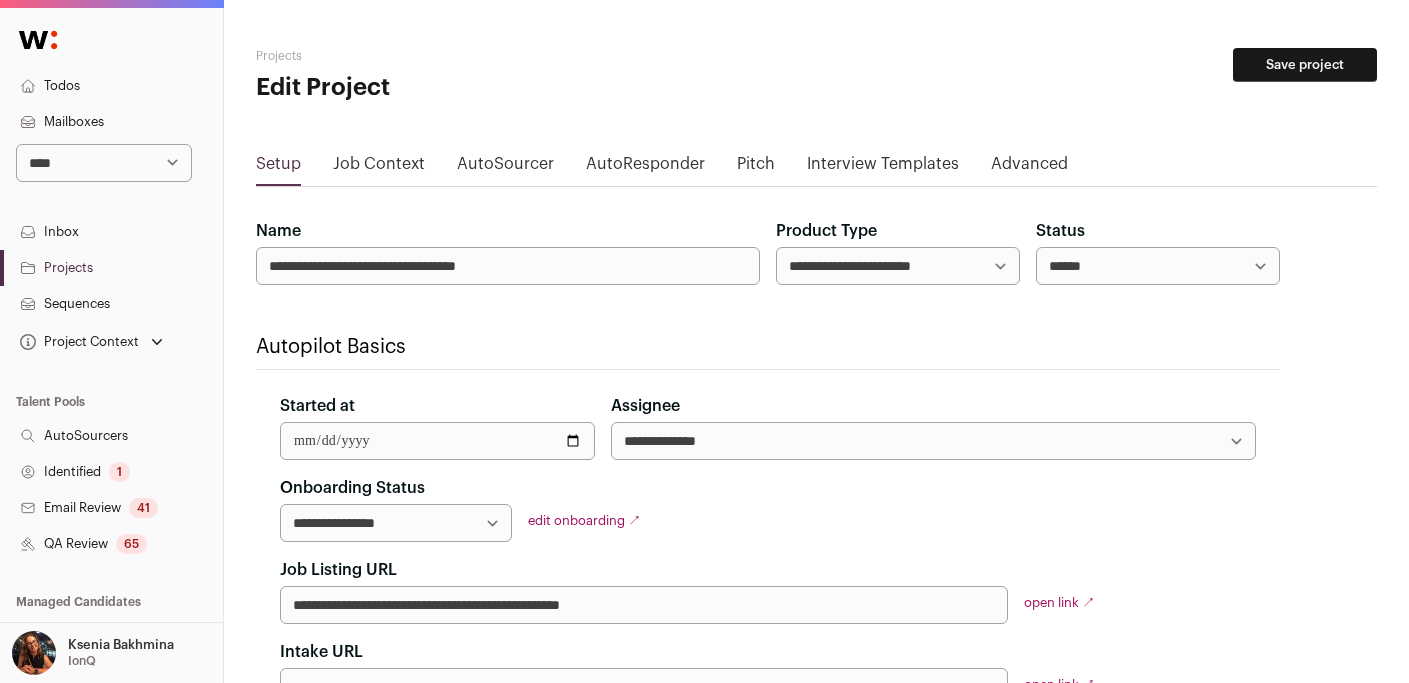 click on "Projects" at bounding box center [111, 268] 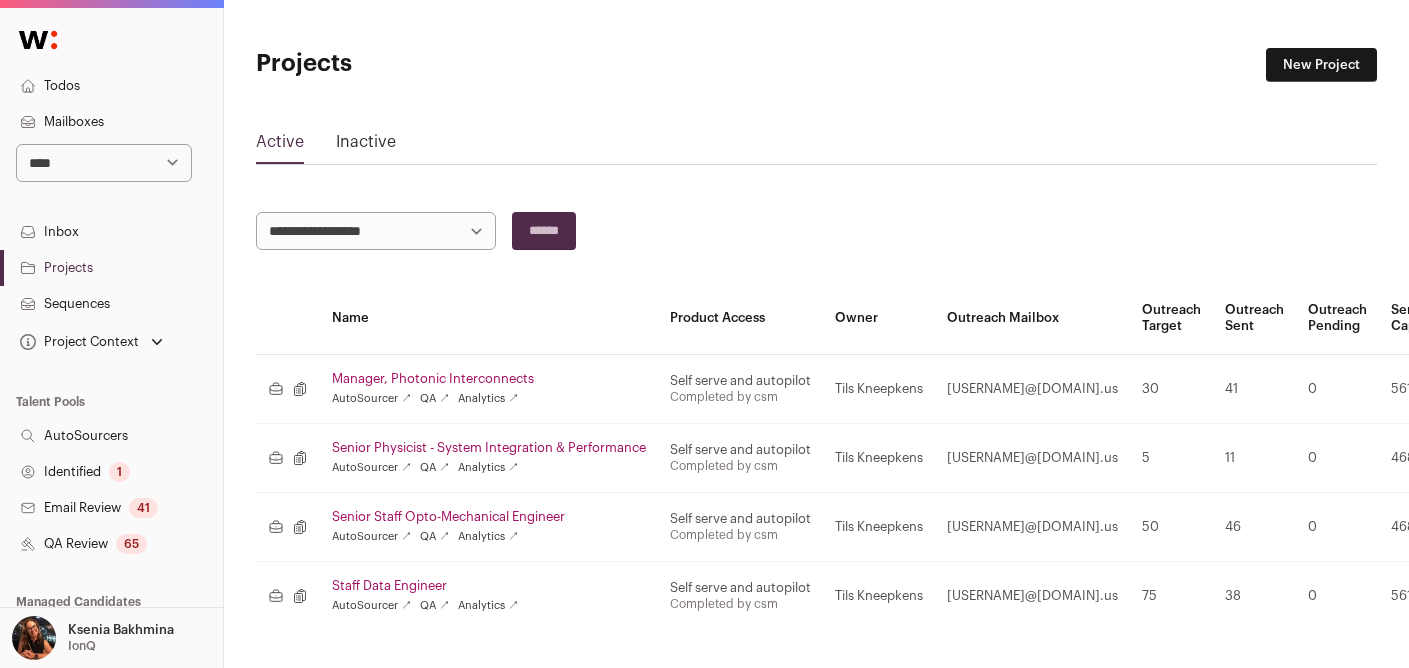 click on "Senior Physicist - System Integration & Performance" at bounding box center [489, 448] 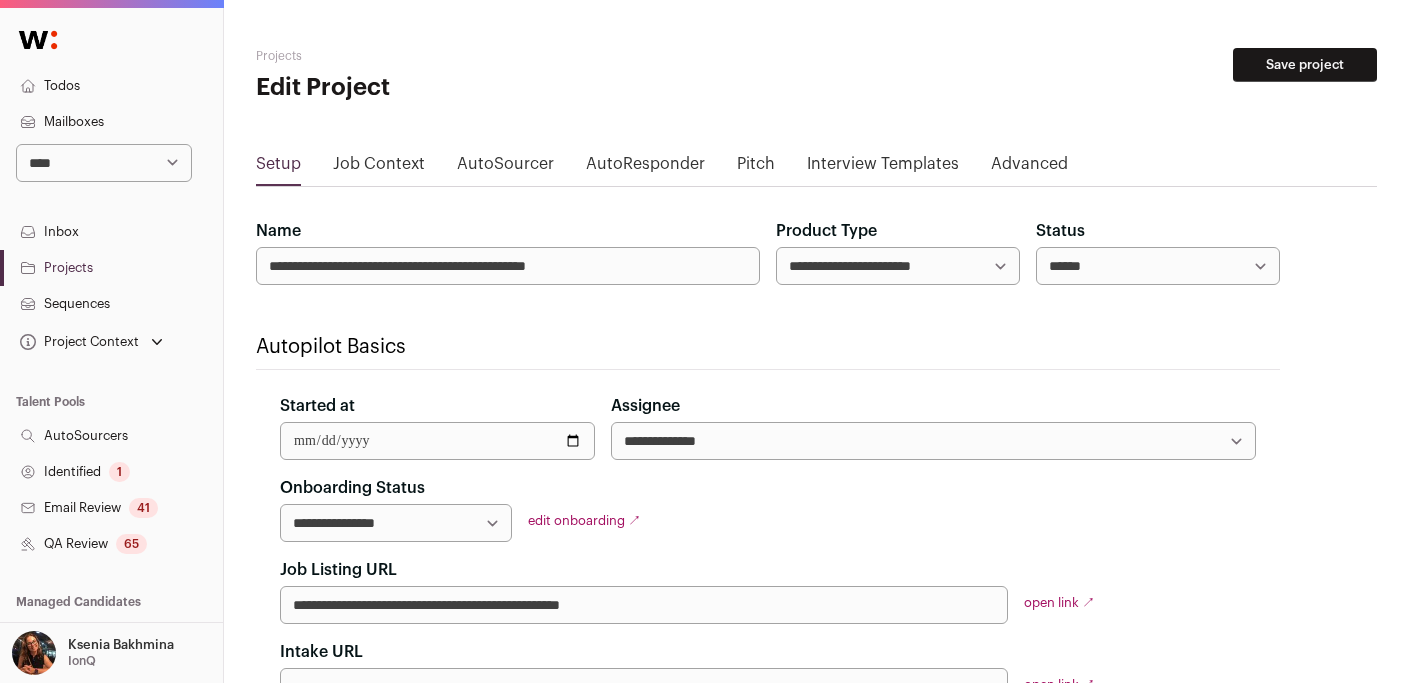 click on "edit onboarding ↗" at bounding box center (584, 520) 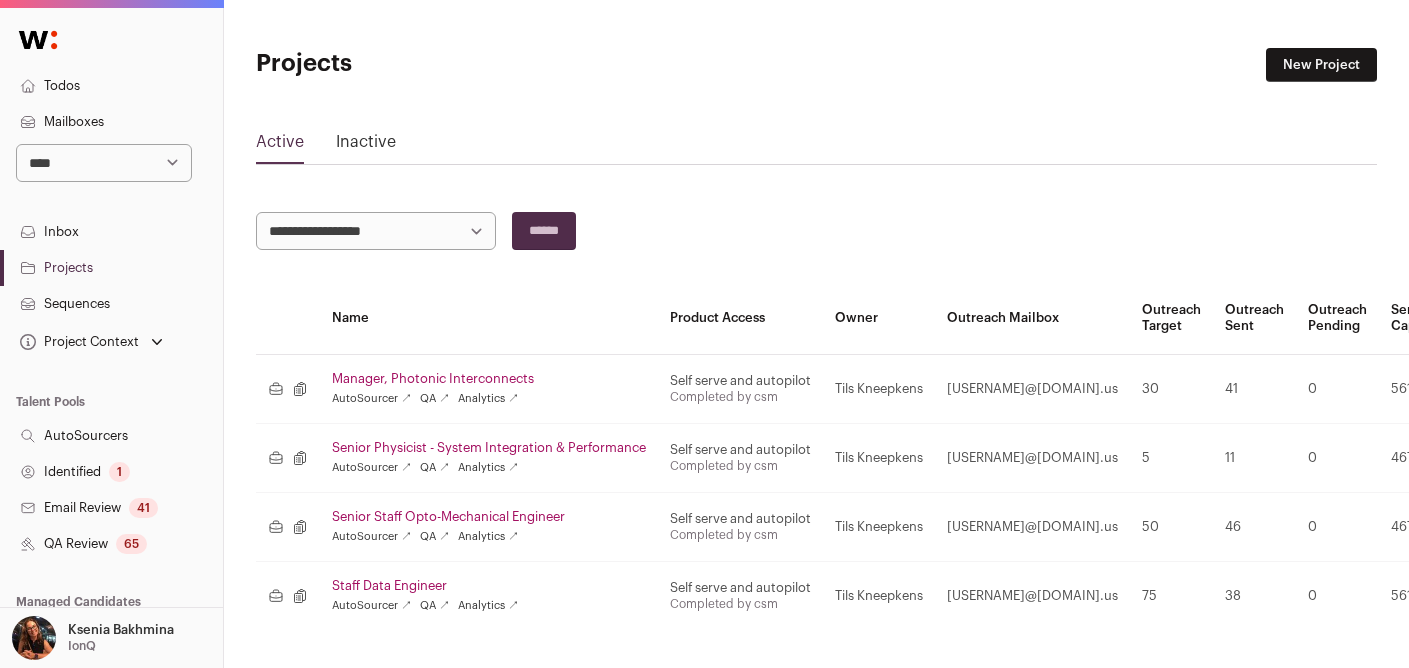 click on "Senior Staff Opto-Mechanical Engineer" at bounding box center [489, 517] 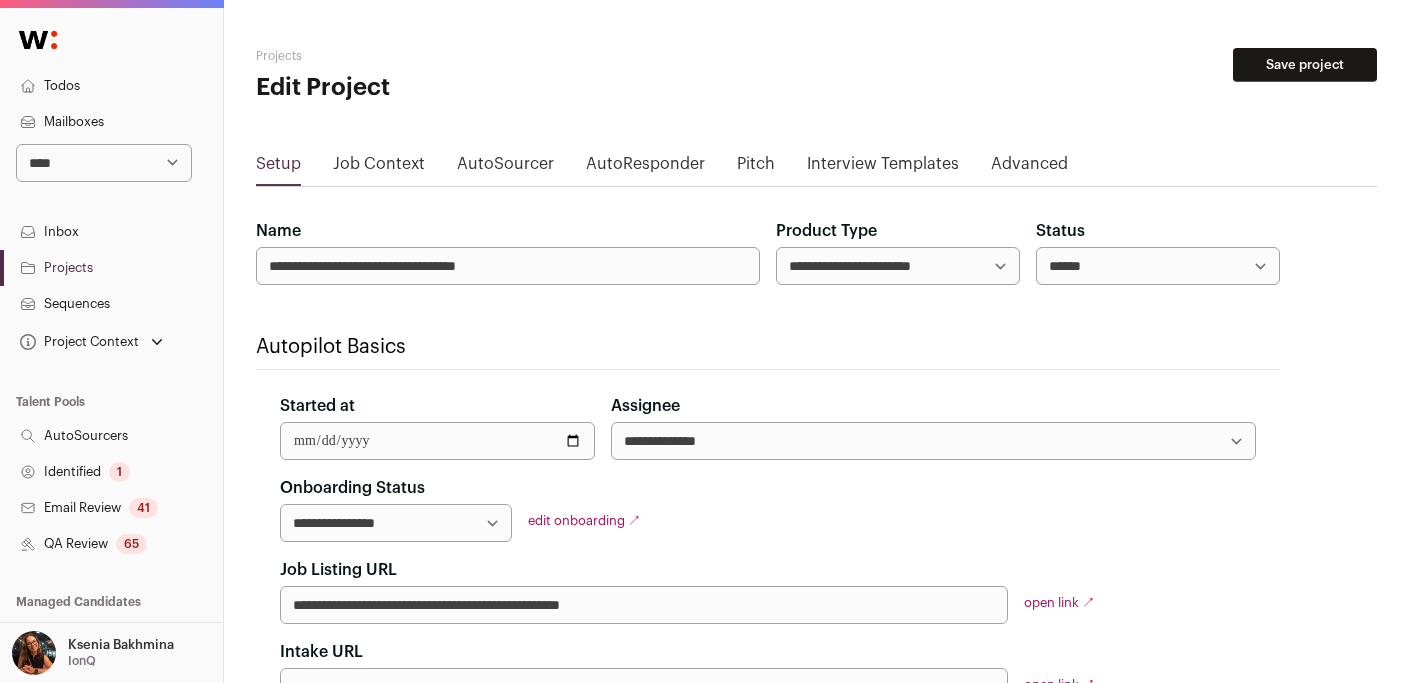 click on "edit onboarding ↗" at bounding box center [584, 520] 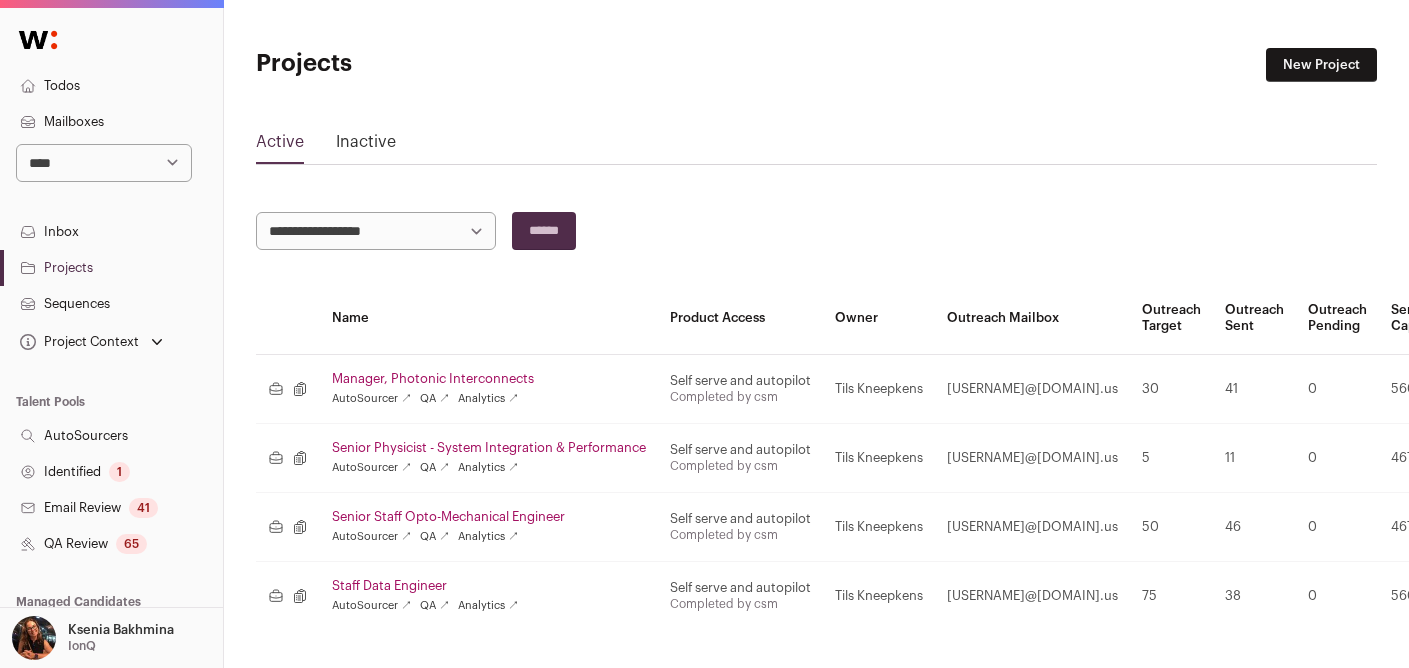 click on "Manager, Photonic Interconnects" at bounding box center (489, 379) 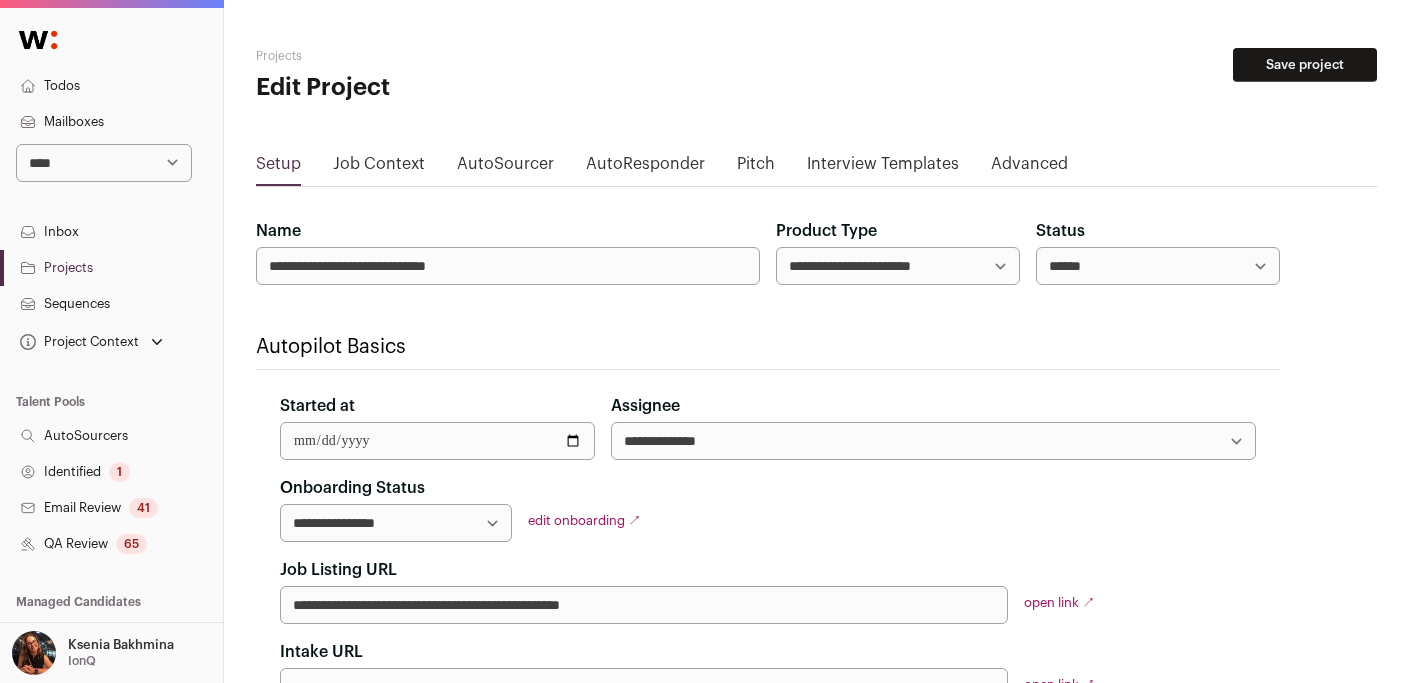drag, startPoint x: 689, startPoint y: 612, endPoint x: 291, endPoint y: 613, distance: 398.00125 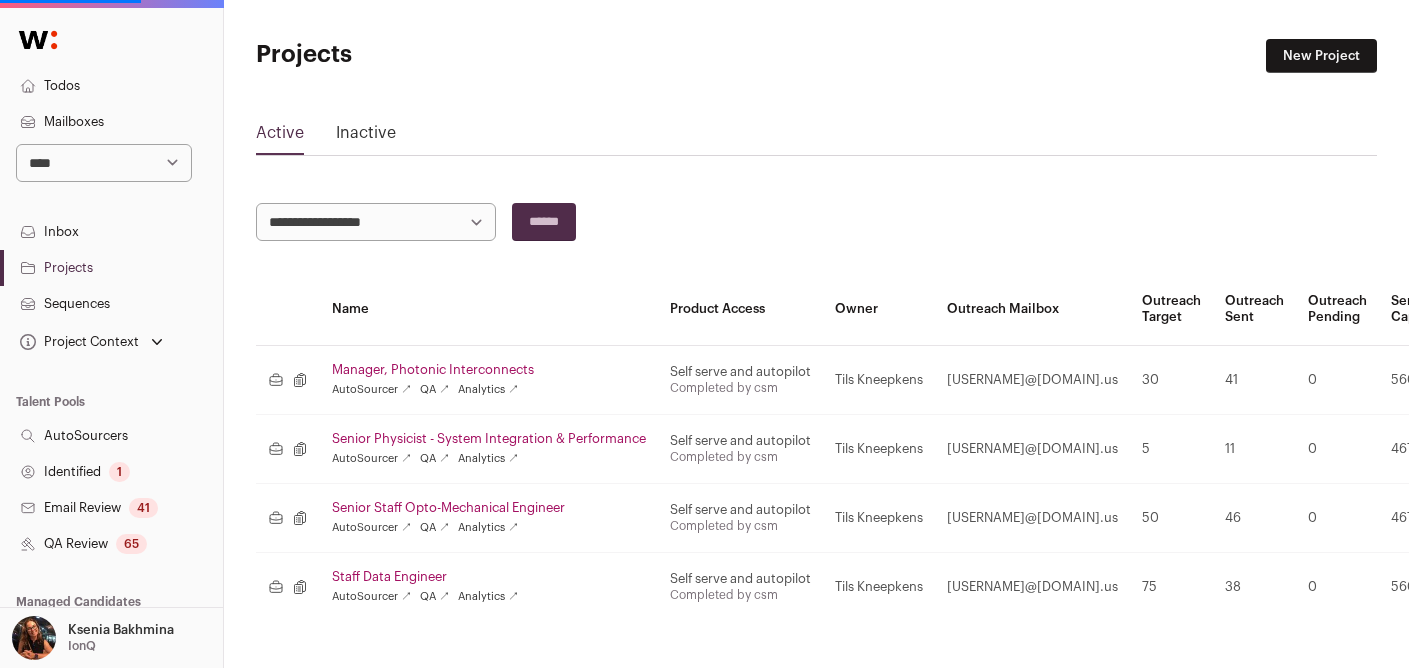scroll, scrollTop: 25, scrollLeft: 0, axis: vertical 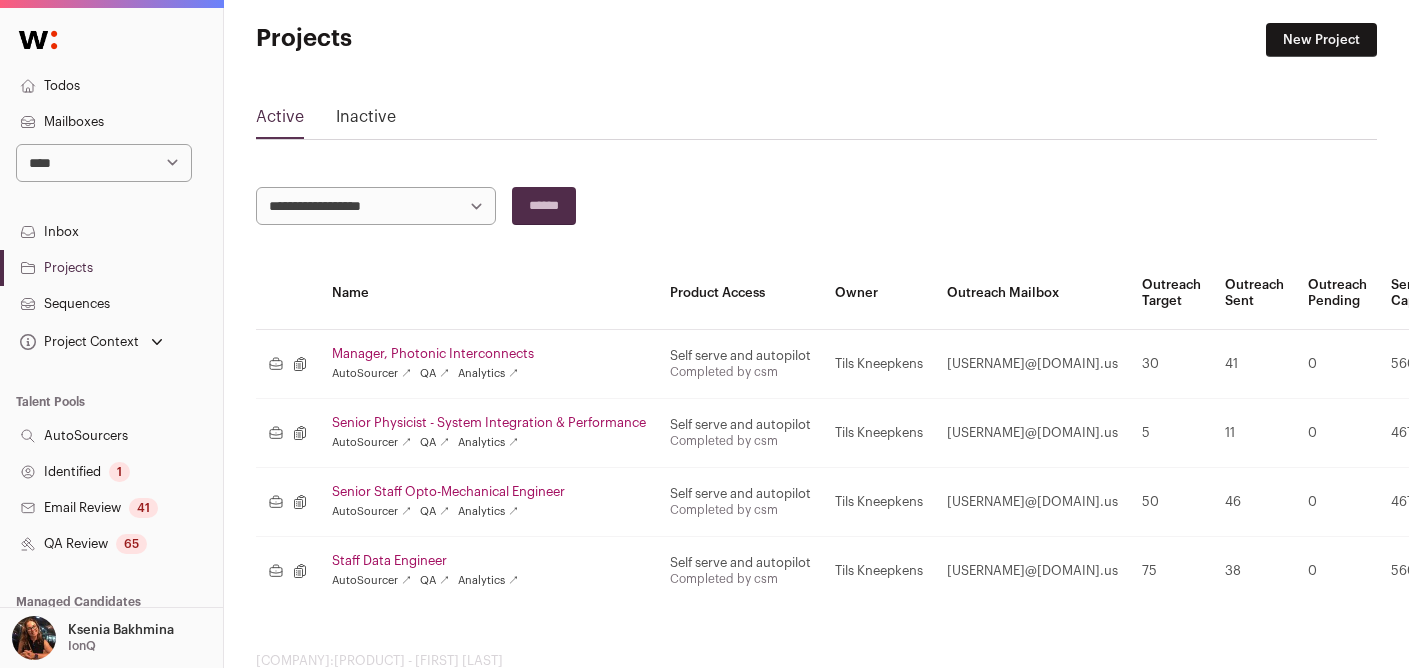 click on "Staff Data Engineer" at bounding box center [489, 561] 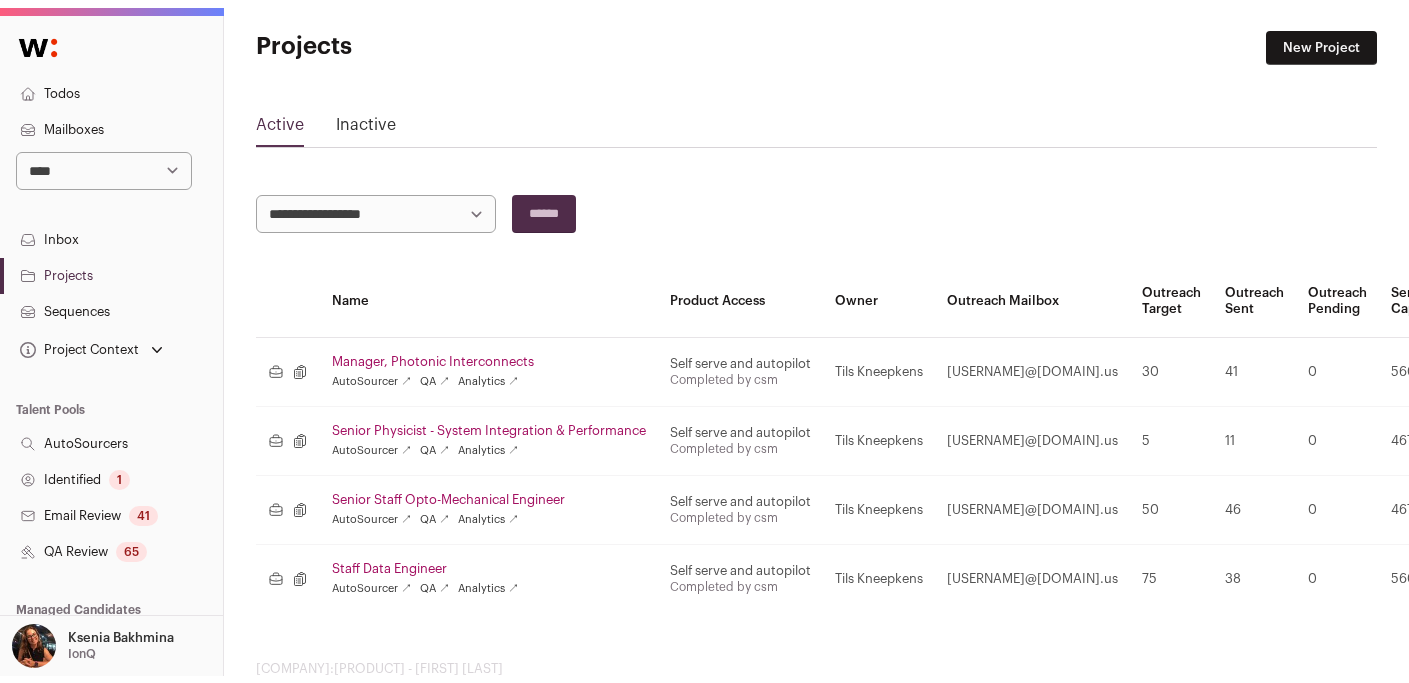 scroll, scrollTop: 0, scrollLeft: 0, axis: both 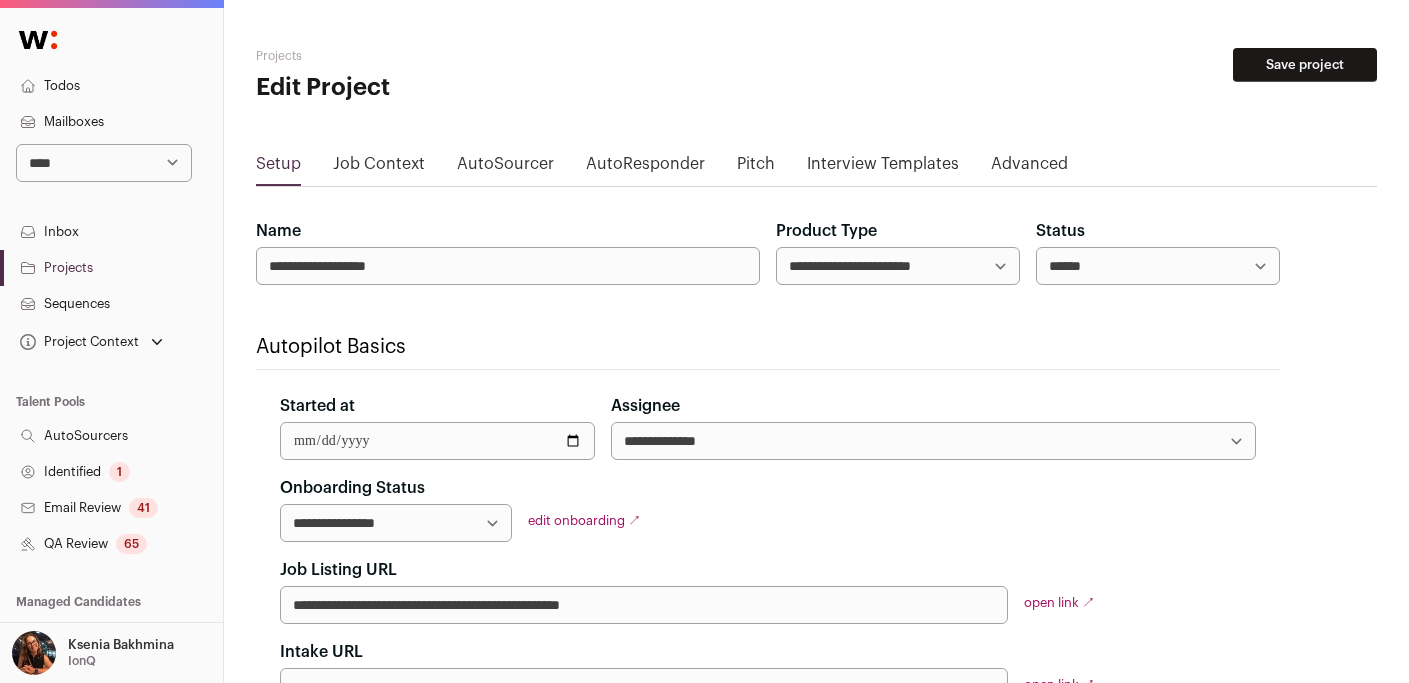 click on "edit onboarding ↗" at bounding box center [584, 520] 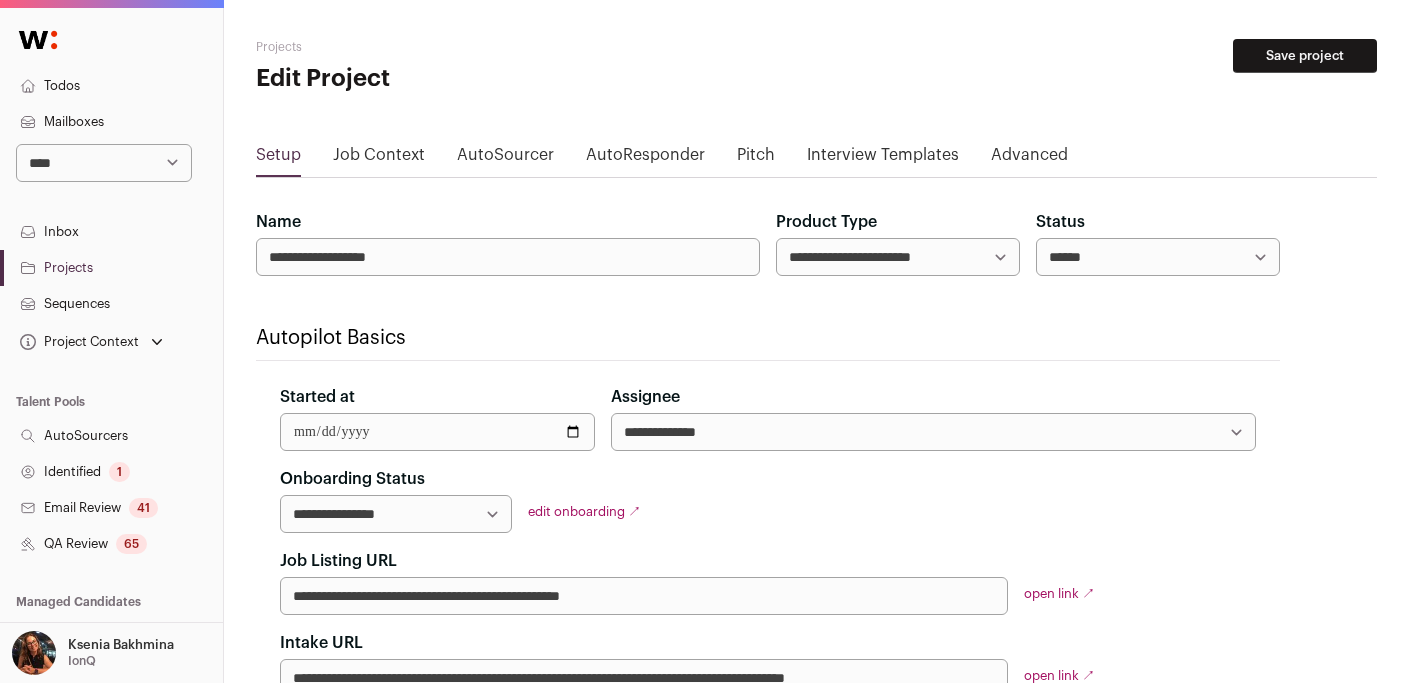 scroll, scrollTop: 30, scrollLeft: 0, axis: vertical 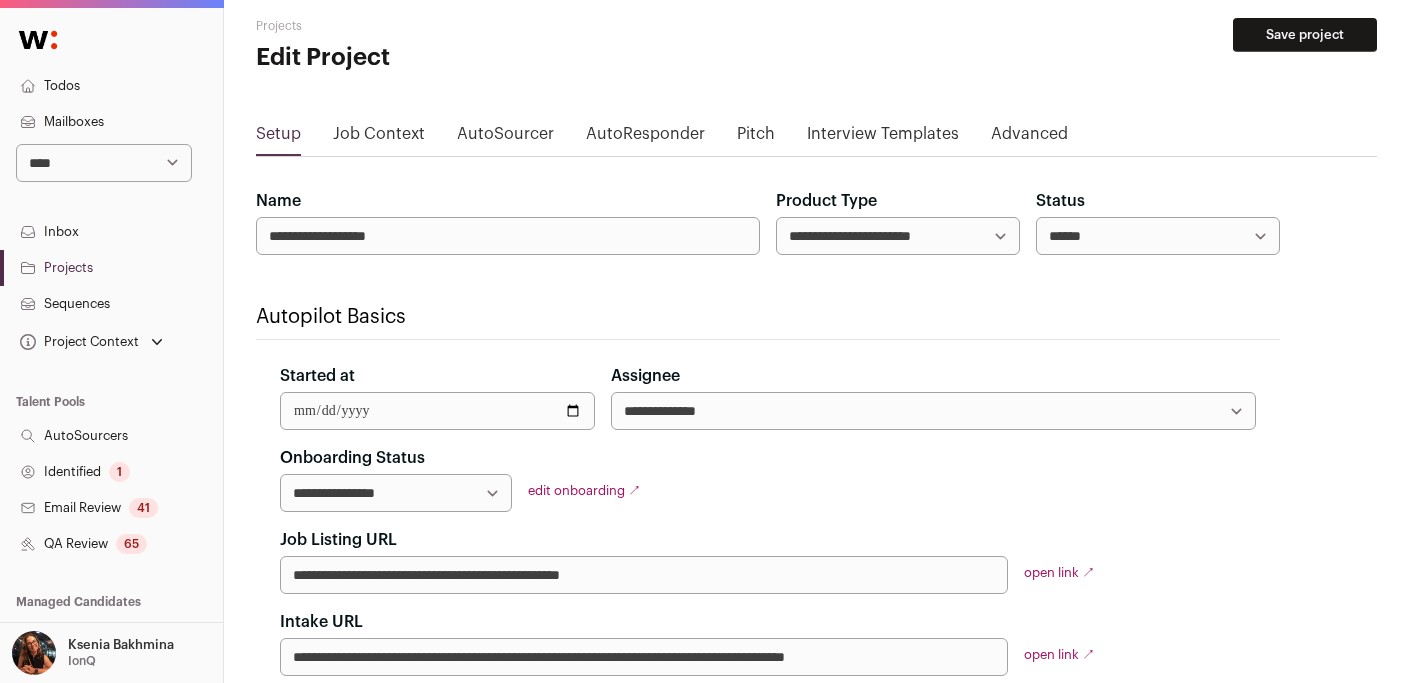 drag, startPoint x: 718, startPoint y: 573, endPoint x: 448, endPoint y: 561, distance: 270.26654 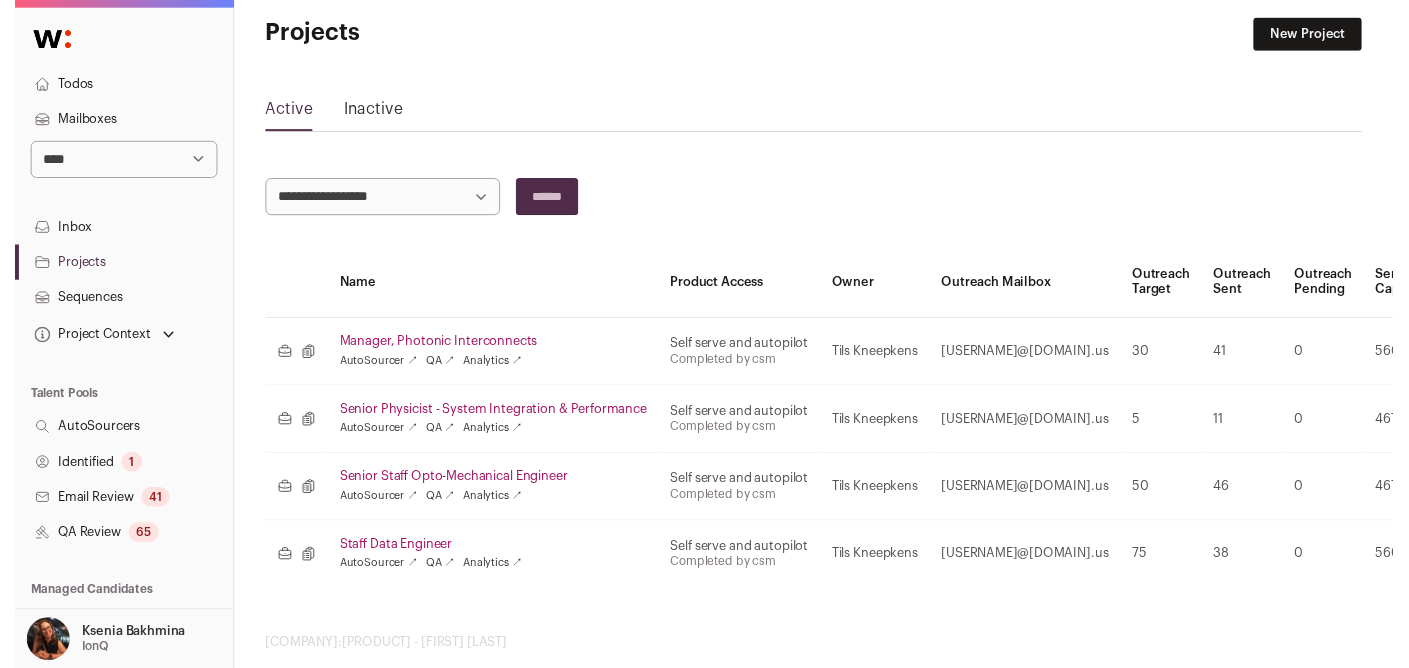 scroll, scrollTop: 25, scrollLeft: 0, axis: vertical 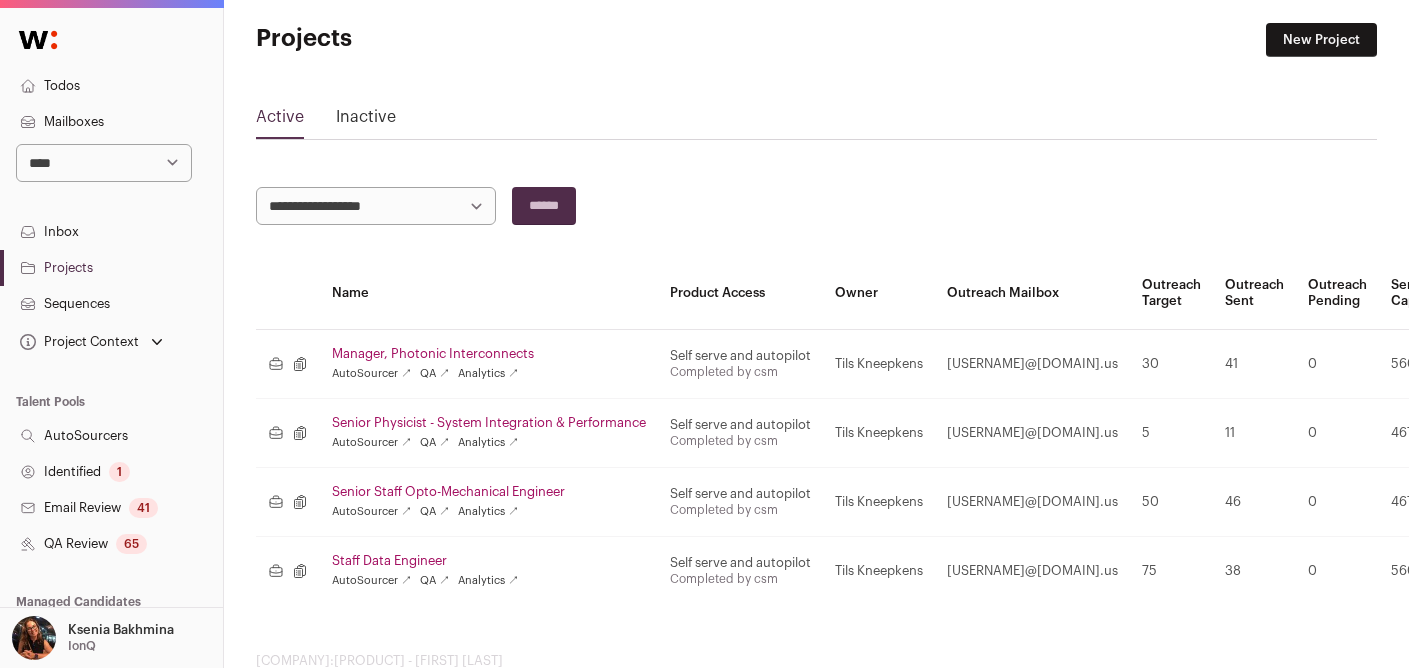 click on "Senior Staff Opto-Mechanical Engineer" at bounding box center [489, 492] 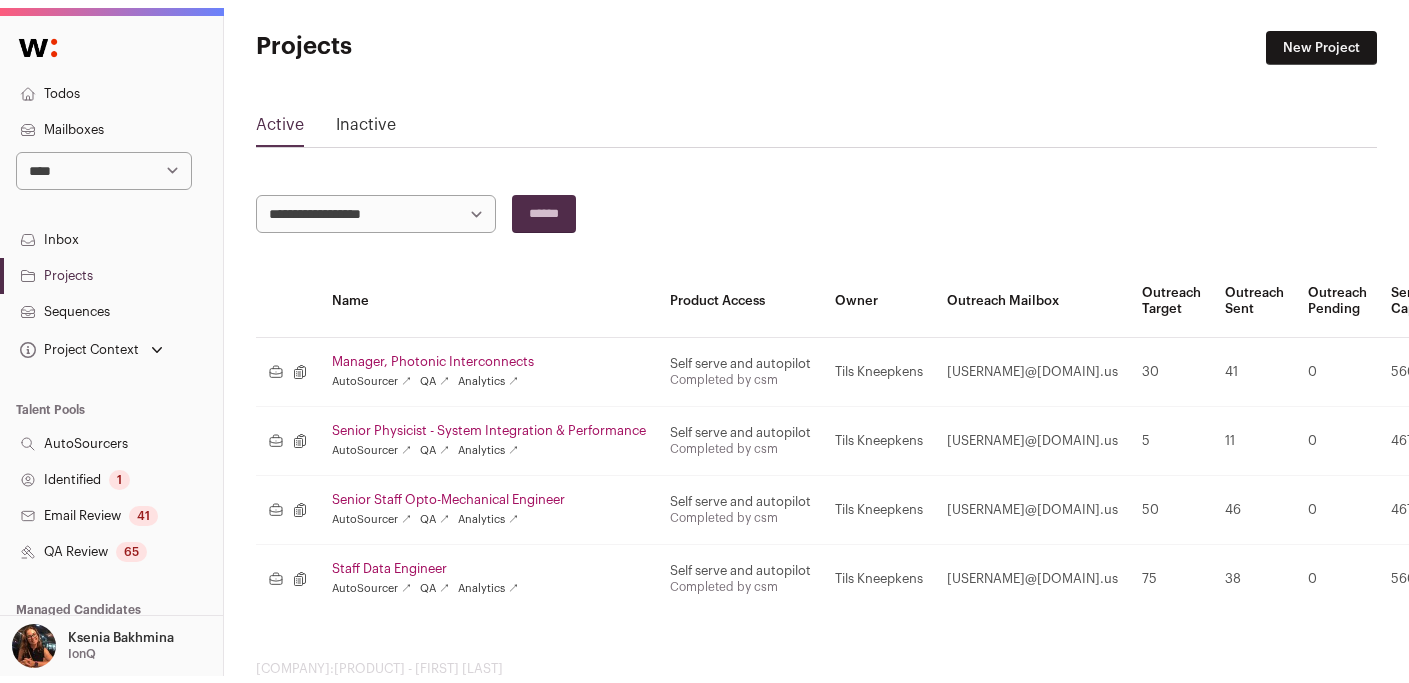 scroll, scrollTop: 0, scrollLeft: 0, axis: both 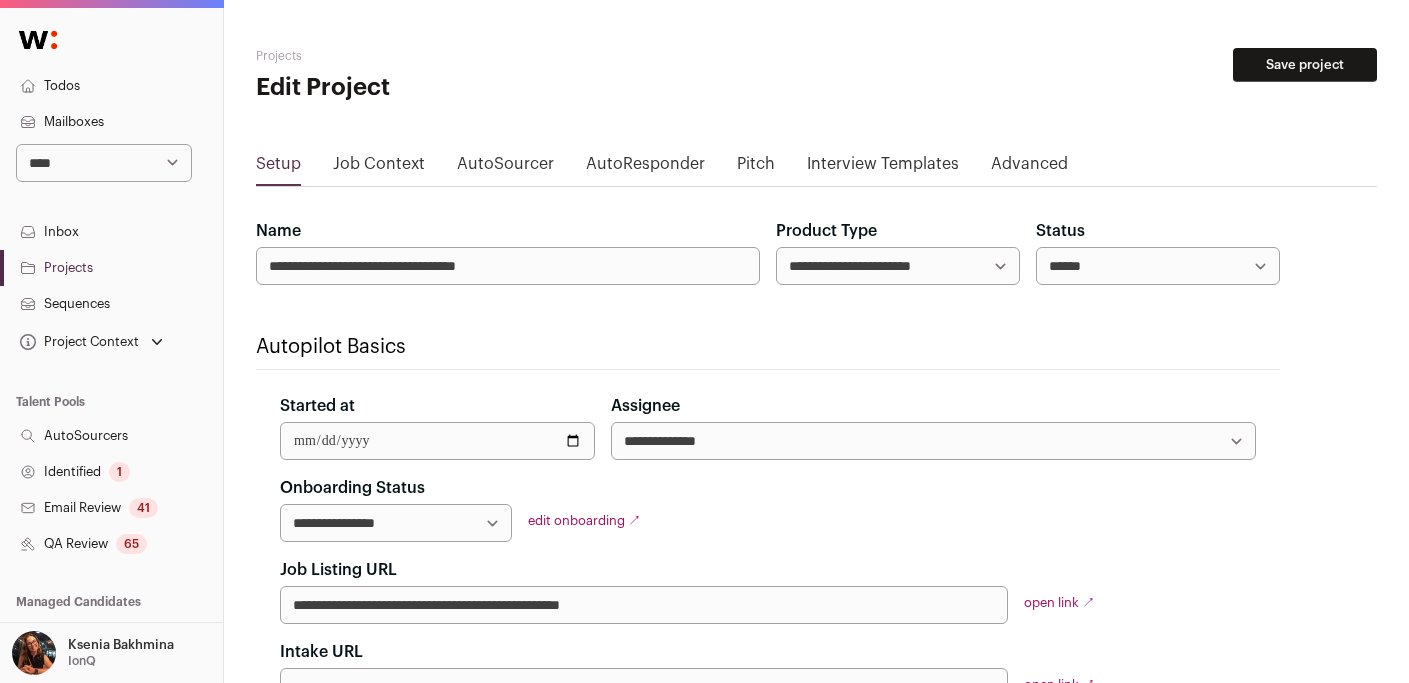 click on "edit onboarding ↗" at bounding box center [644, 521] 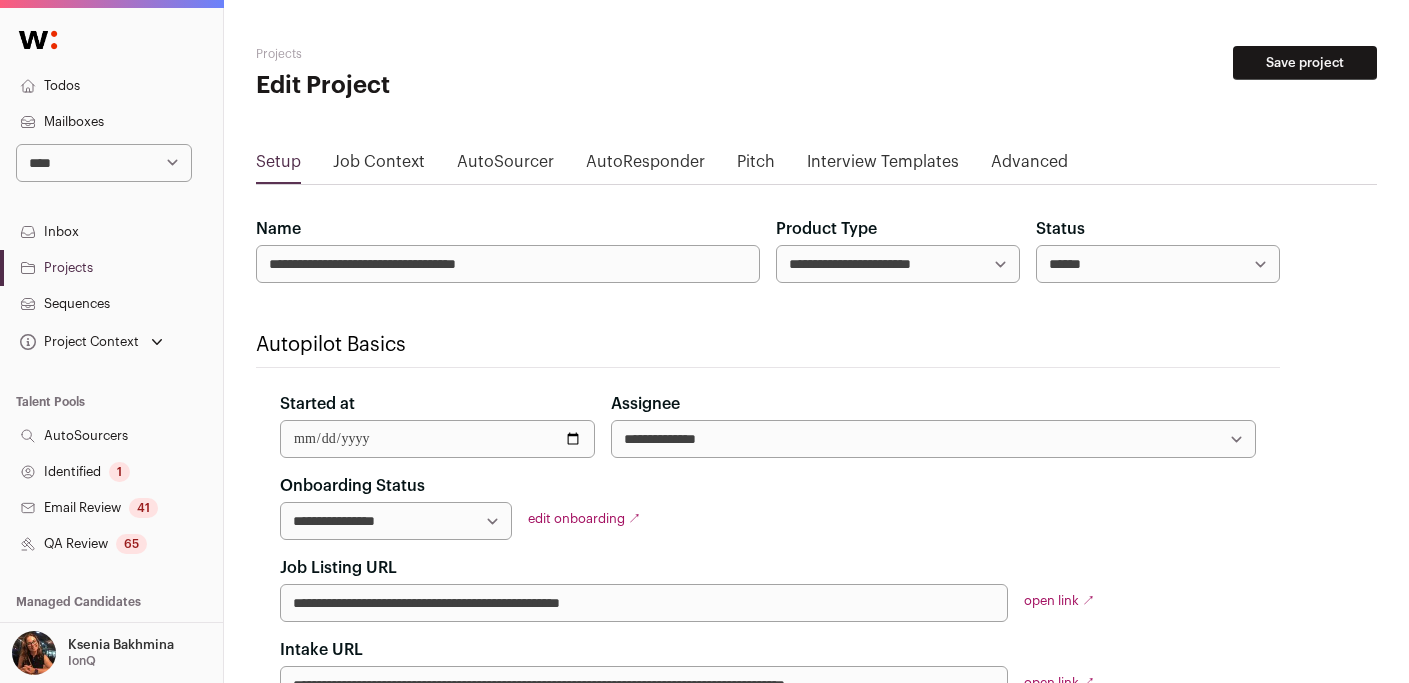 scroll, scrollTop: 155, scrollLeft: 0, axis: vertical 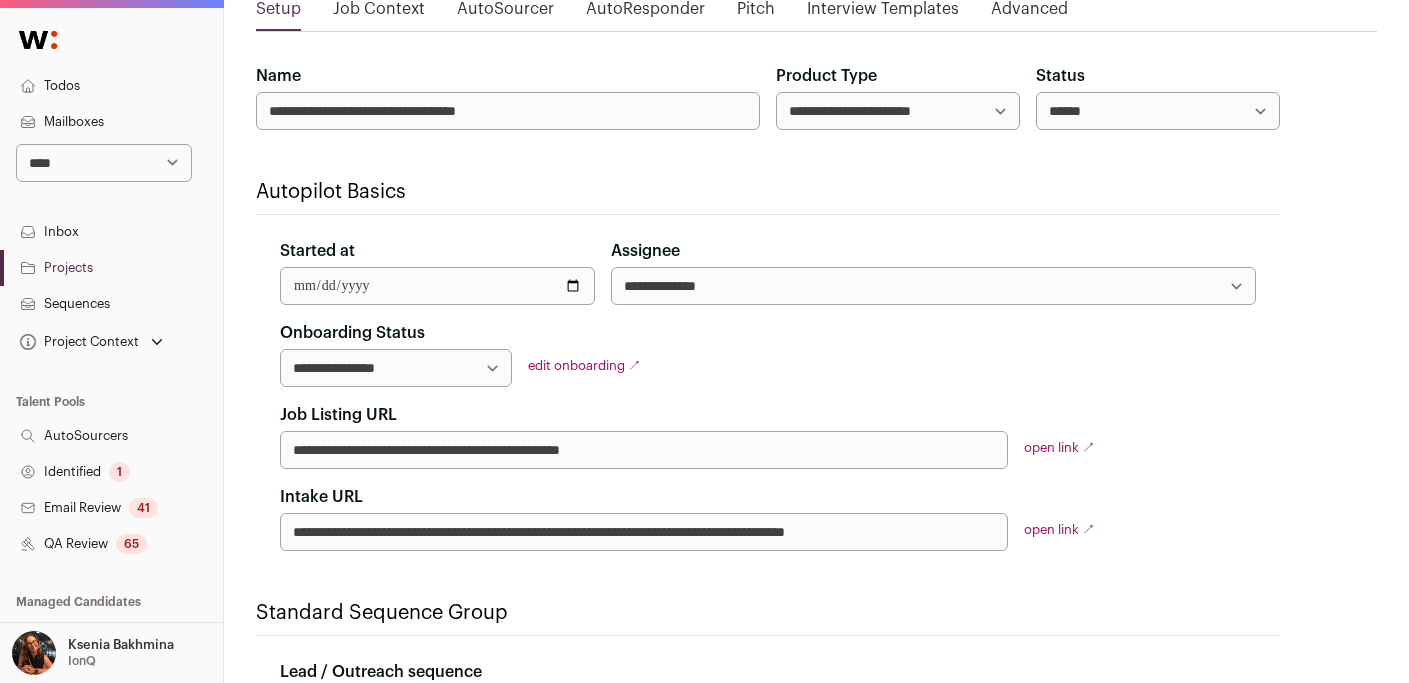 drag, startPoint x: 680, startPoint y: 453, endPoint x: 229, endPoint y: 472, distance: 451.40005 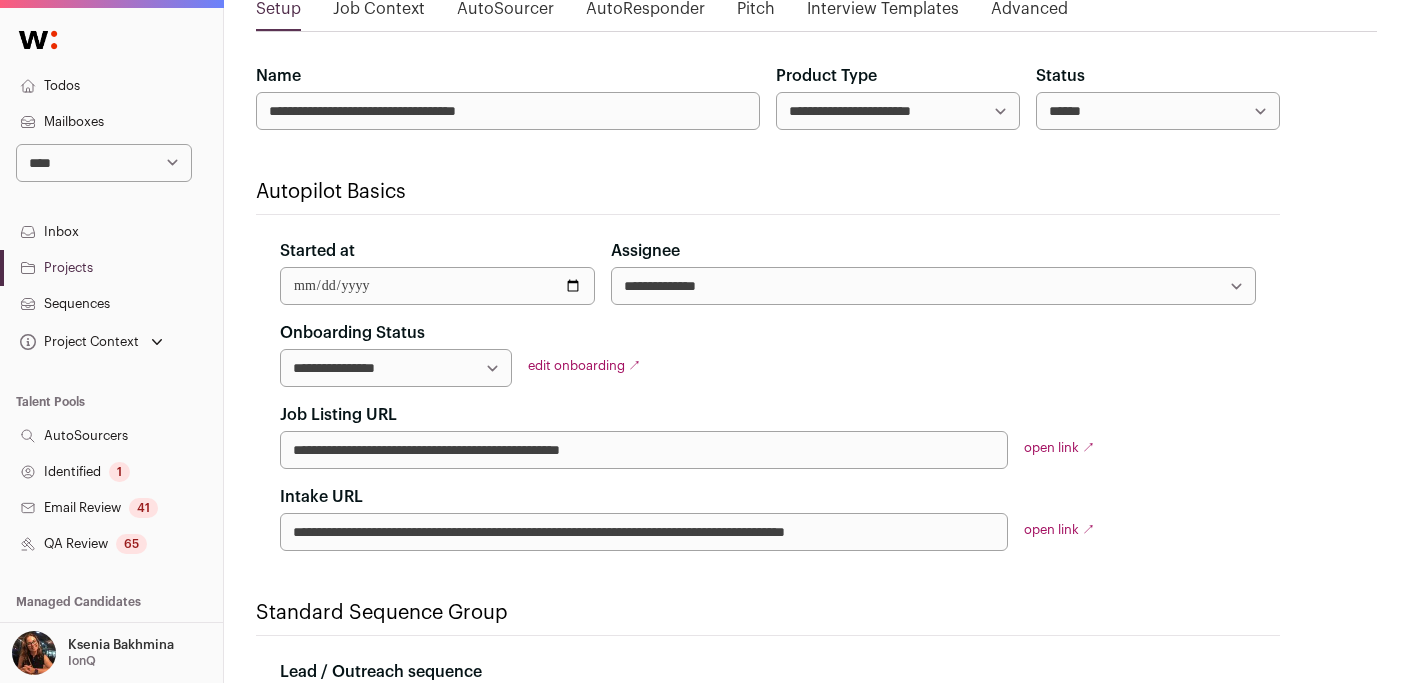 click on "**********" at bounding box center [816, 600] 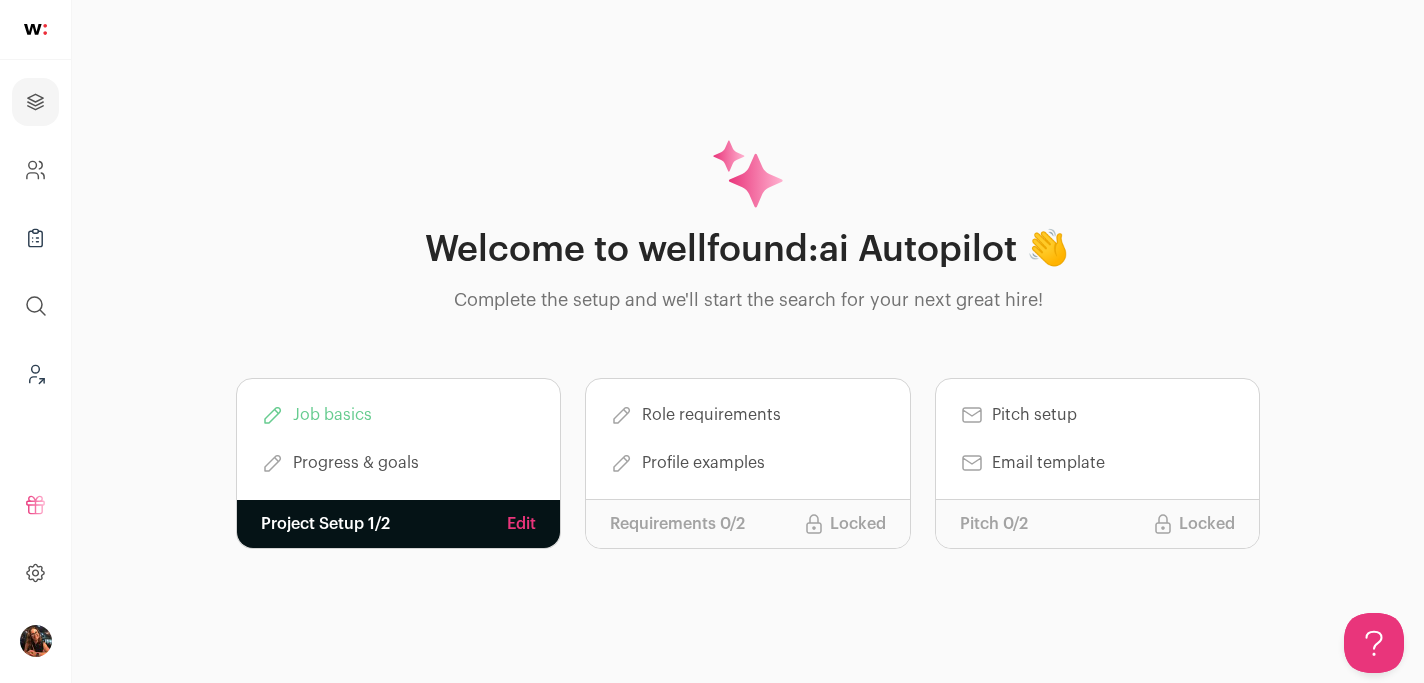 scroll, scrollTop: 0, scrollLeft: 0, axis: both 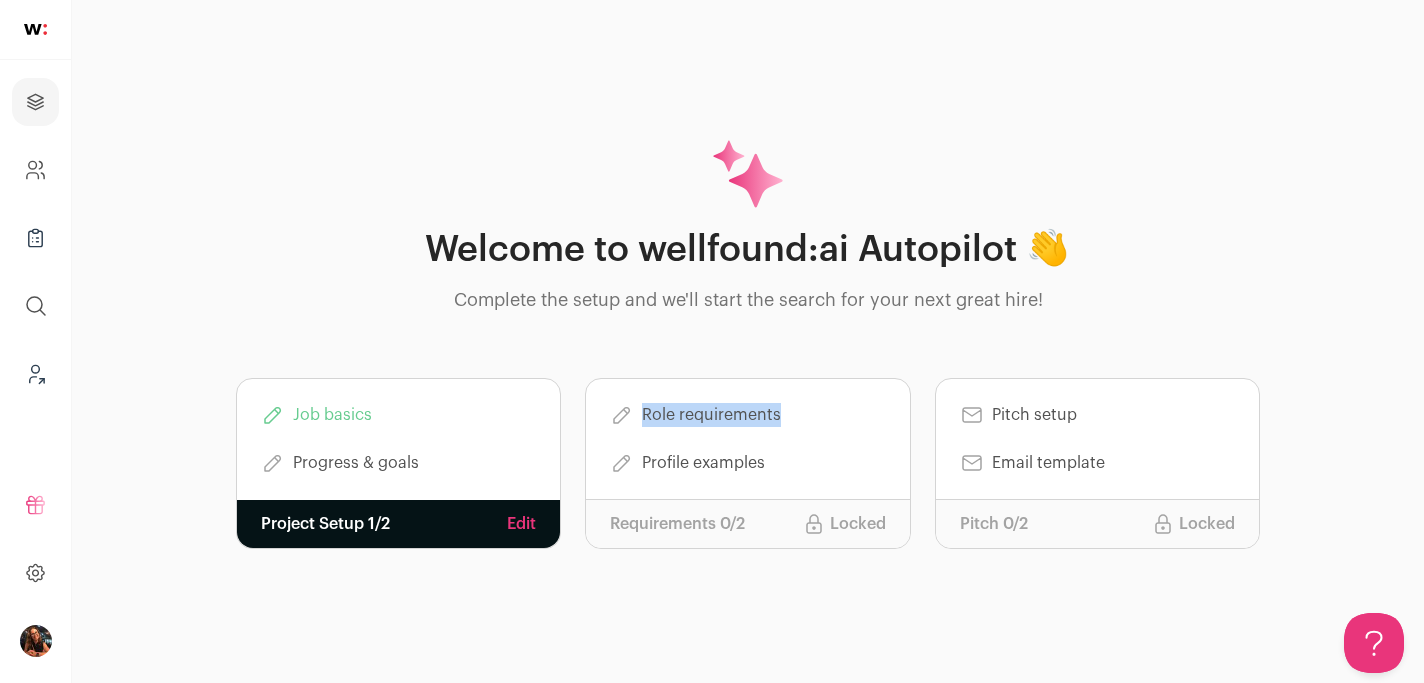 drag, startPoint x: 643, startPoint y: 418, endPoint x: 804, endPoint y: 416, distance: 161.01242 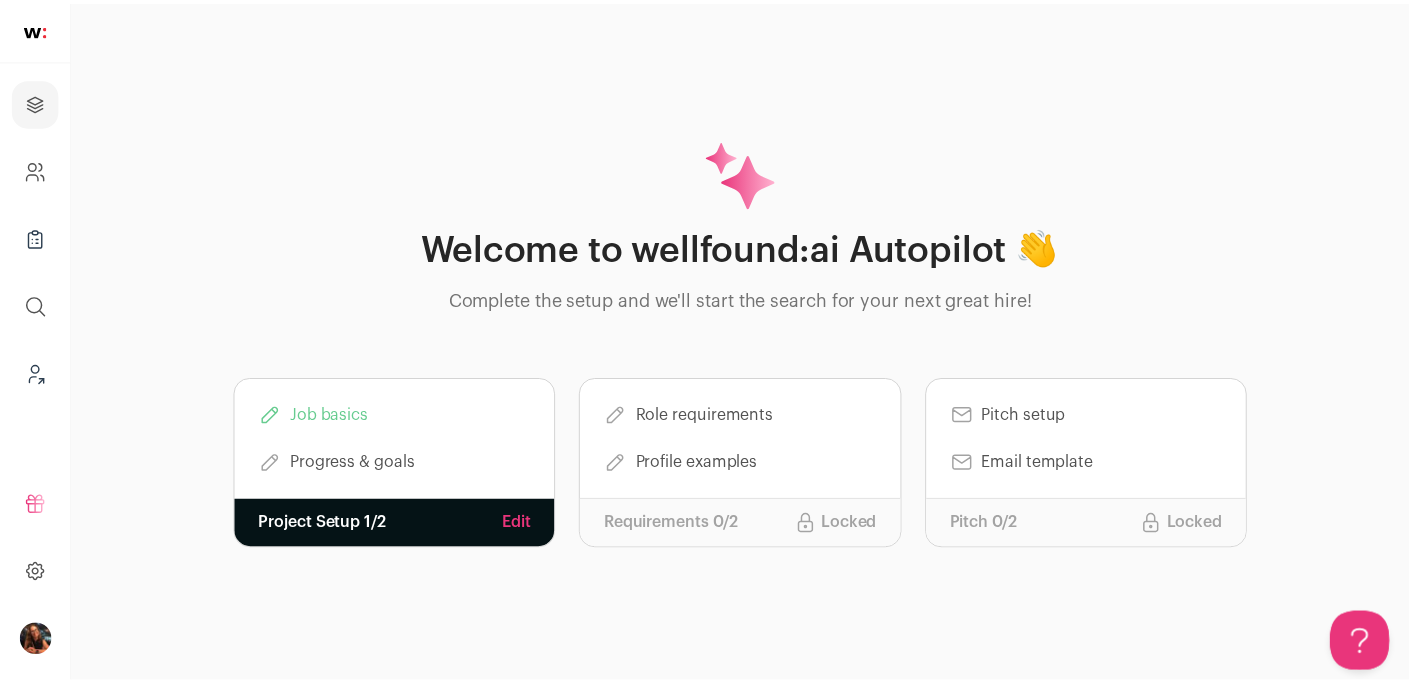 scroll, scrollTop: 0, scrollLeft: 0, axis: both 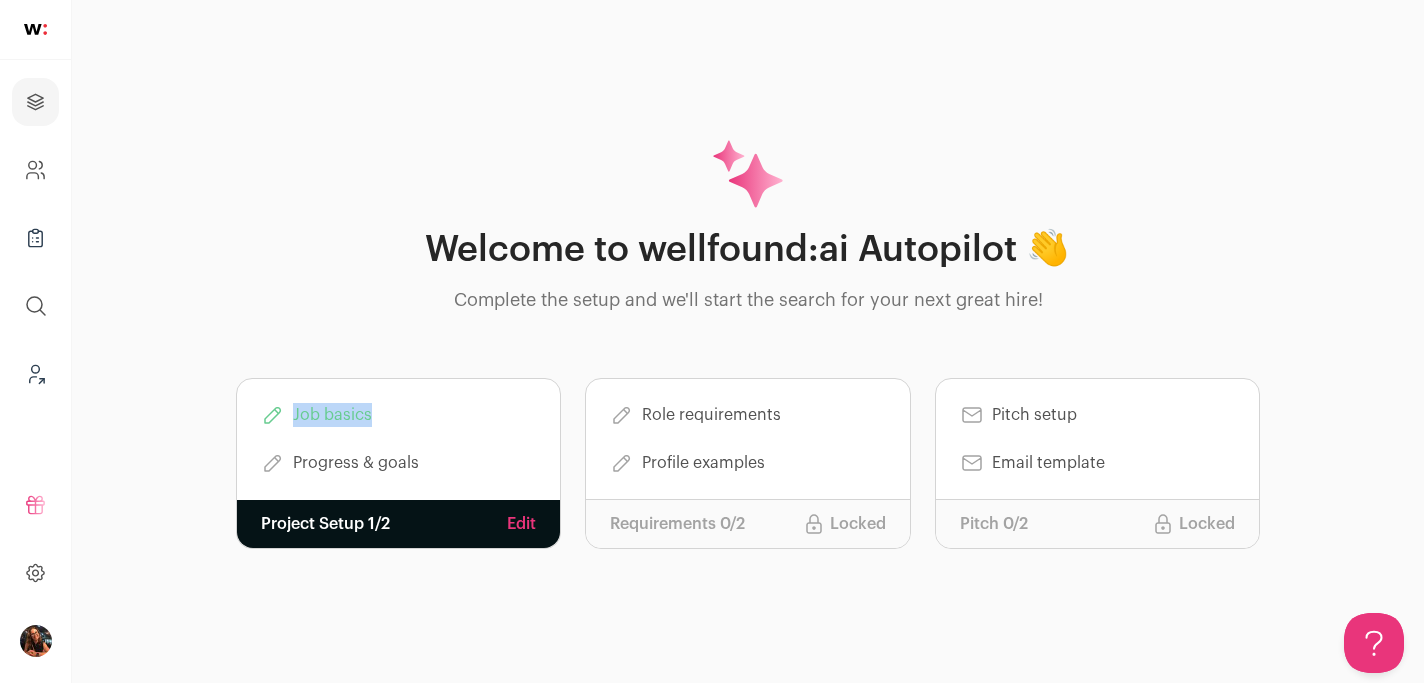 drag, startPoint x: 407, startPoint y: 416, endPoint x: 278, endPoint y: 417, distance: 129.00388 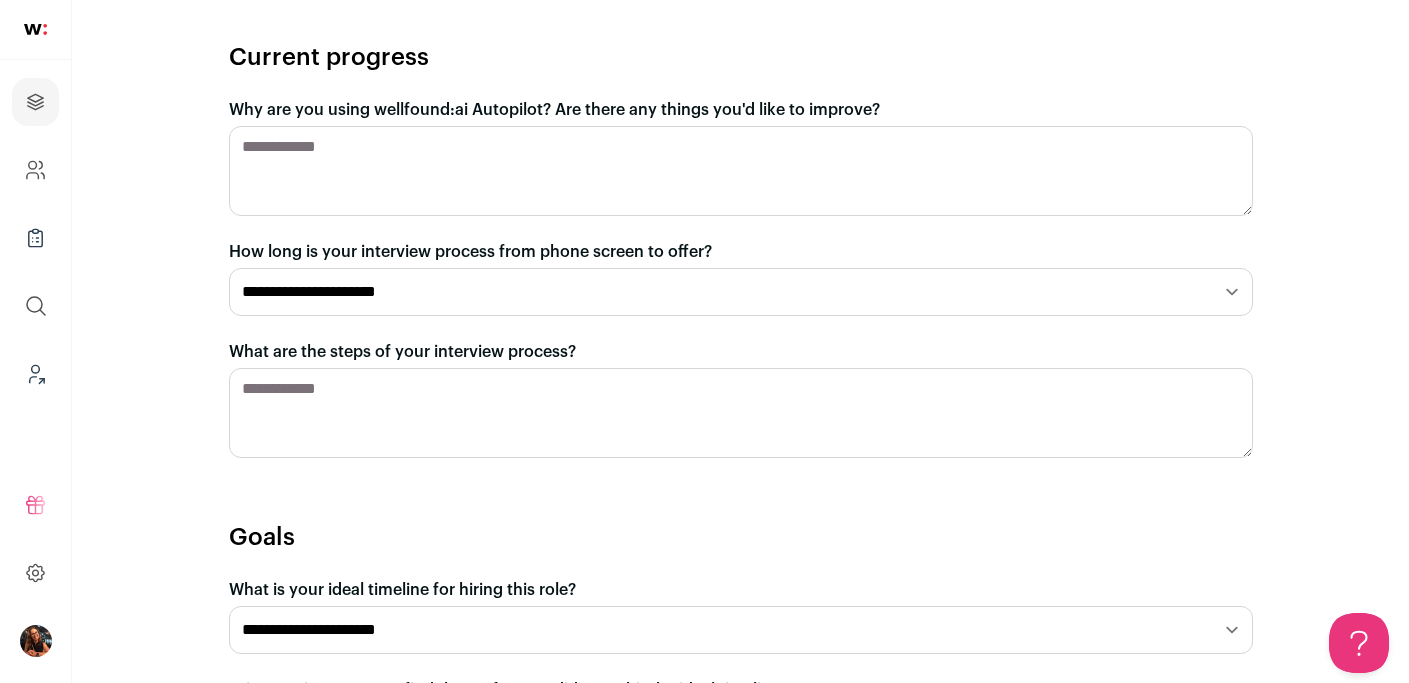 scroll, scrollTop: 779, scrollLeft: 0, axis: vertical 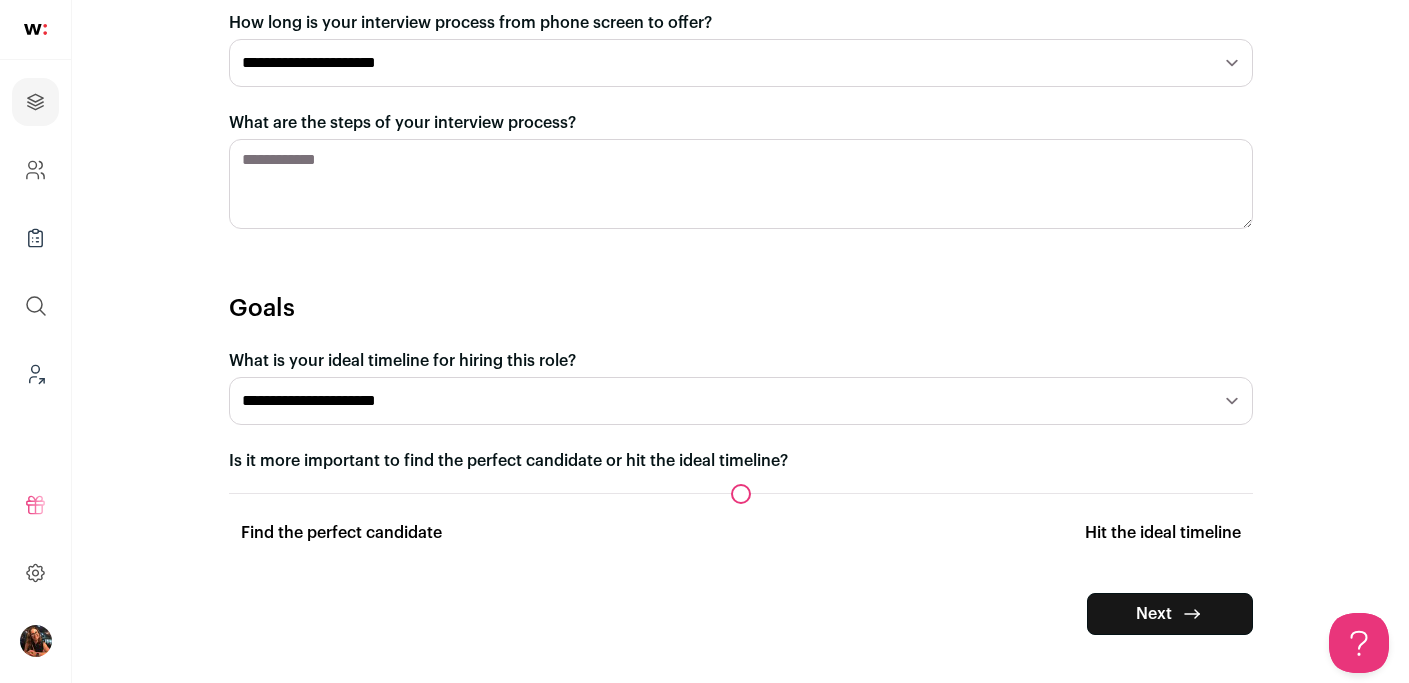 click on "Next" at bounding box center [1170, 614] 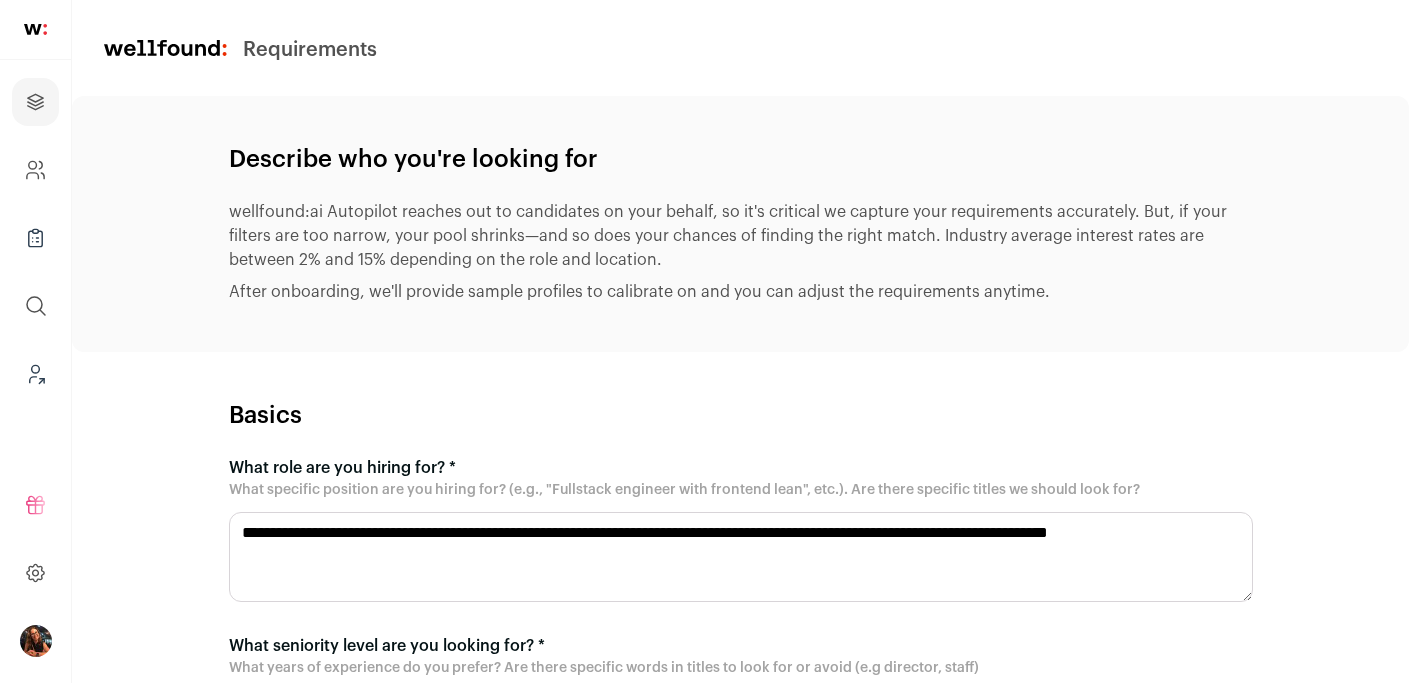 scroll, scrollTop: 0, scrollLeft: 0, axis: both 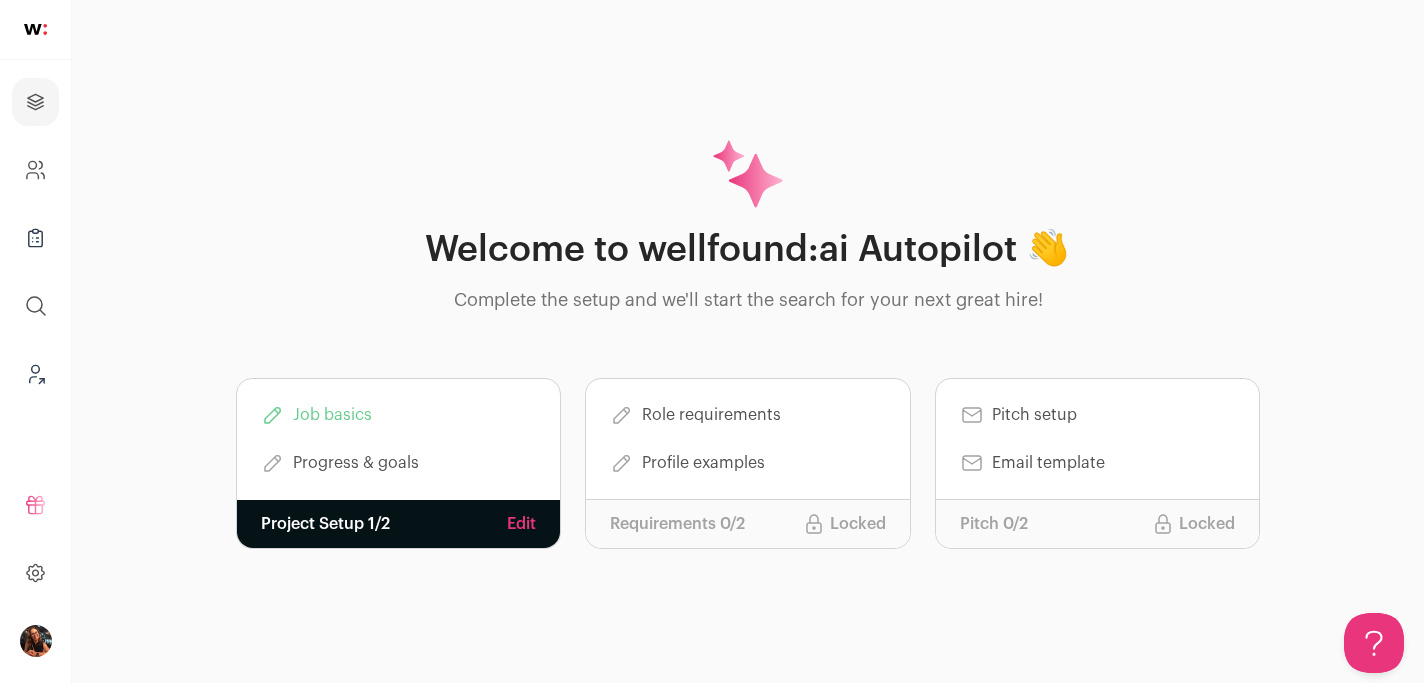 click on "Edit" at bounding box center (521, 524) 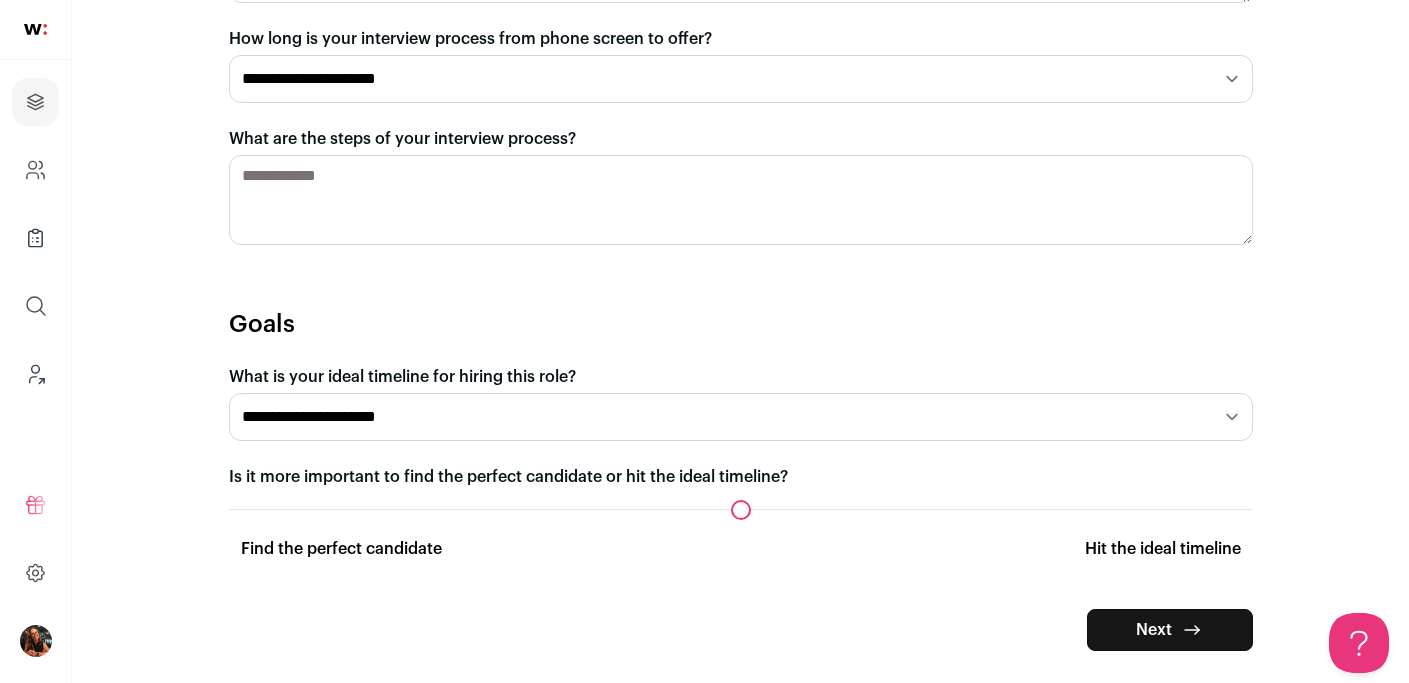 scroll, scrollTop: 779, scrollLeft: 0, axis: vertical 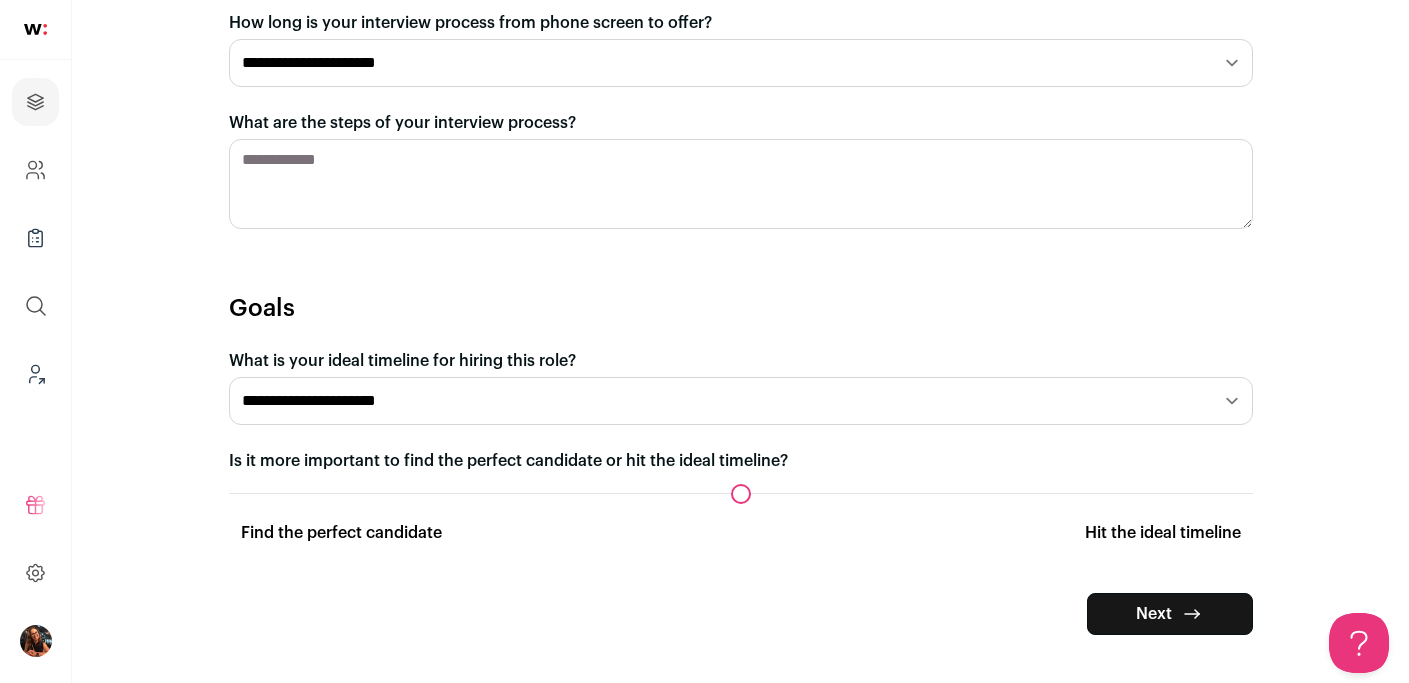click on "Next" at bounding box center [1170, 614] 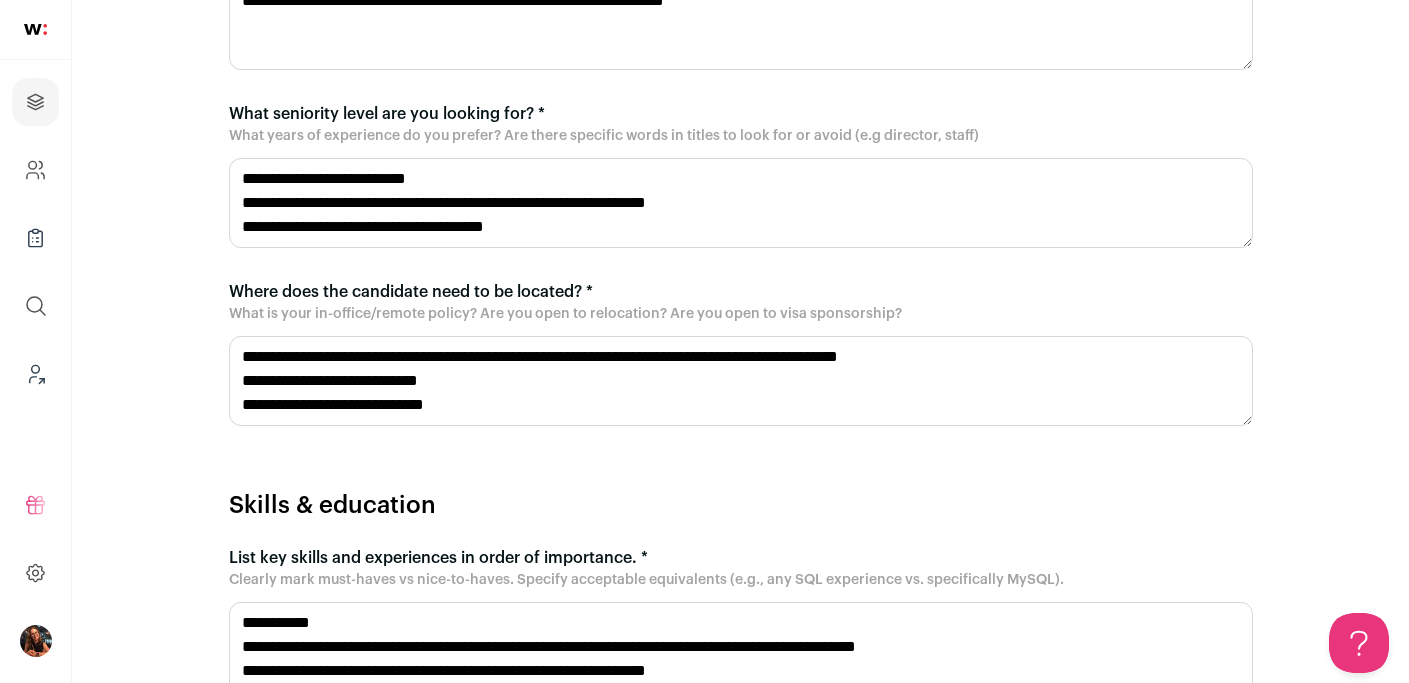 scroll, scrollTop: 592, scrollLeft: 0, axis: vertical 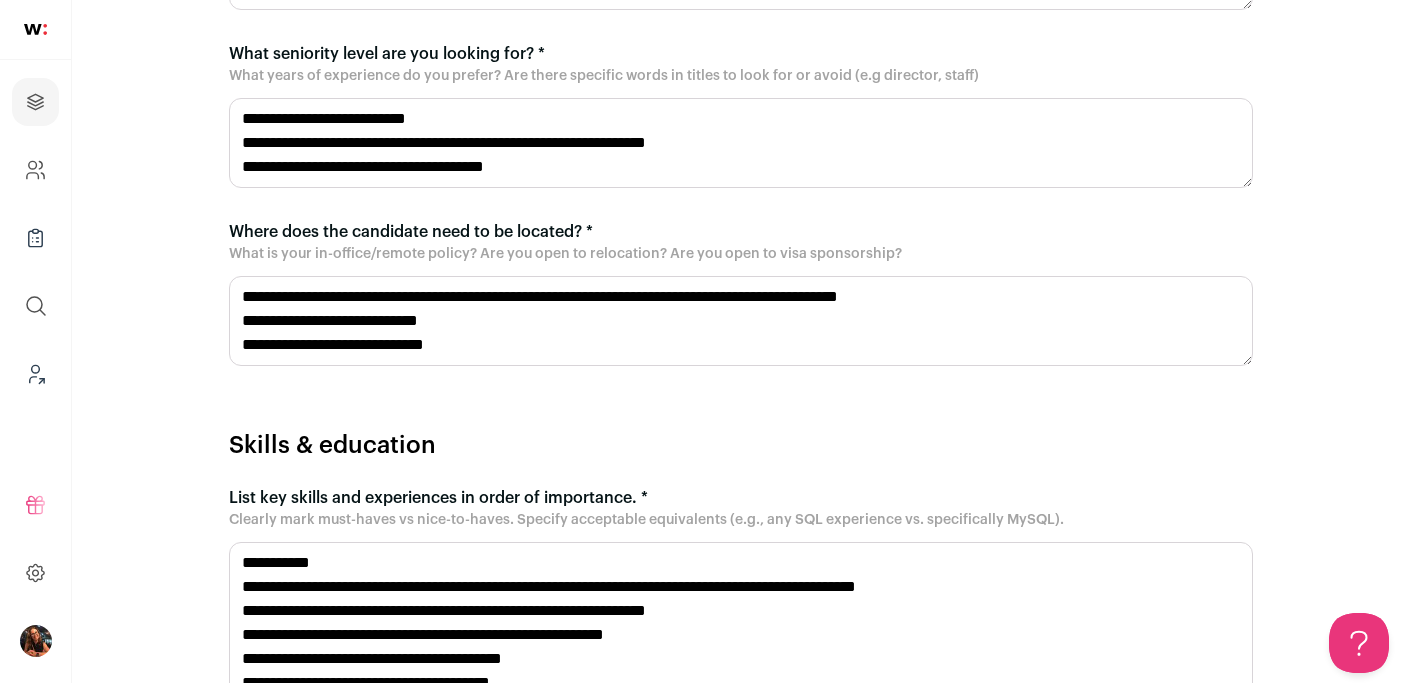 drag, startPoint x: 241, startPoint y: 112, endPoint x: 576, endPoint y: 187, distance: 343.29288 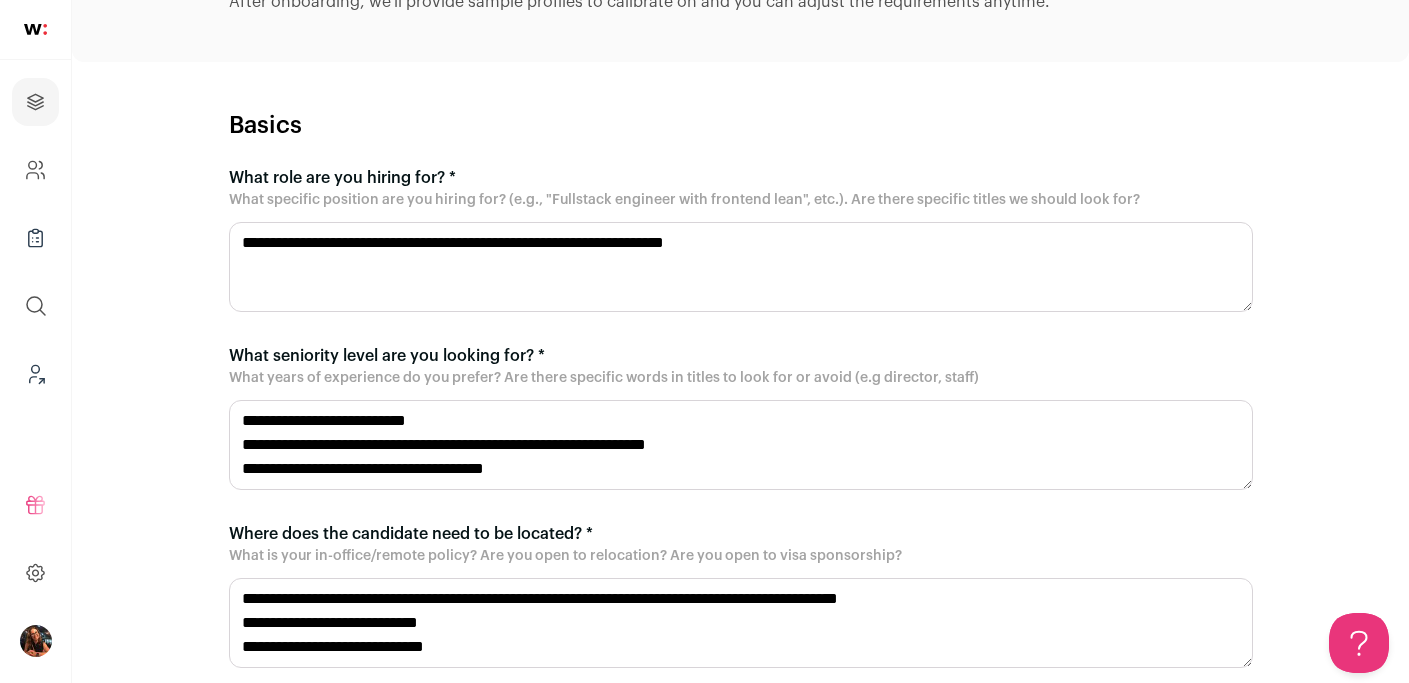 scroll, scrollTop: 400, scrollLeft: 0, axis: vertical 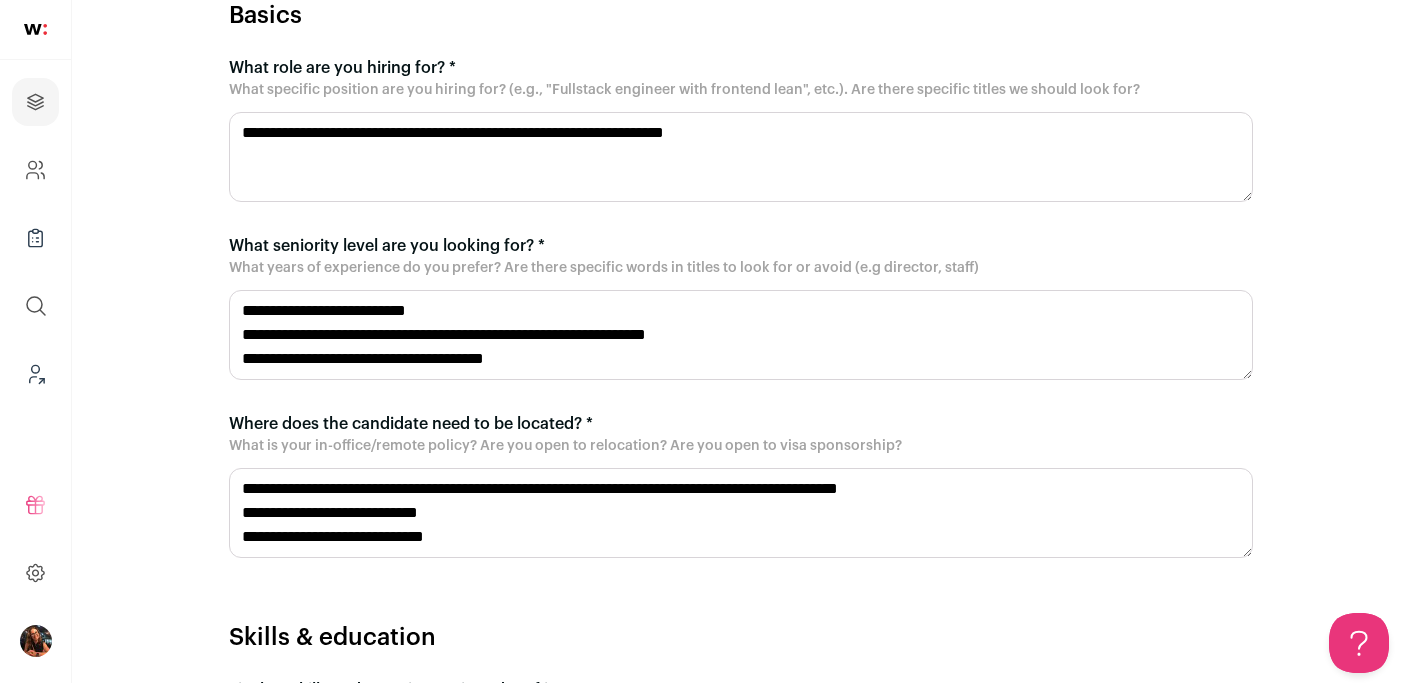 click on "**********" at bounding box center (741, 335) 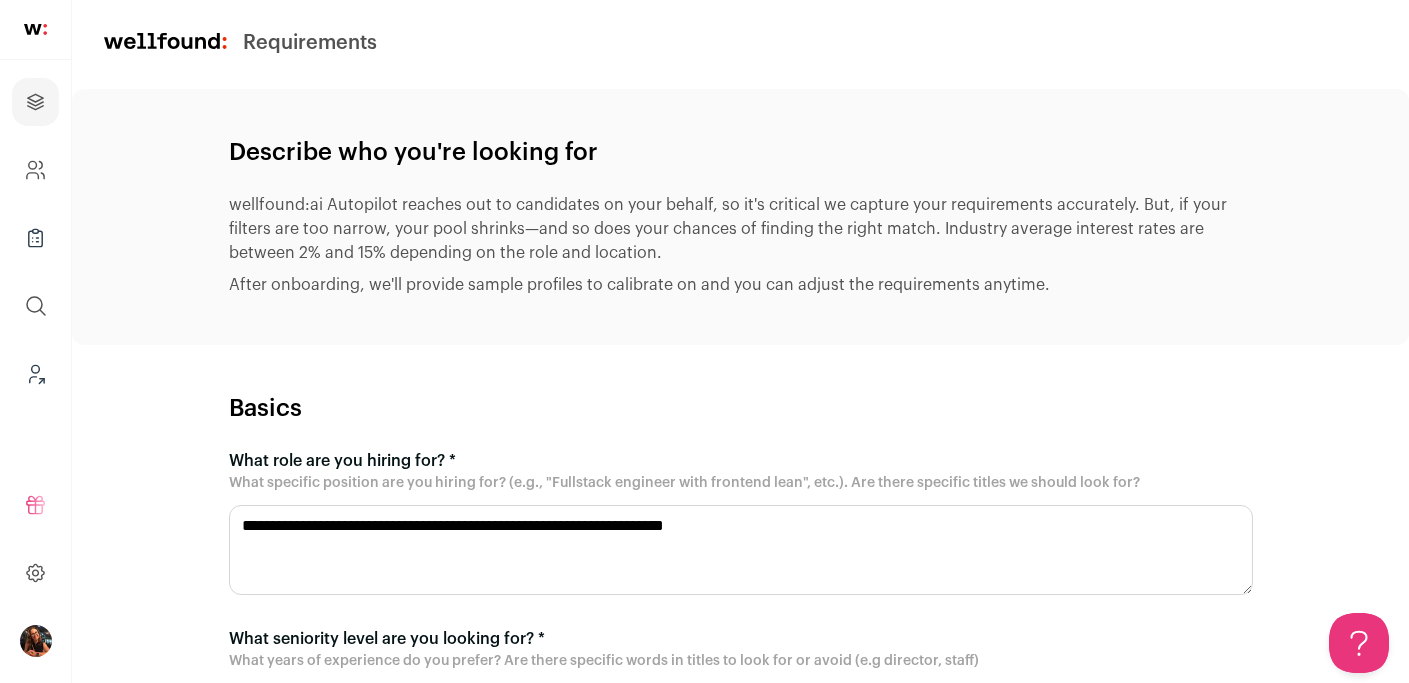 scroll, scrollTop: 0, scrollLeft: 0, axis: both 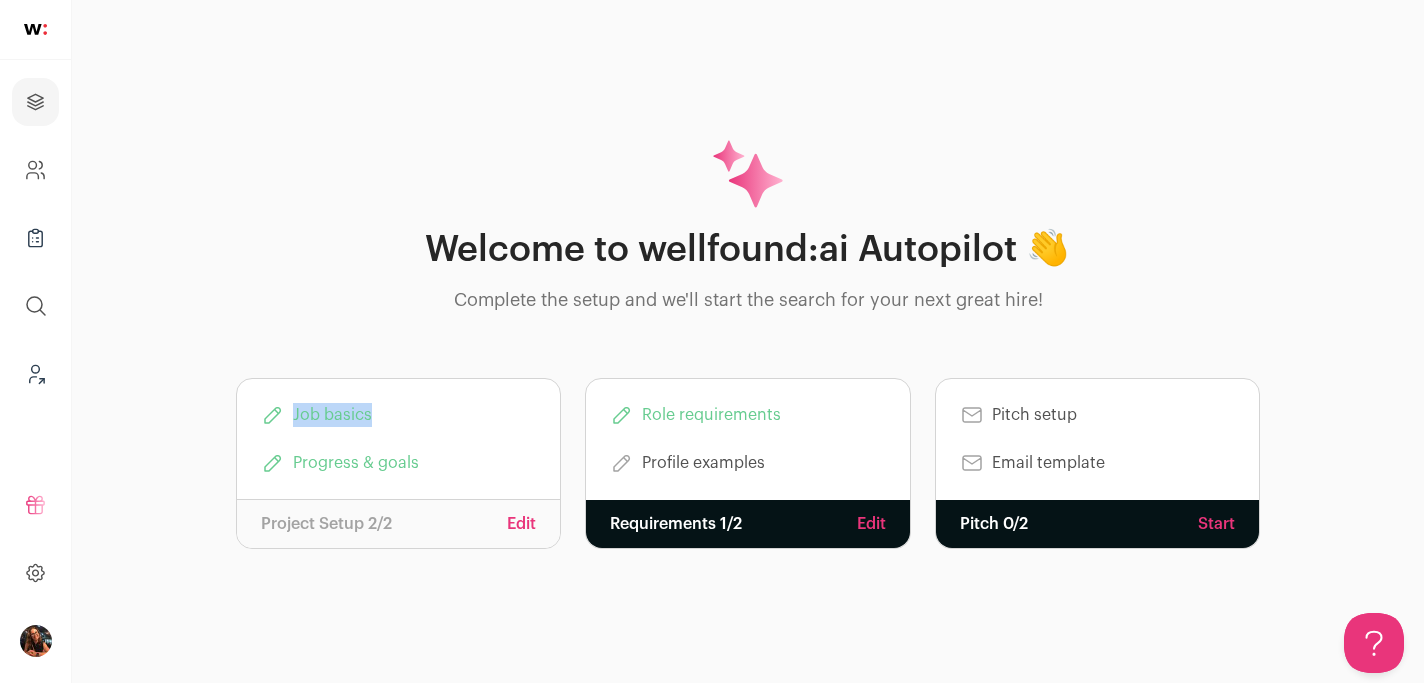 drag, startPoint x: 279, startPoint y: 412, endPoint x: 412, endPoint y: 416, distance: 133.06013 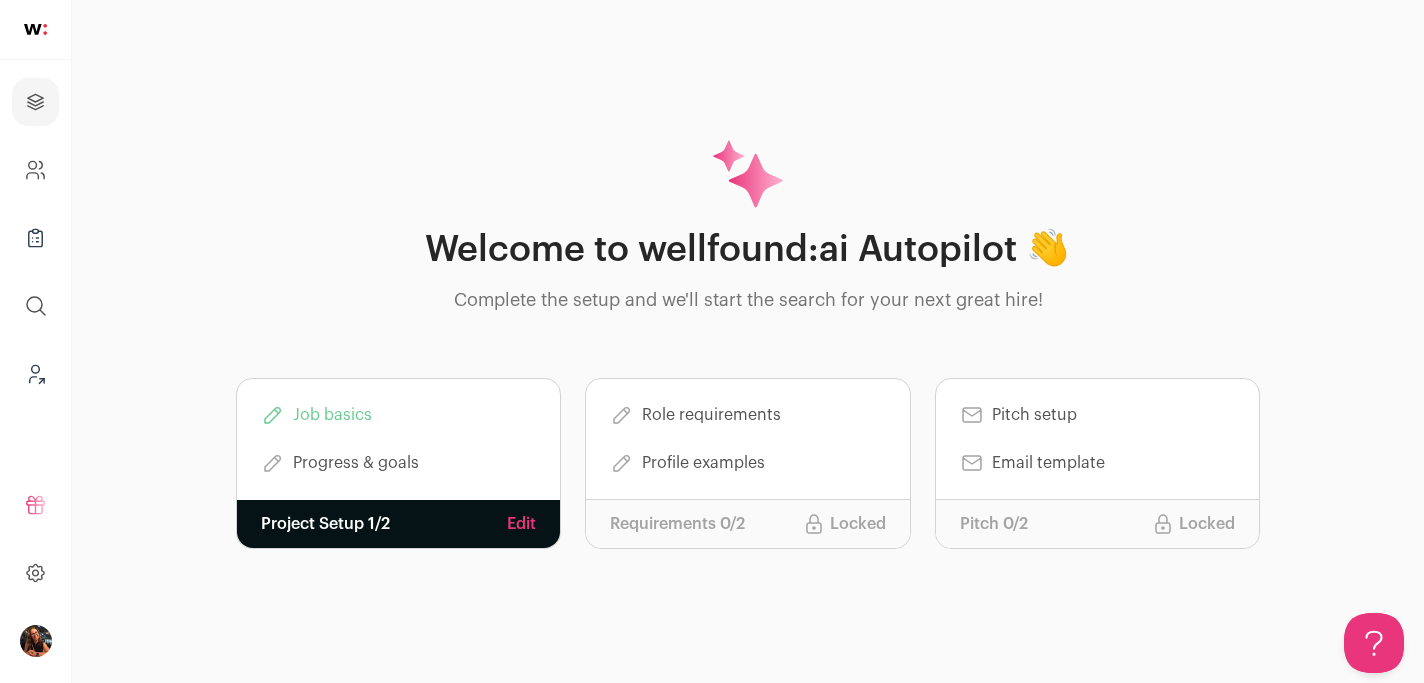 scroll, scrollTop: 0, scrollLeft: 0, axis: both 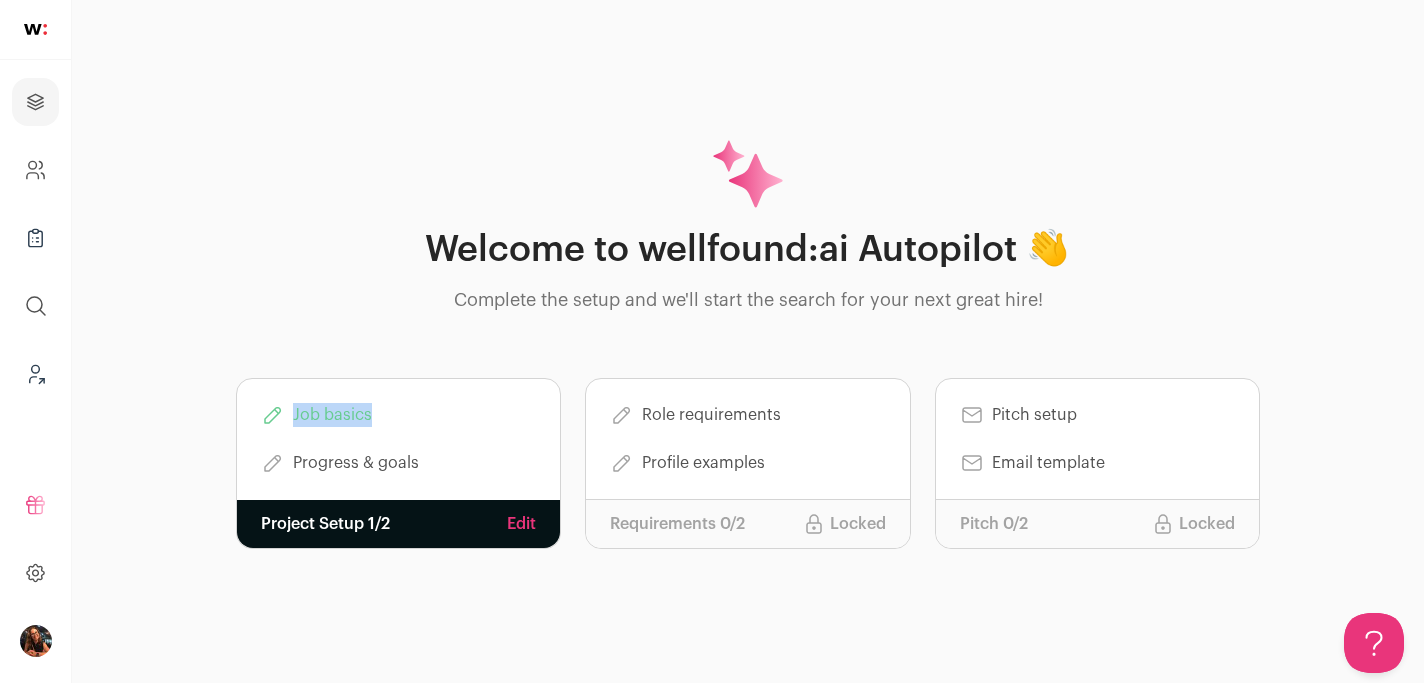 drag, startPoint x: 289, startPoint y: 419, endPoint x: 378, endPoint y: 418, distance: 89.005615 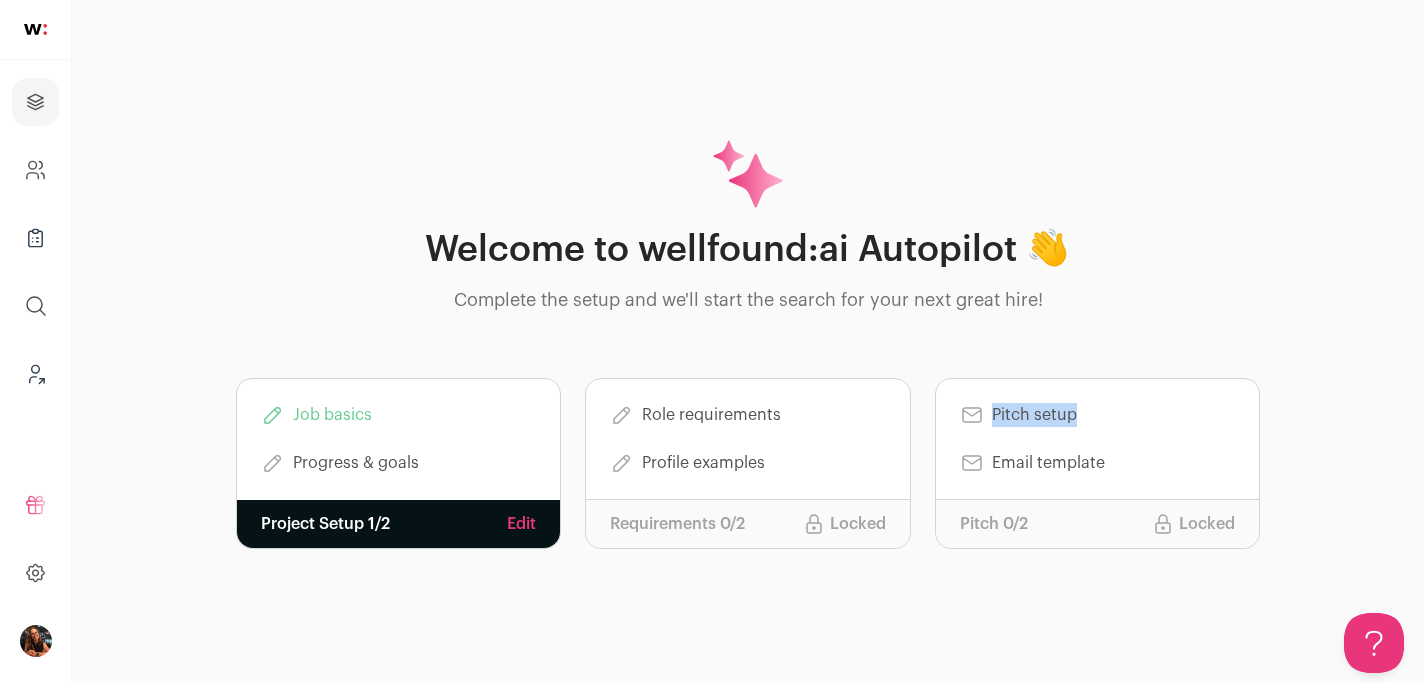 drag, startPoint x: 995, startPoint y: 414, endPoint x: 1100, endPoint y: 423, distance: 105.38501 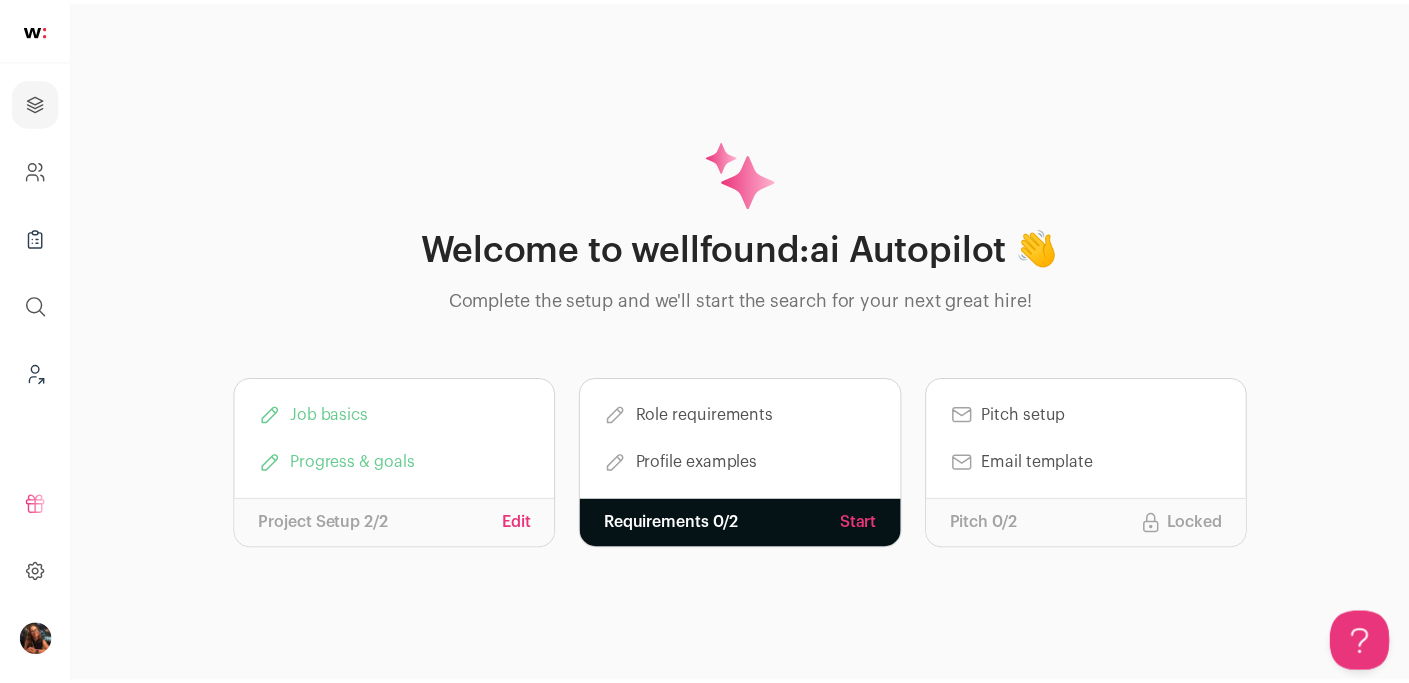 scroll, scrollTop: 0, scrollLeft: 0, axis: both 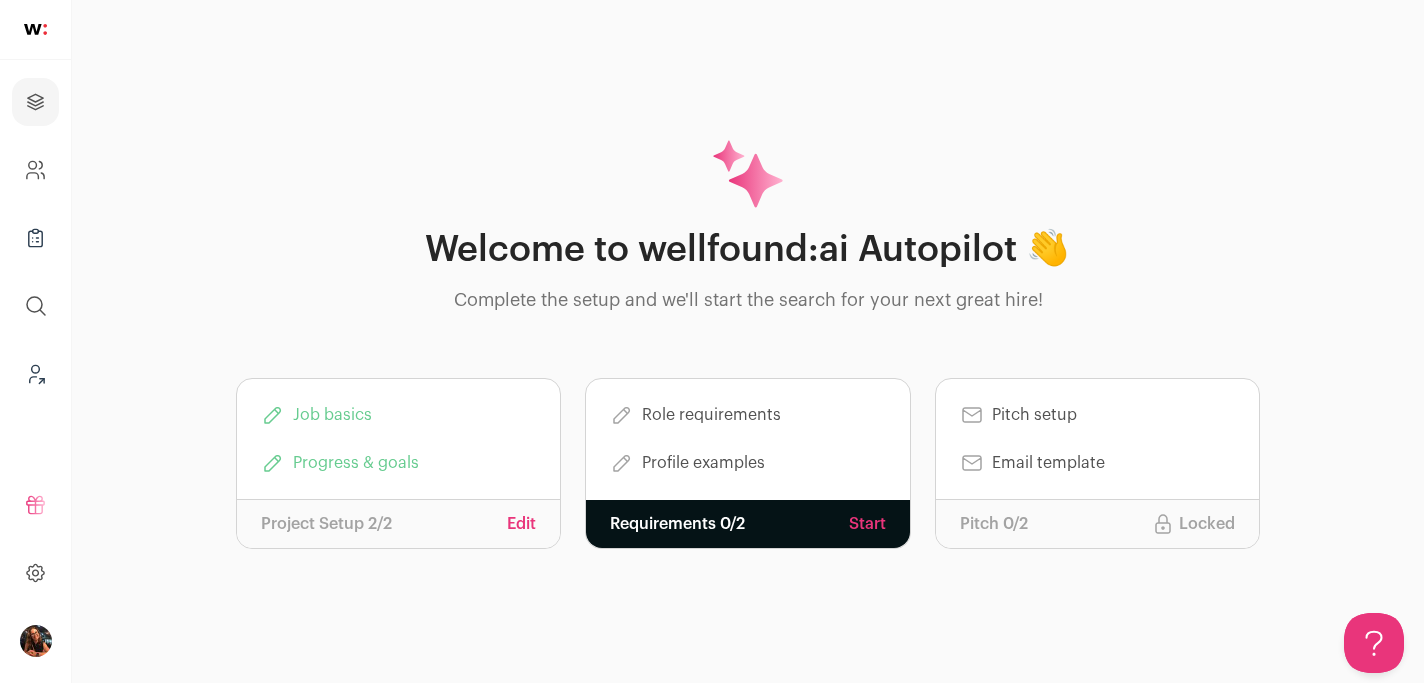 click on "Start" at bounding box center [867, 524] 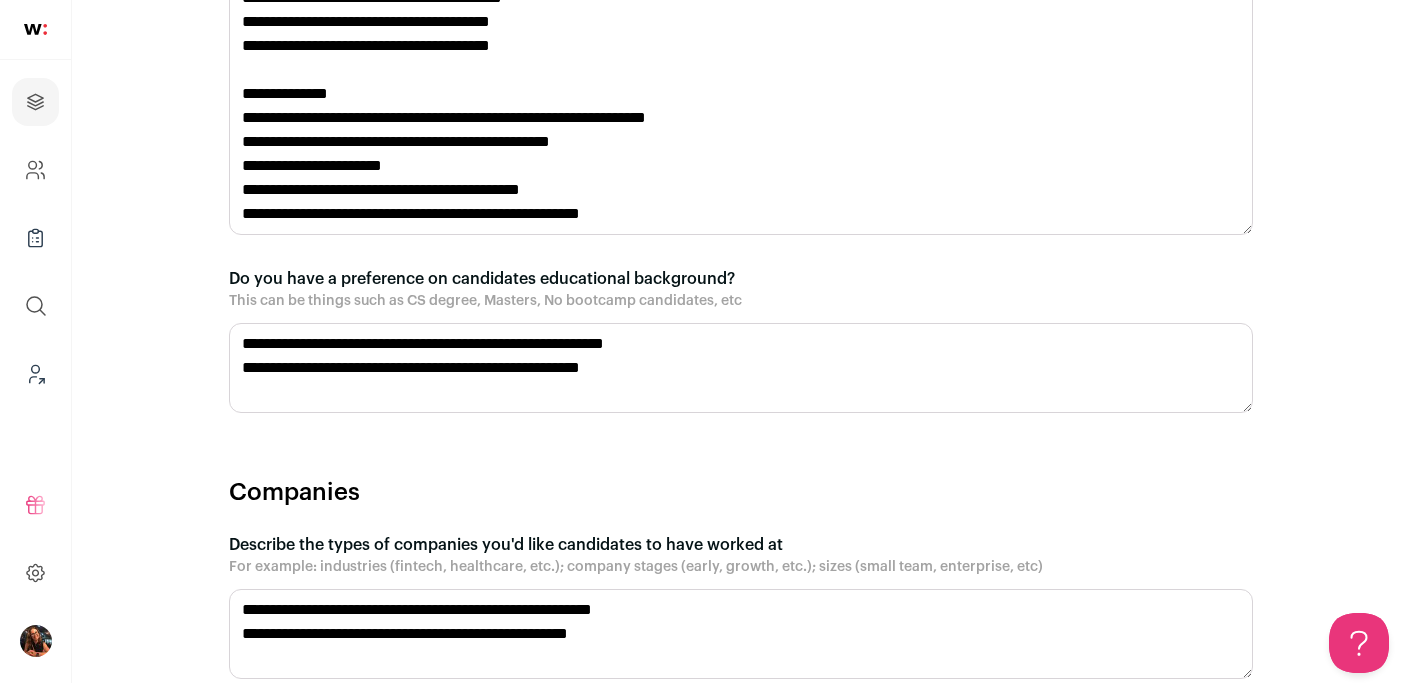 scroll, scrollTop: 960, scrollLeft: 0, axis: vertical 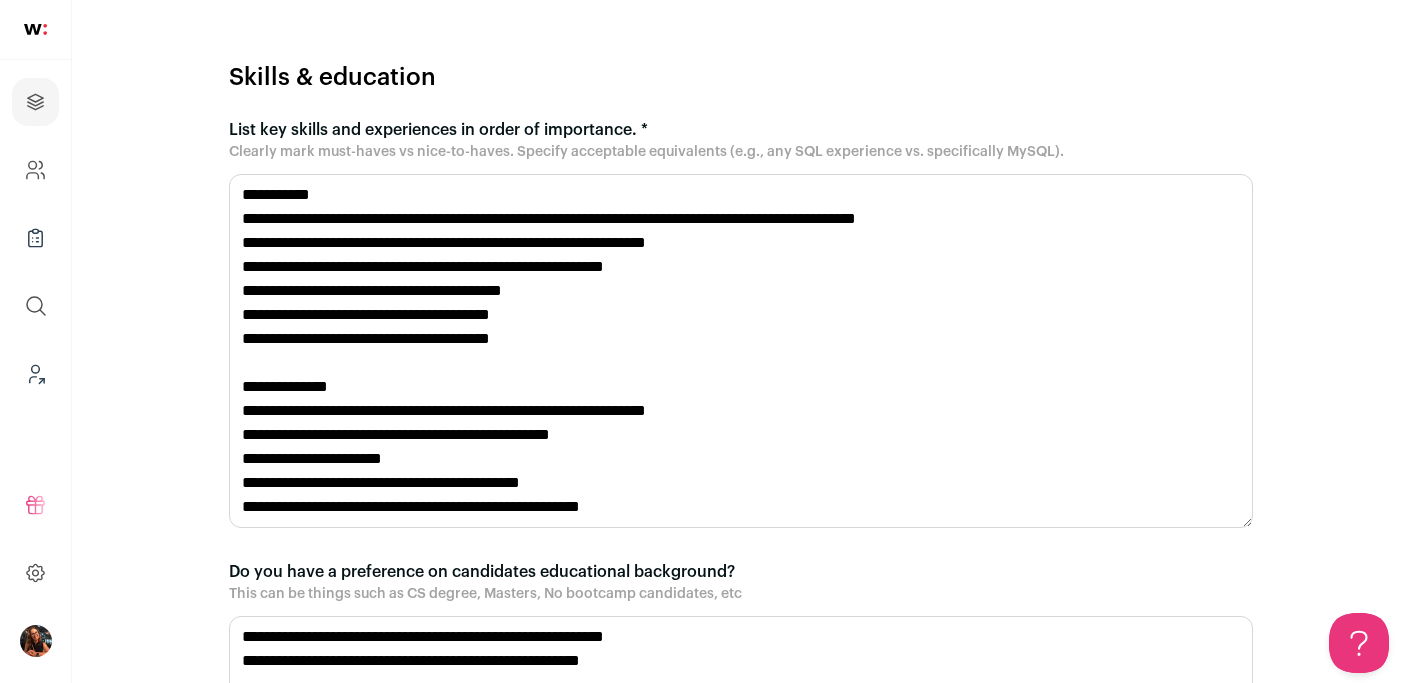 click on "**********" at bounding box center [741, 351] 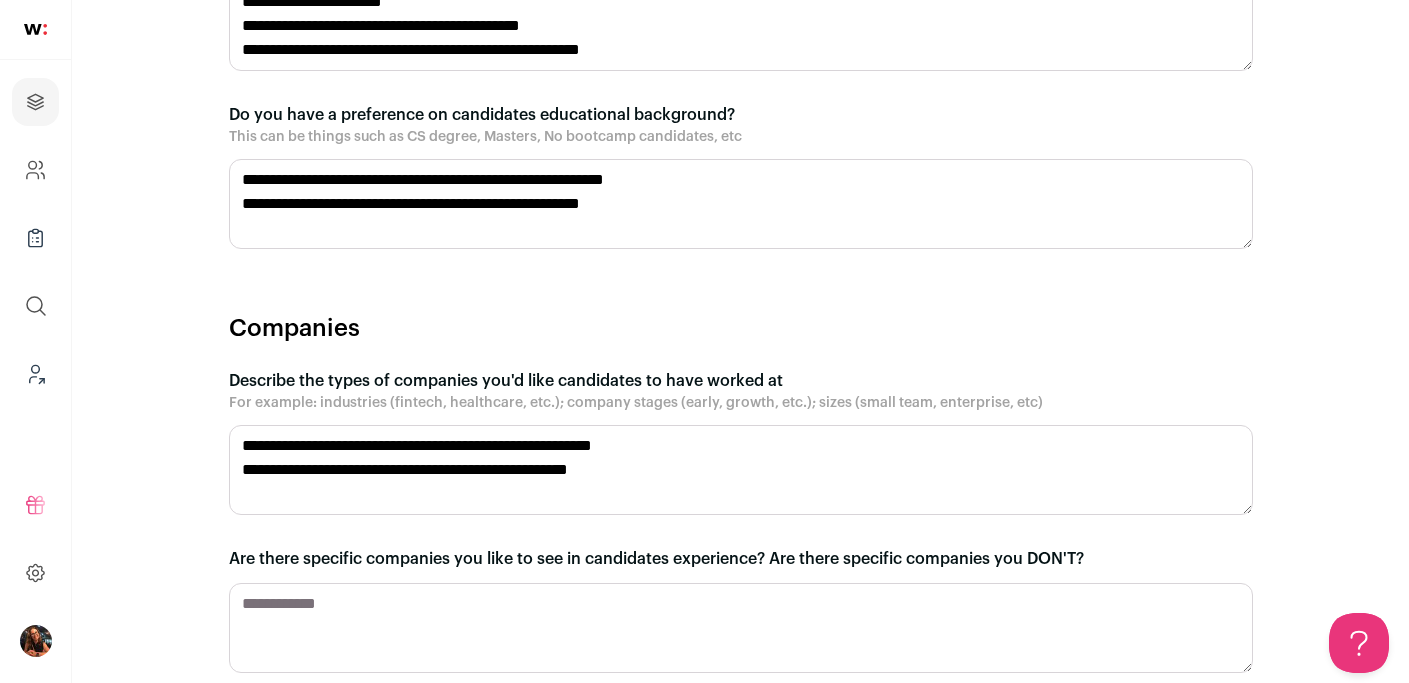 scroll, scrollTop: 2009, scrollLeft: 0, axis: vertical 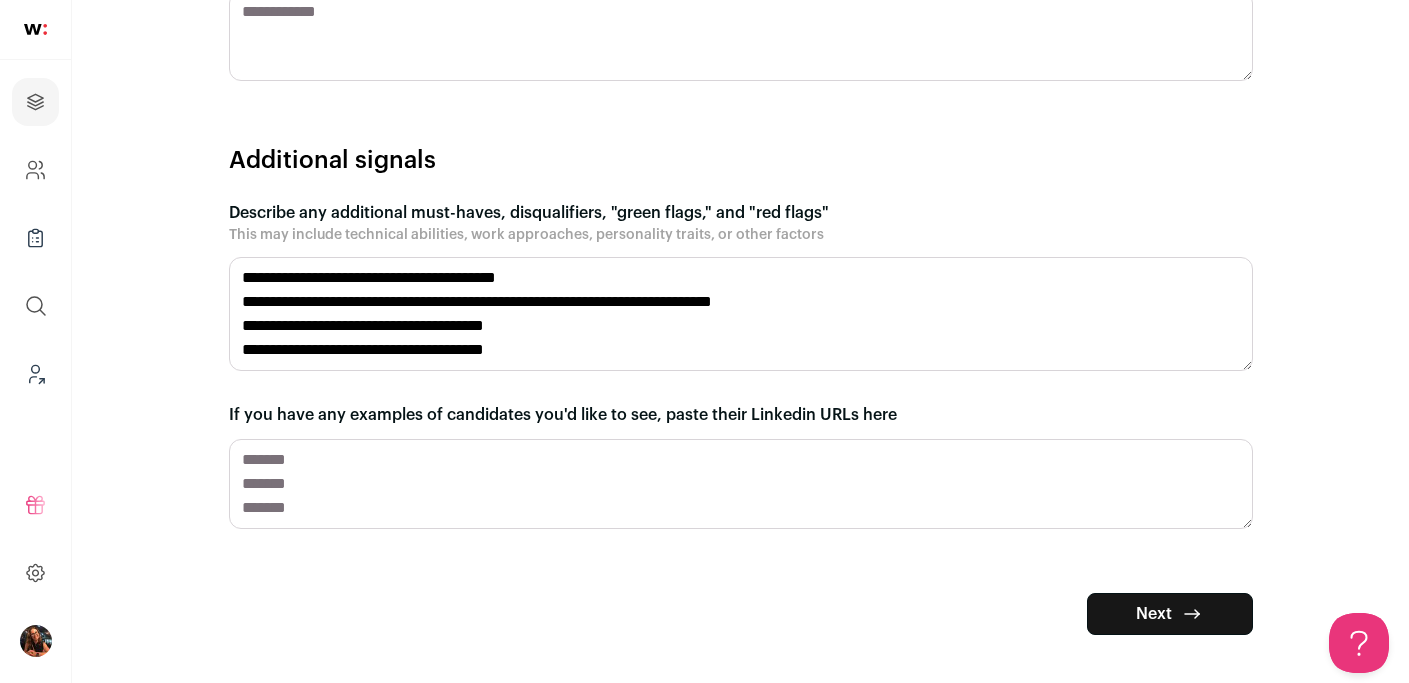 click 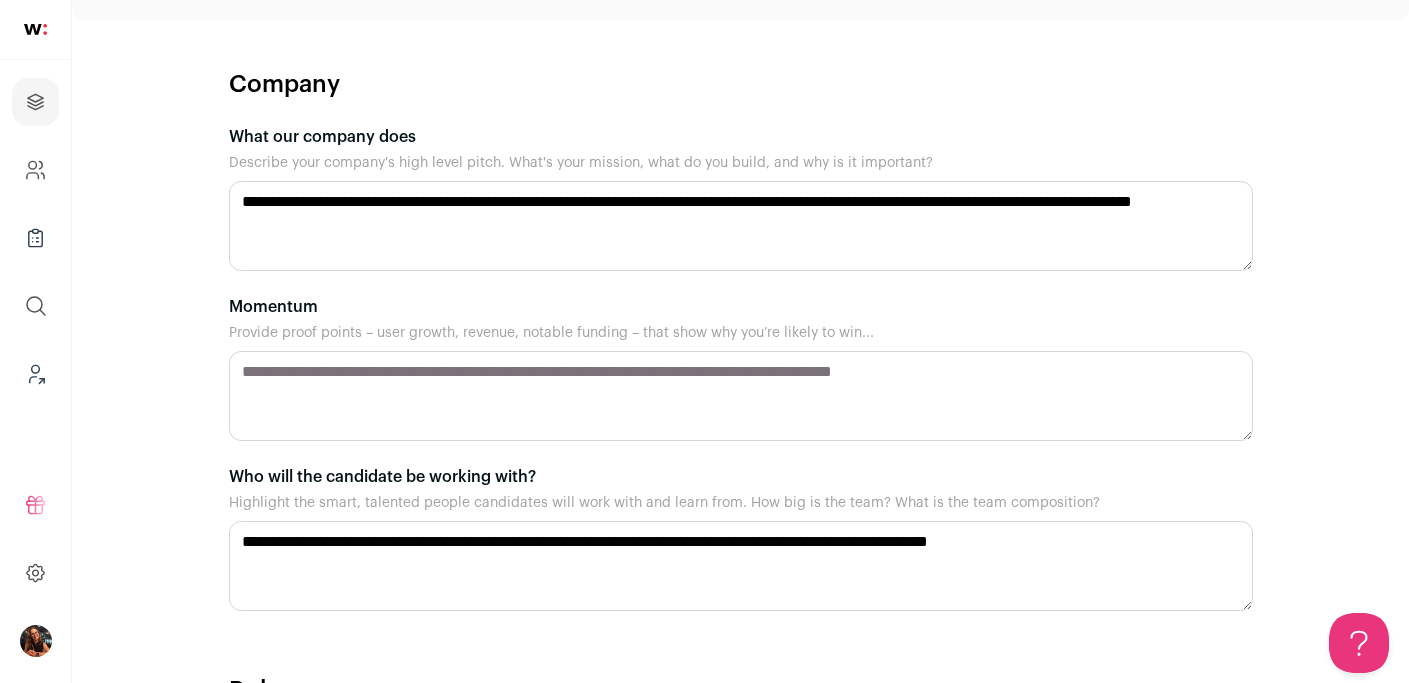 scroll, scrollTop: 367, scrollLeft: 0, axis: vertical 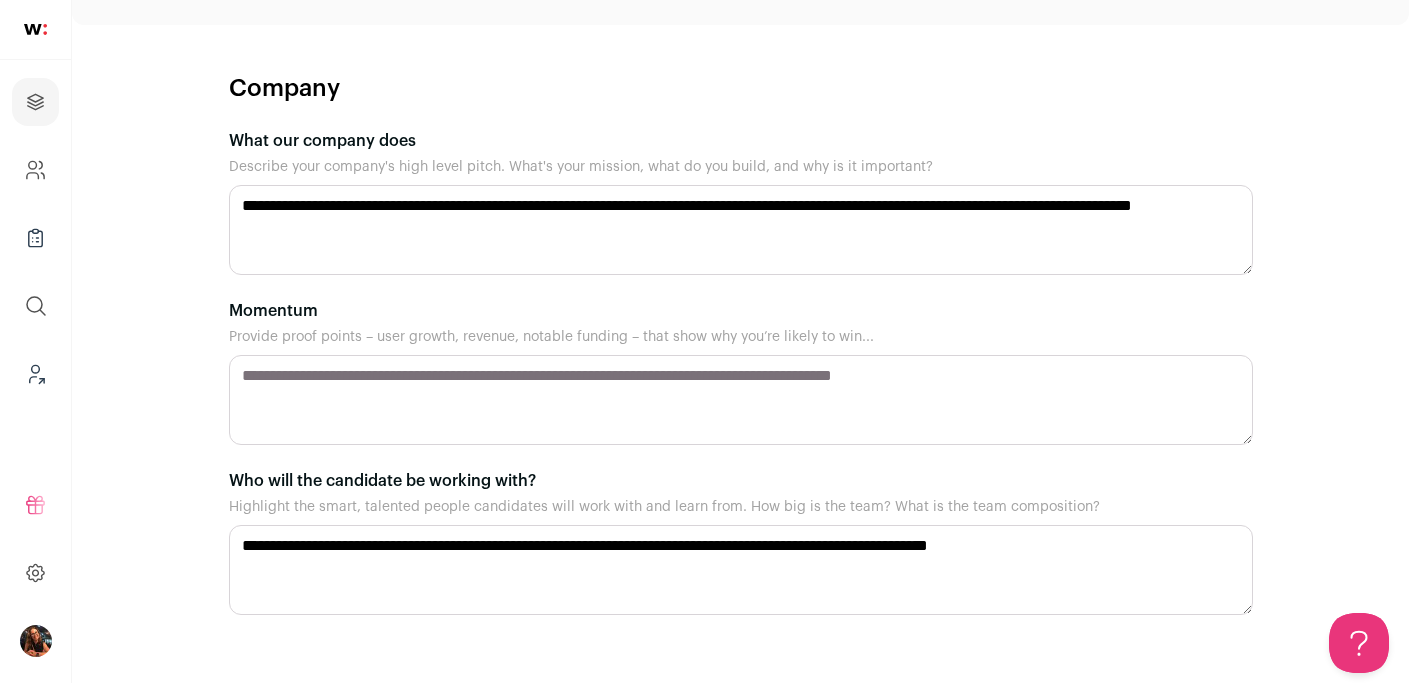 drag, startPoint x: 244, startPoint y: 175, endPoint x: 498, endPoint y: 223, distance: 258.49564 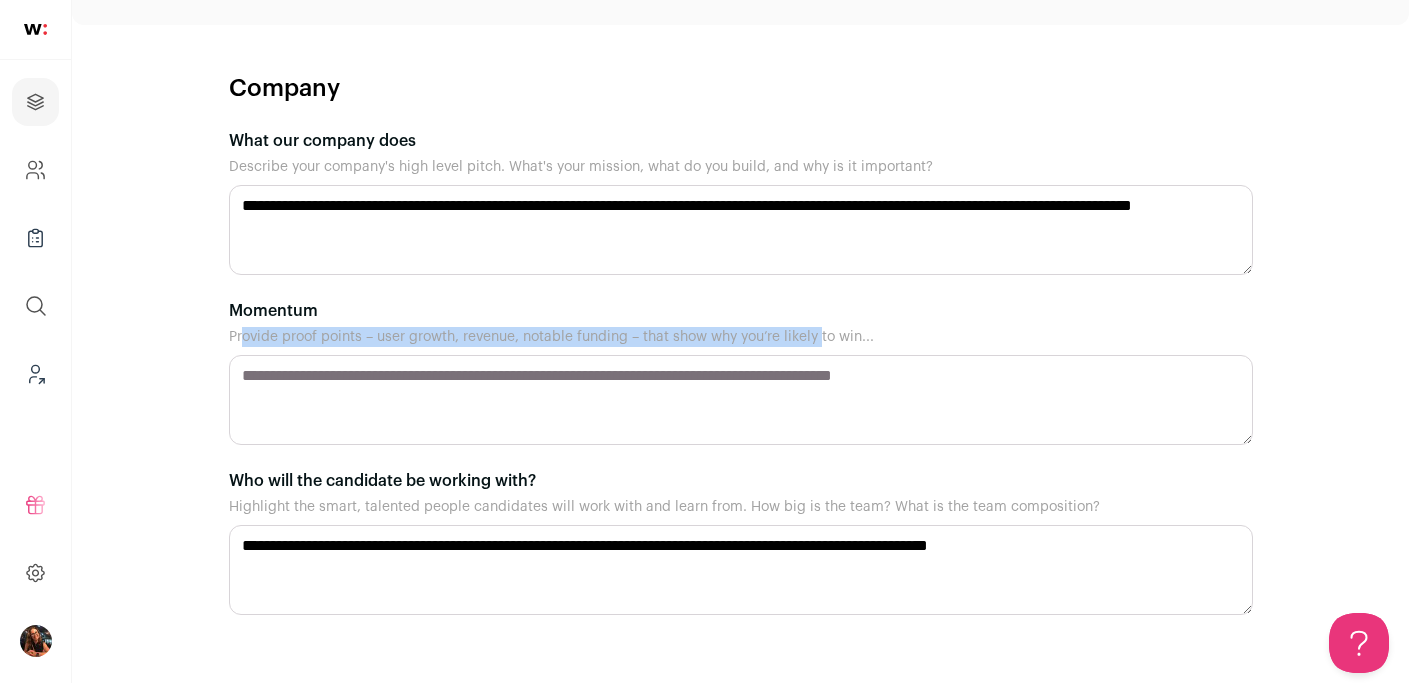 drag, startPoint x: 240, startPoint y: 316, endPoint x: 822, endPoint y: 315, distance: 582.00085 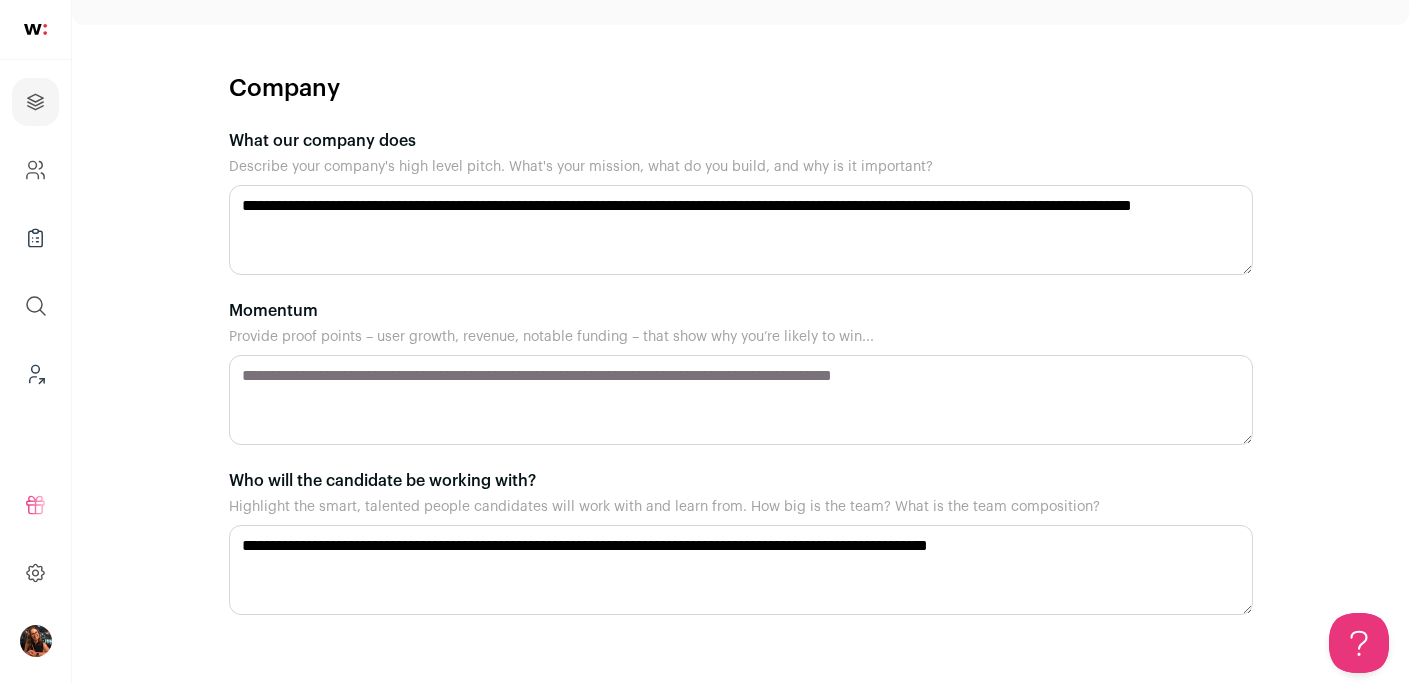 click on "Momentum" at bounding box center (741, 400) 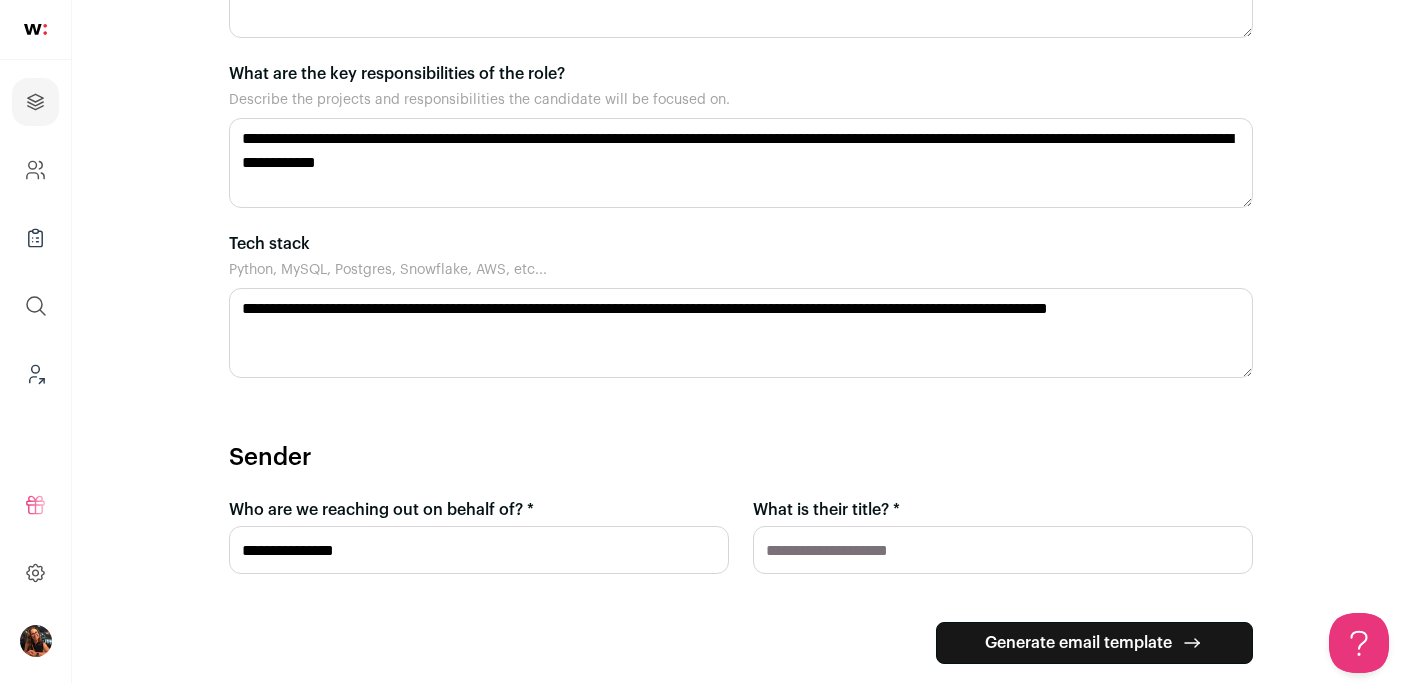 scroll, scrollTop: 1338, scrollLeft: 0, axis: vertical 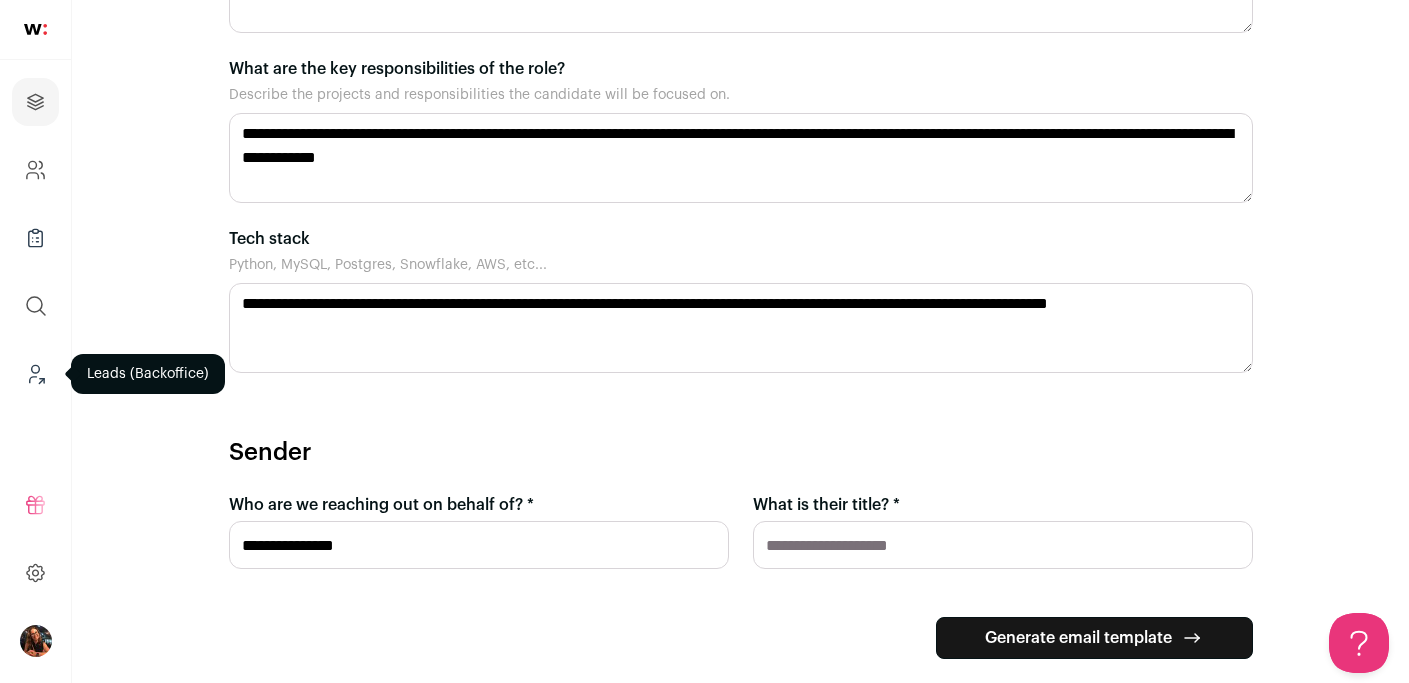 click 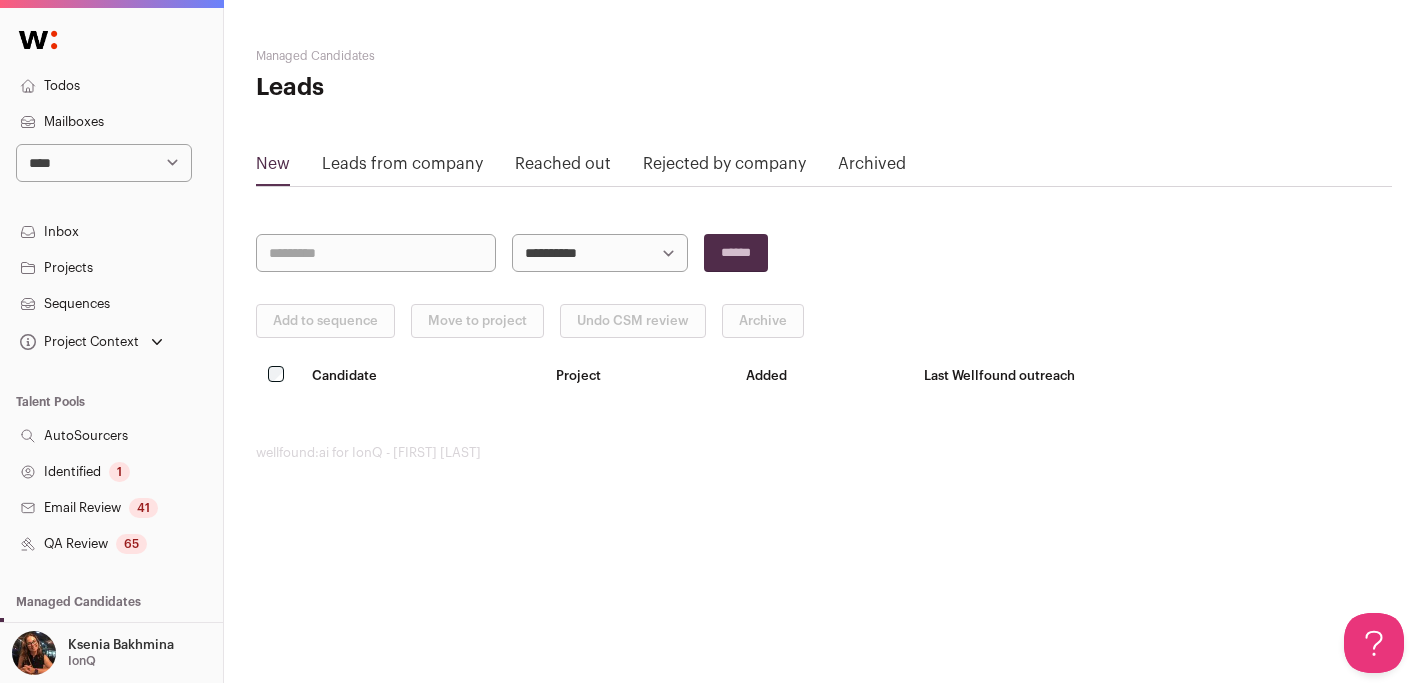 scroll, scrollTop: 0, scrollLeft: 0, axis: both 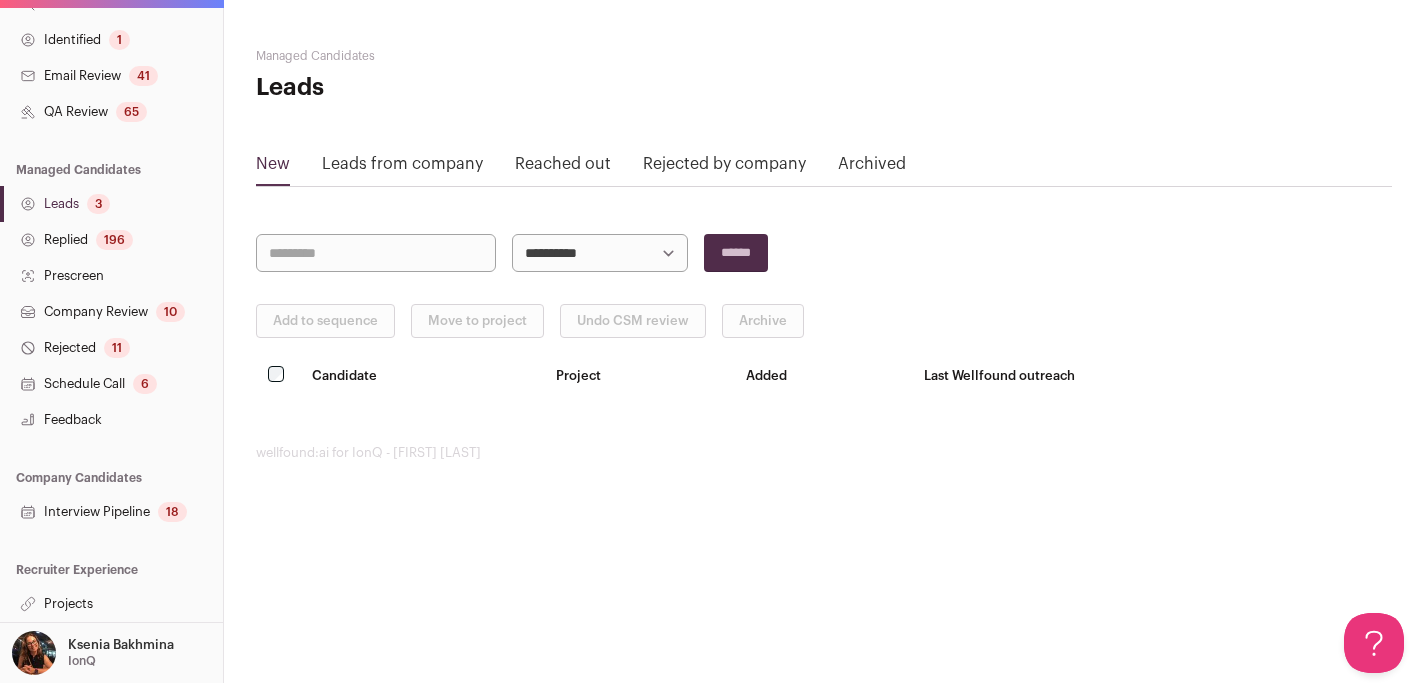 click on "Projects" at bounding box center [111, 604] 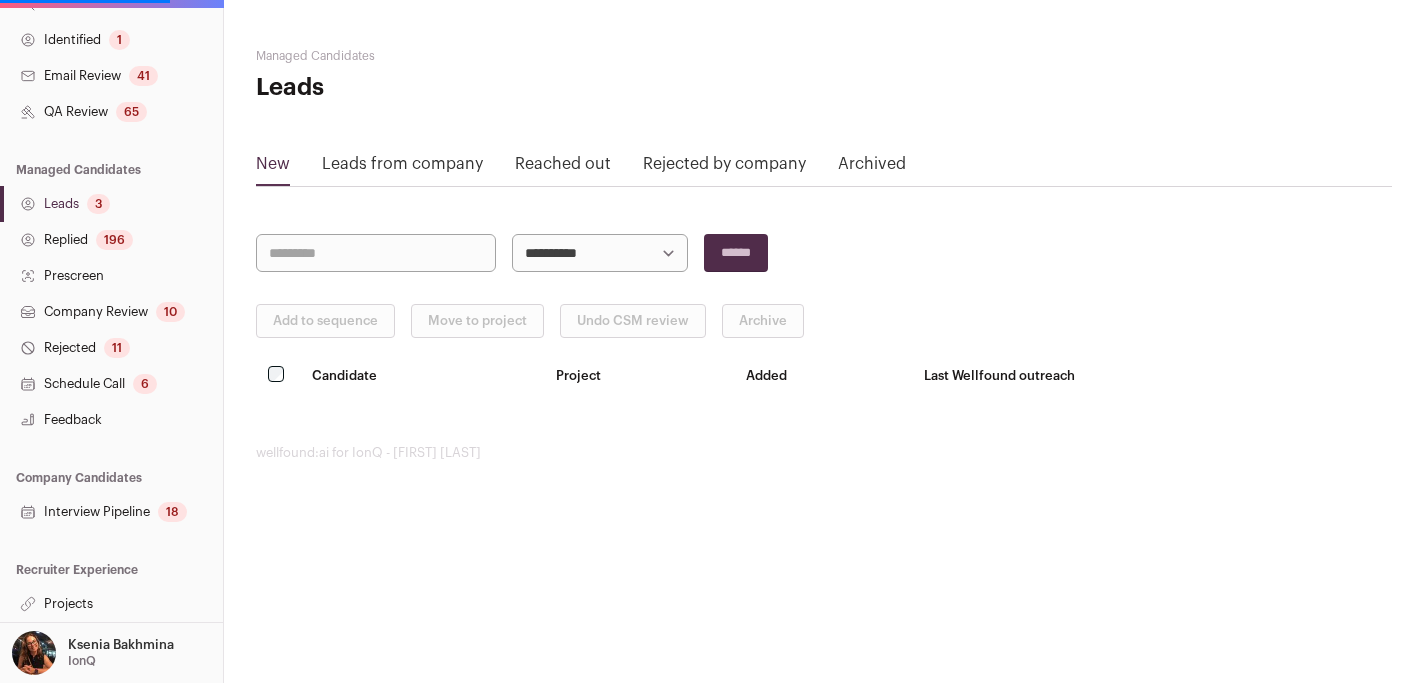 click on "Projects" at bounding box center (111, 604) 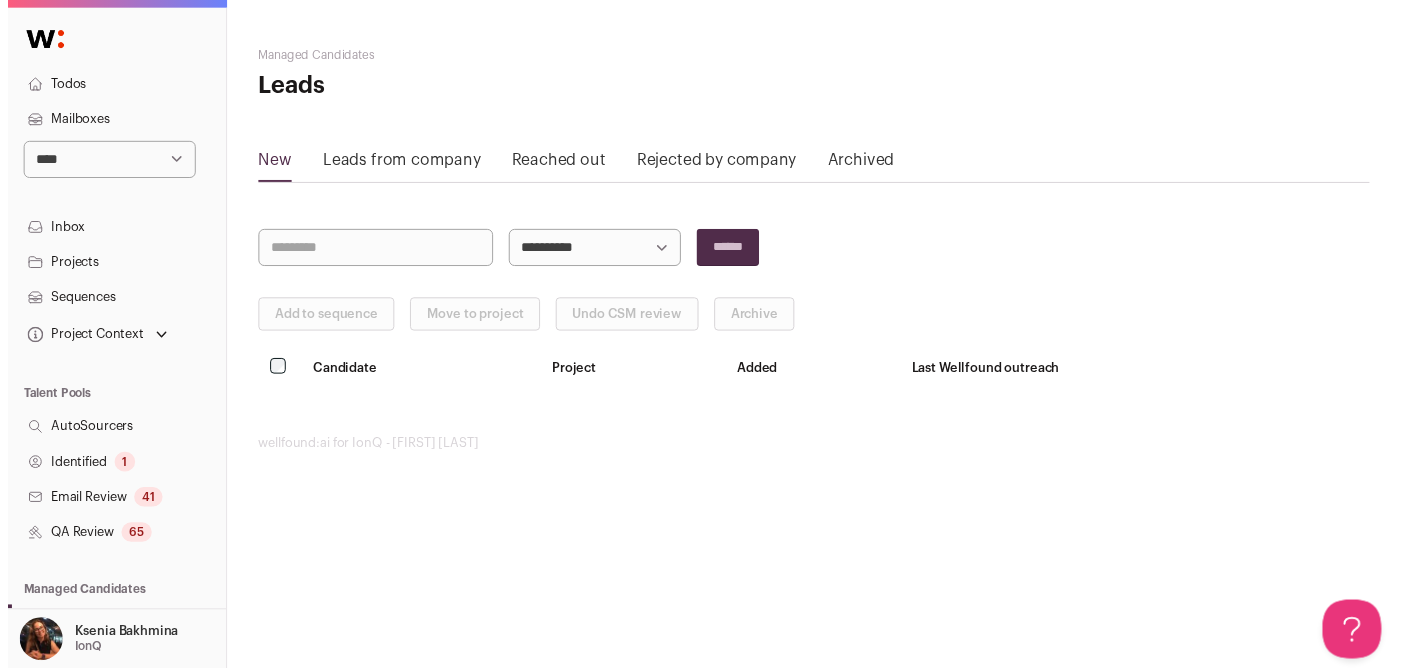 scroll, scrollTop: 0, scrollLeft: 0, axis: both 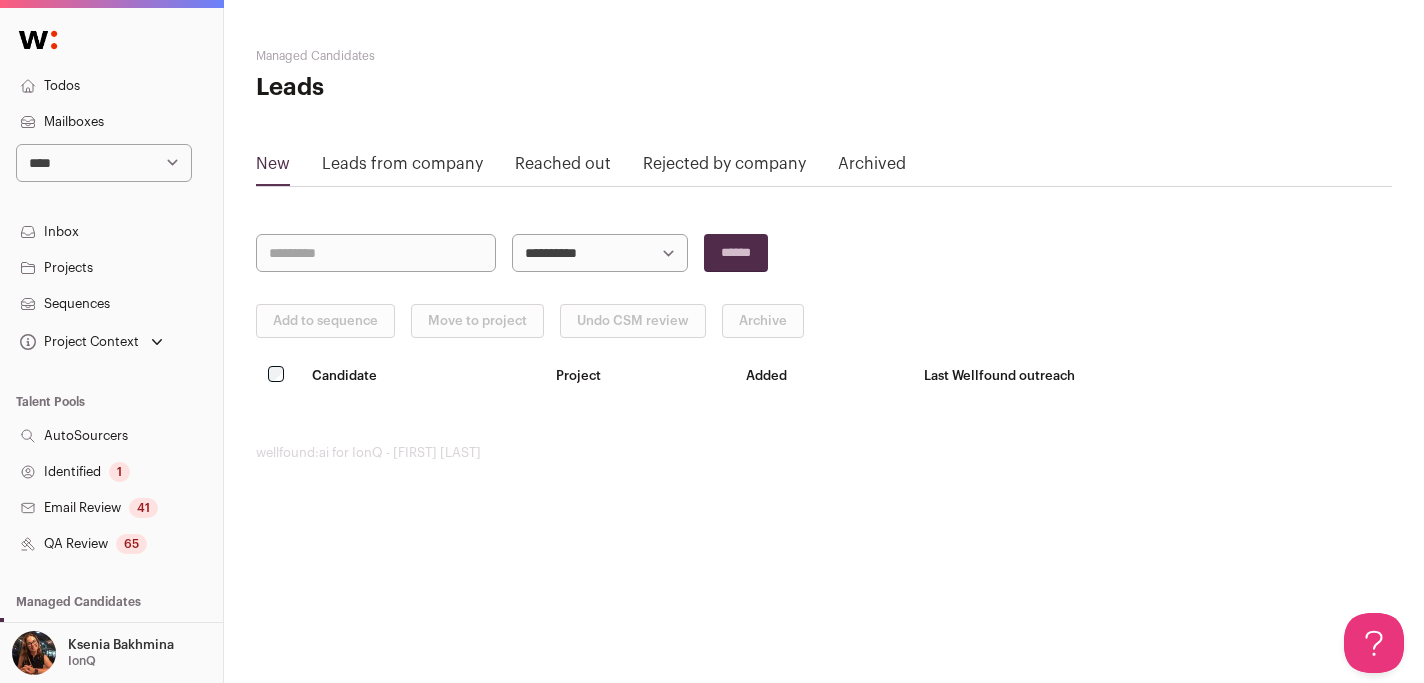 click on "Projects" at bounding box center [111, 268] 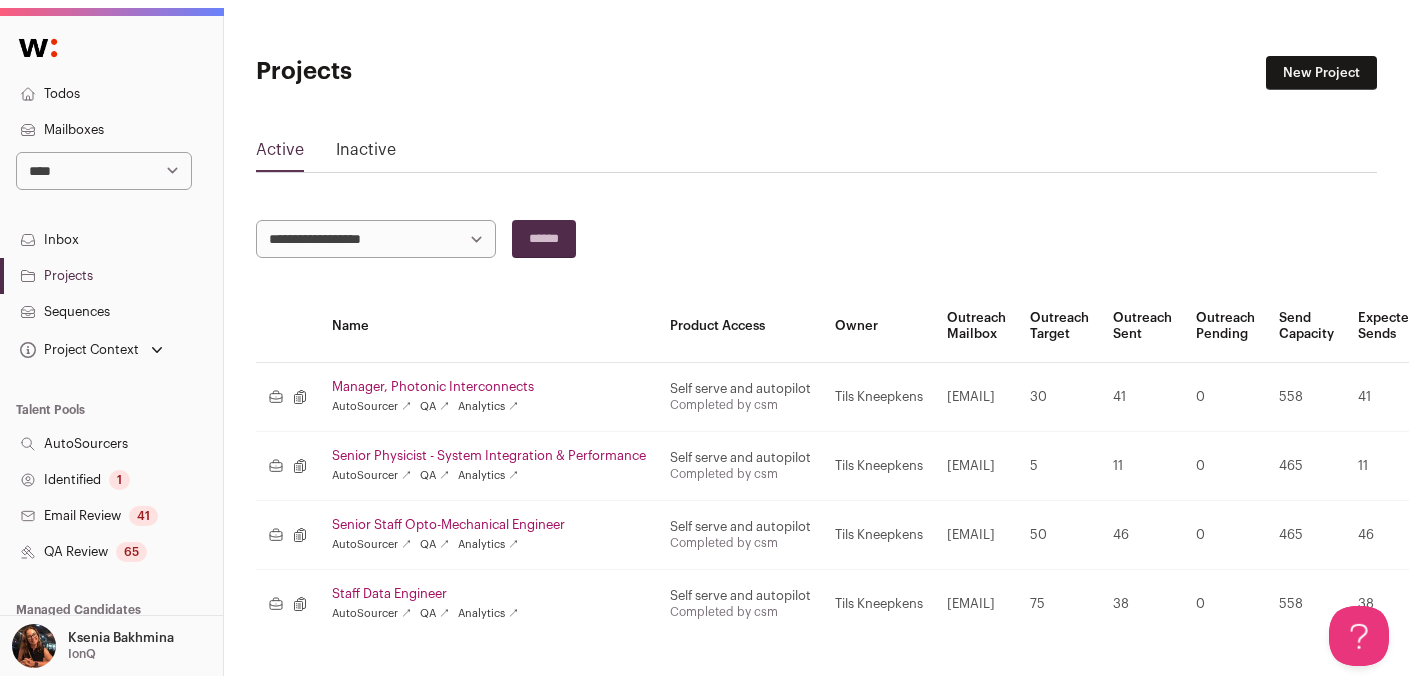 scroll, scrollTop: 0, scrollLeft: 0, axis: both 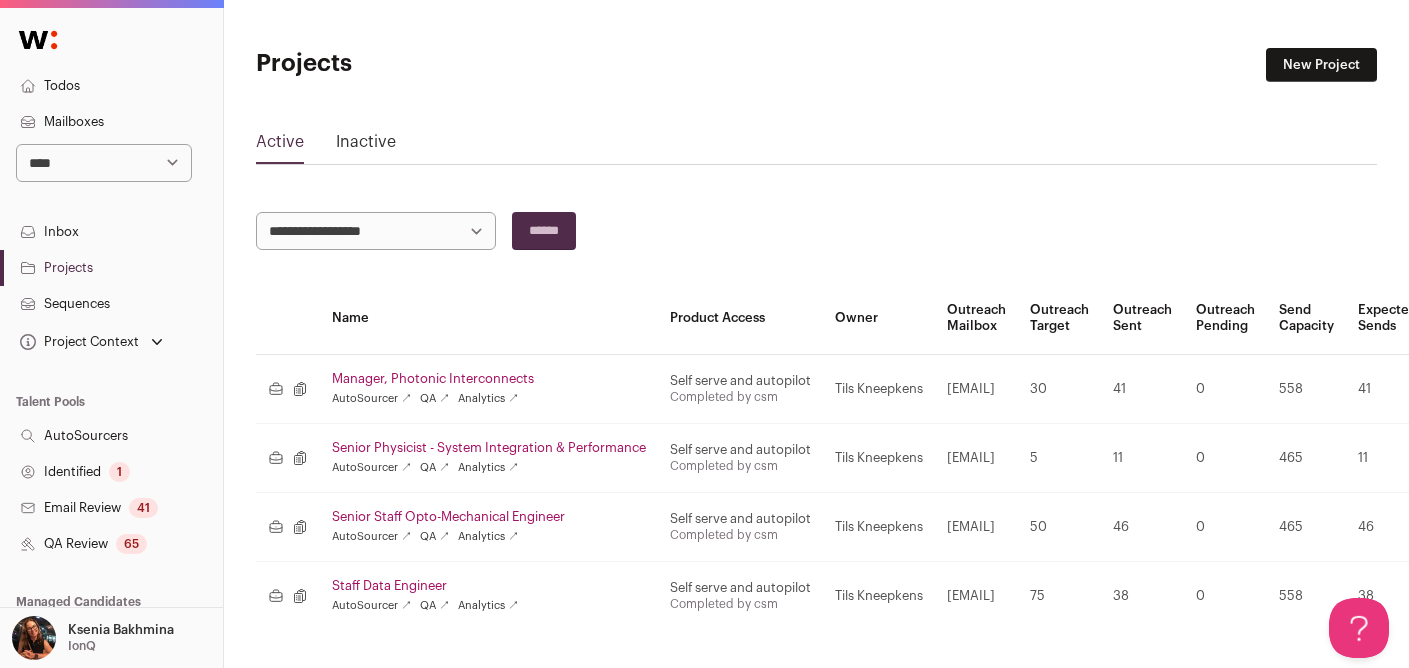click on "Senior Staff Opto-Mechanical Engineer" at bounding box center [489, 517] 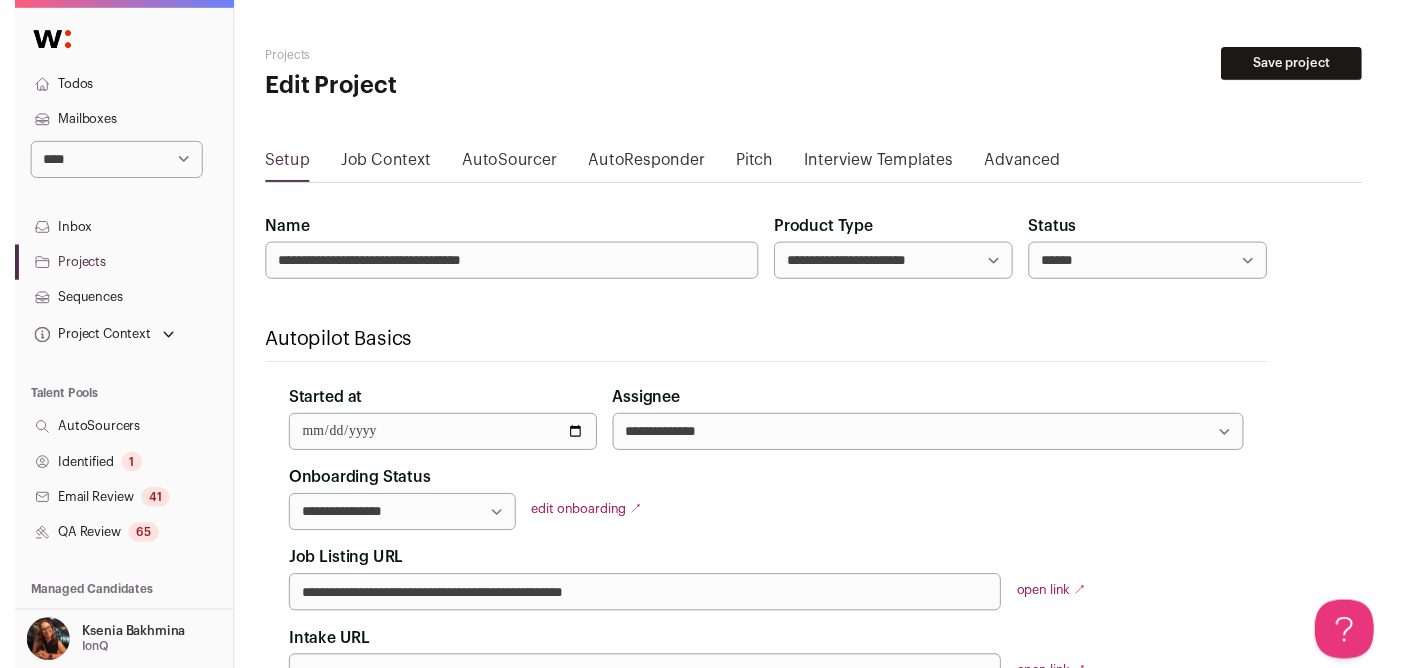 scroll, scrollTop: 0, scrollLeft: 0, axis: both 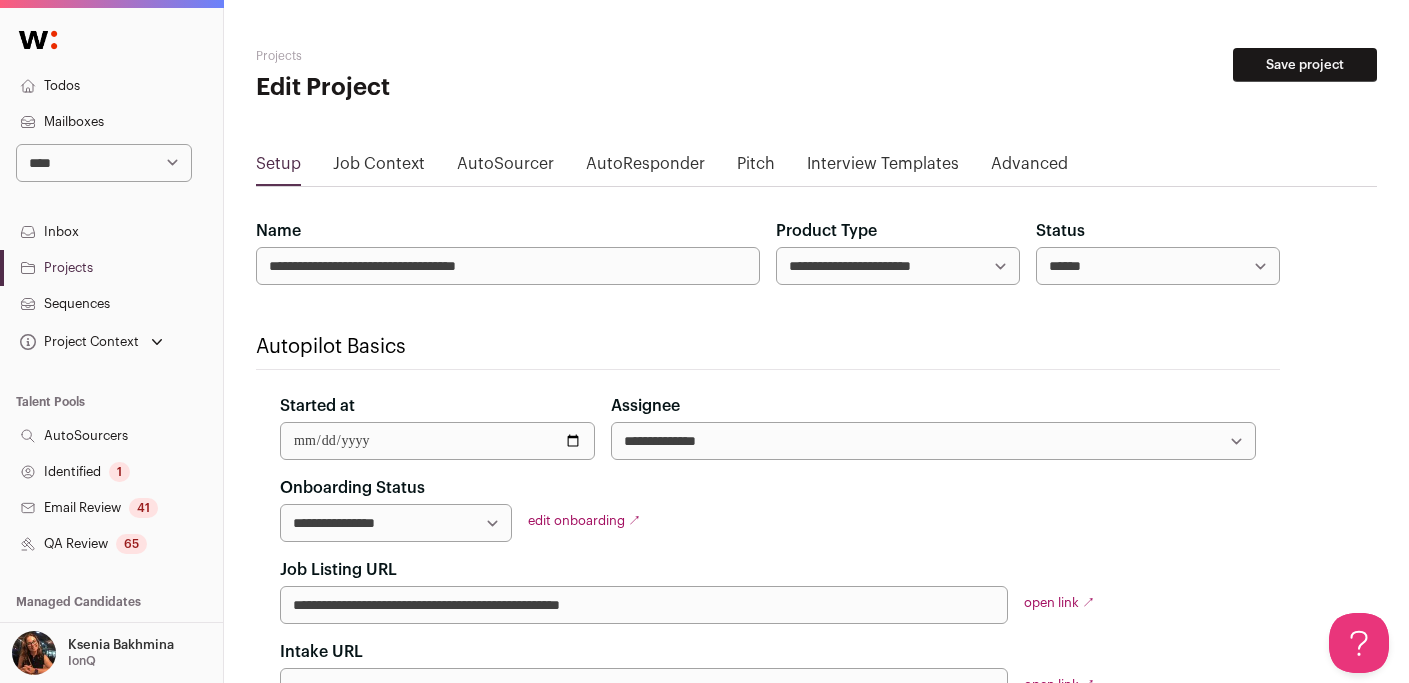 click on "edit onboarding ↗" at bounding box center [584, 520] 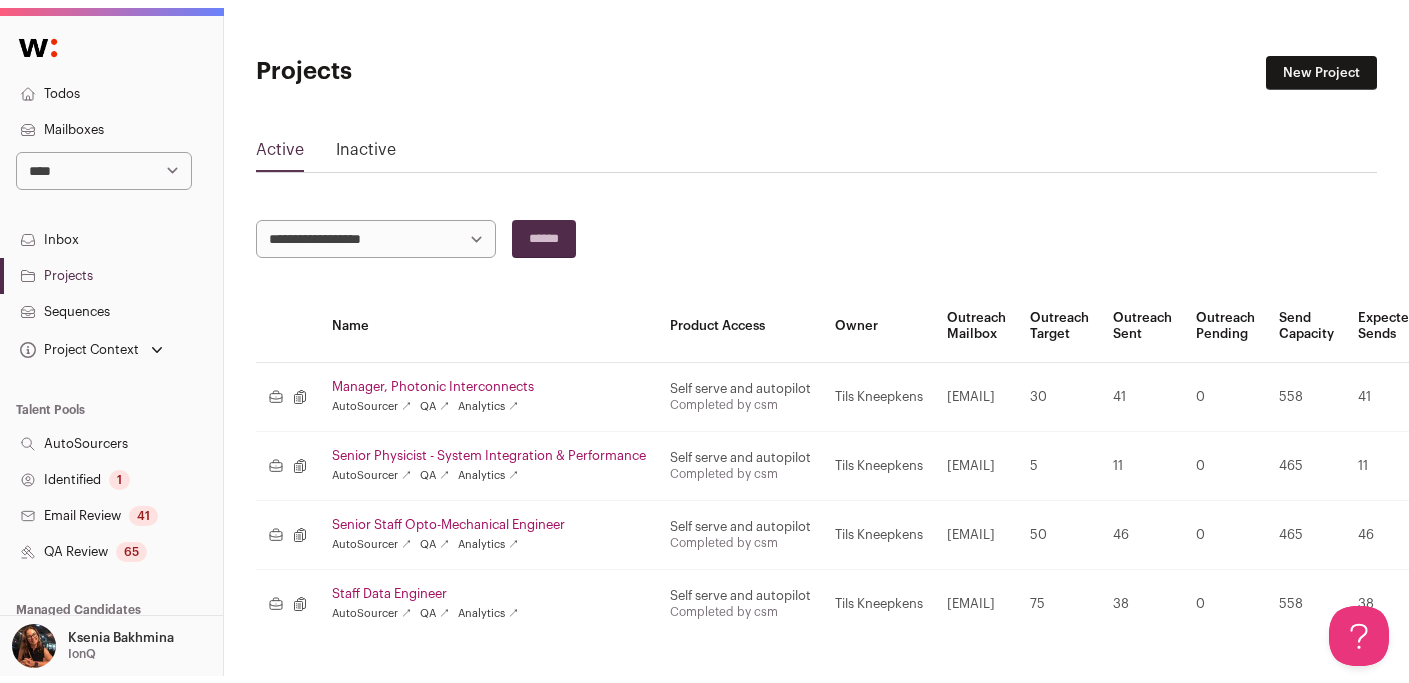 scroll, scrollTop: 0, scrollLeft: 0, axis: both 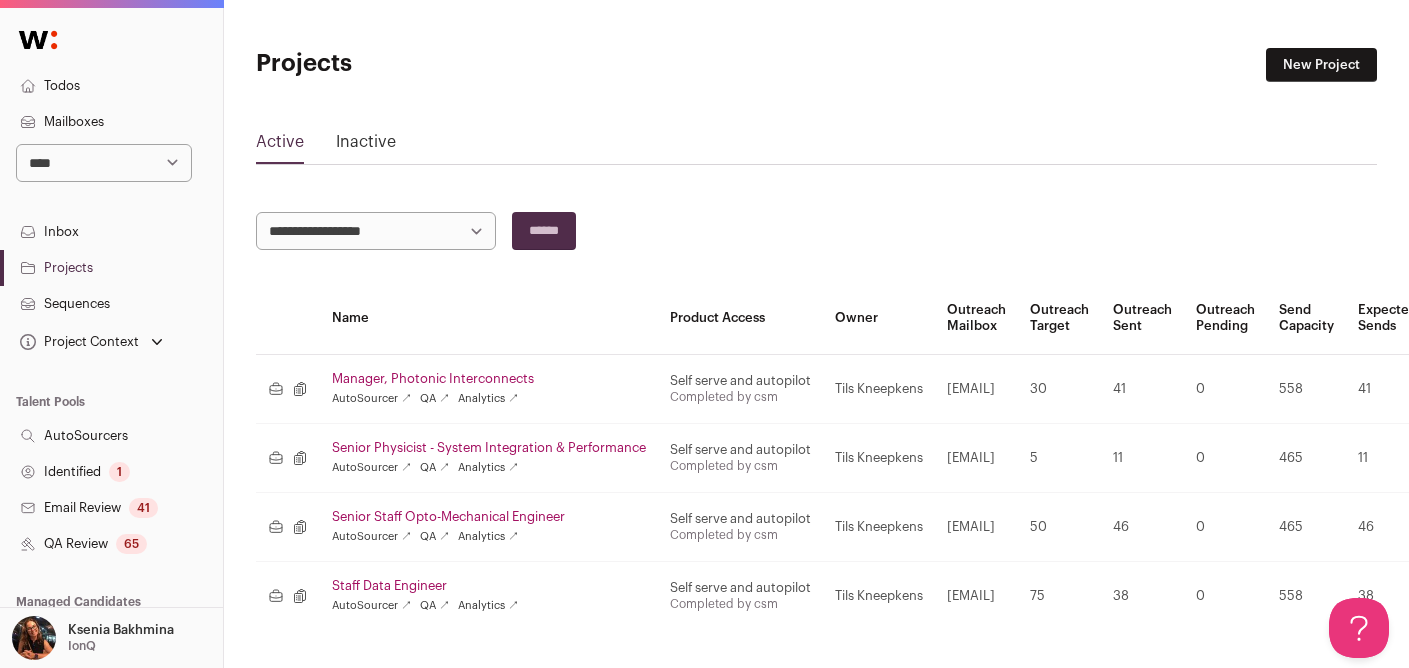 click on "Staff Data Engineer" at bounding box center [489, 586] 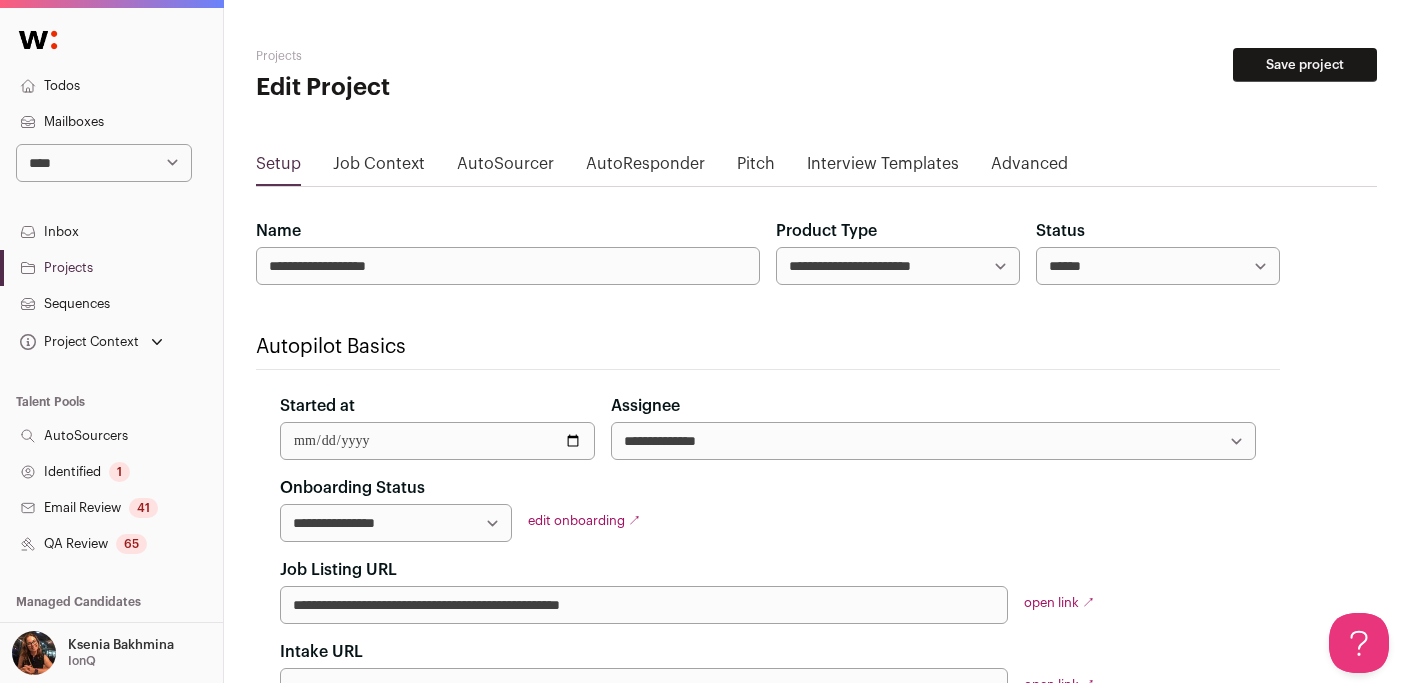 scroll, scrollTop: 0, scrollLeft: 0, axis: both 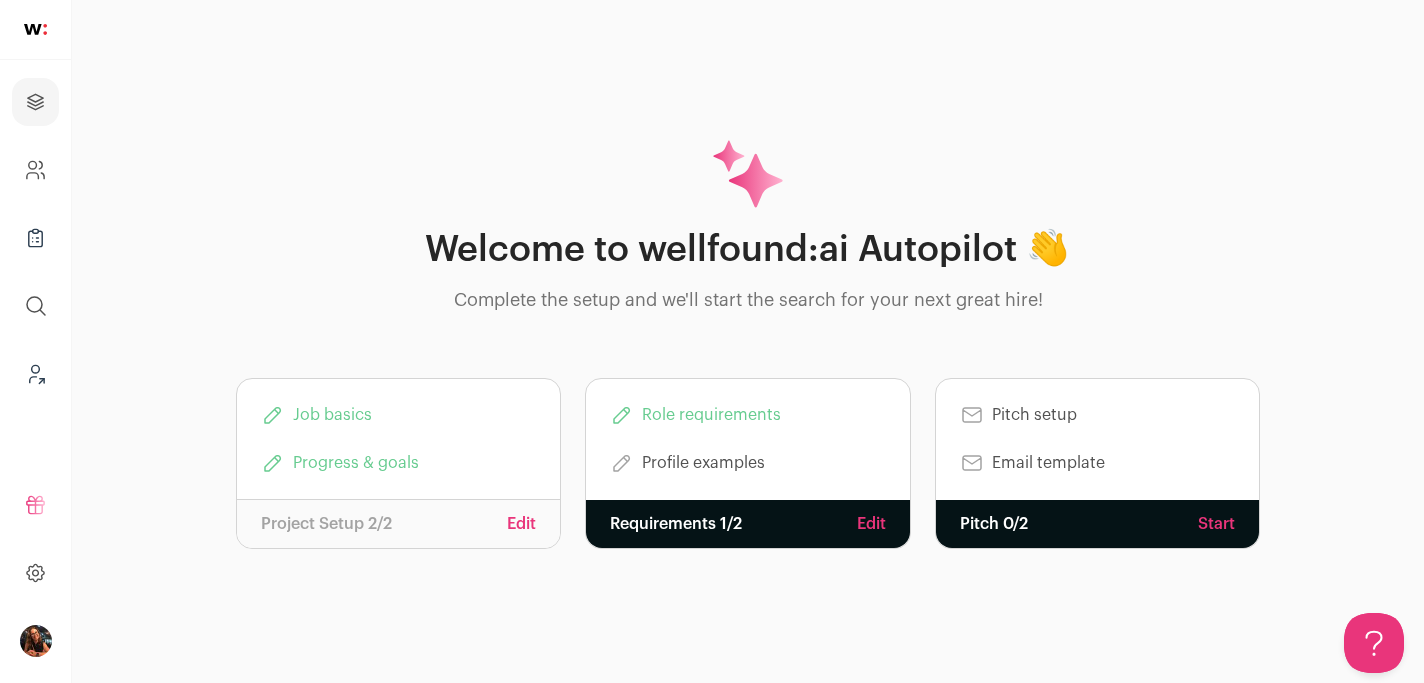 click on "Edit" at bounding box center [521, 524] 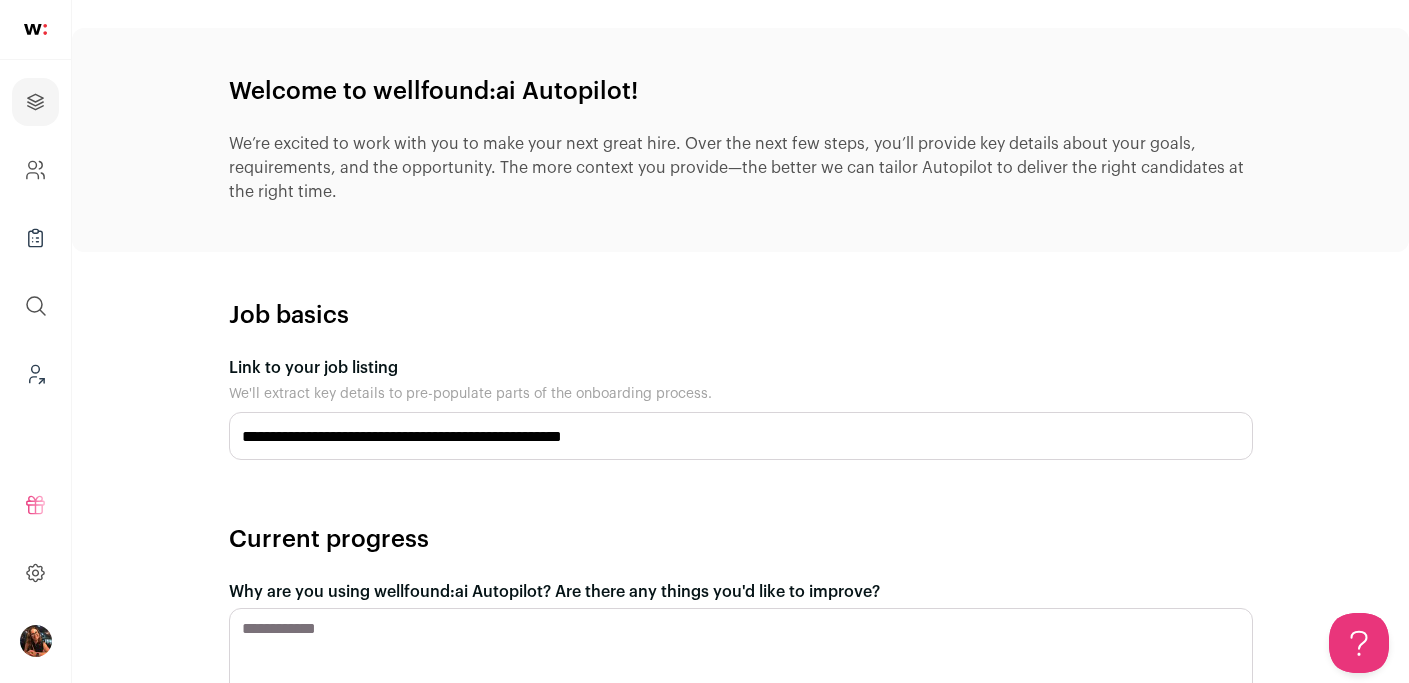 scroll, scrollTop: 0, scrollLeft: 0, axis: both 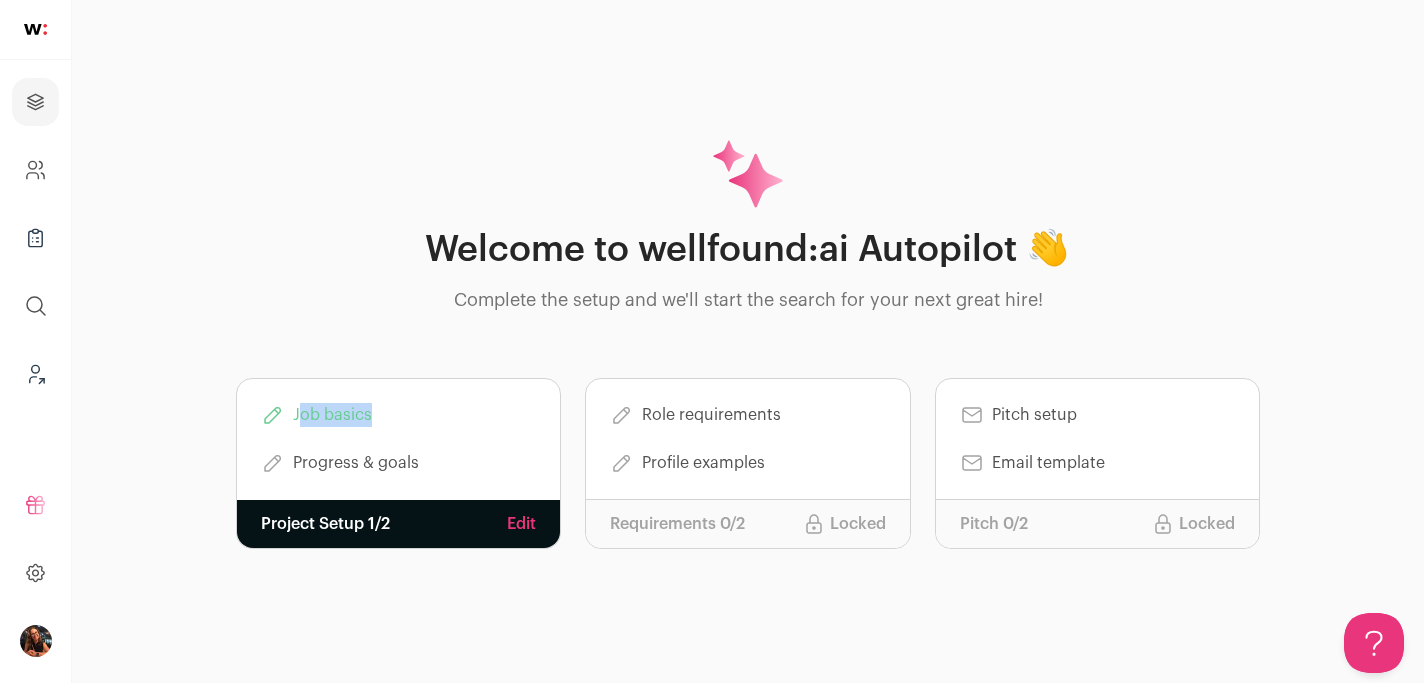 drag, startPoint x: 300, startPoint y: 417, endPoint x: 404, endPoint y: 427, distance: 104.47966 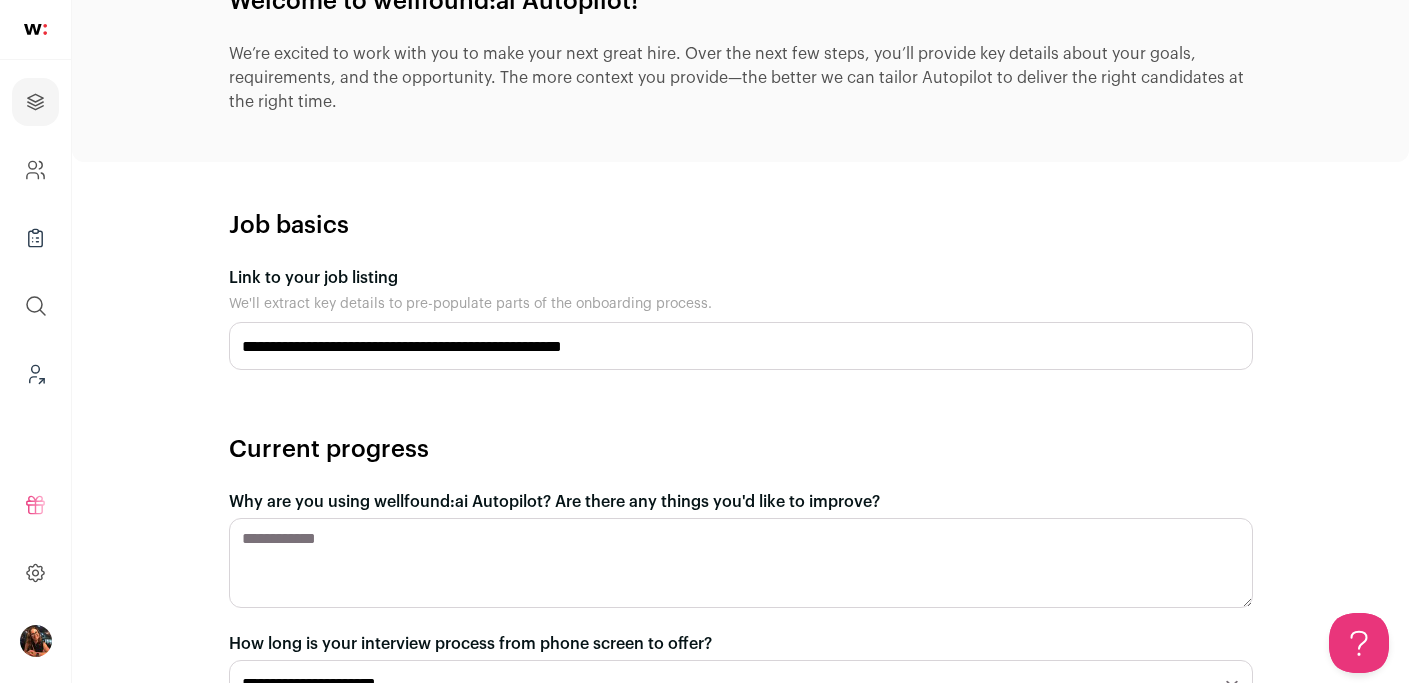 scroll, scrollTop: 413, scrollLeft: 0, axis: vertical 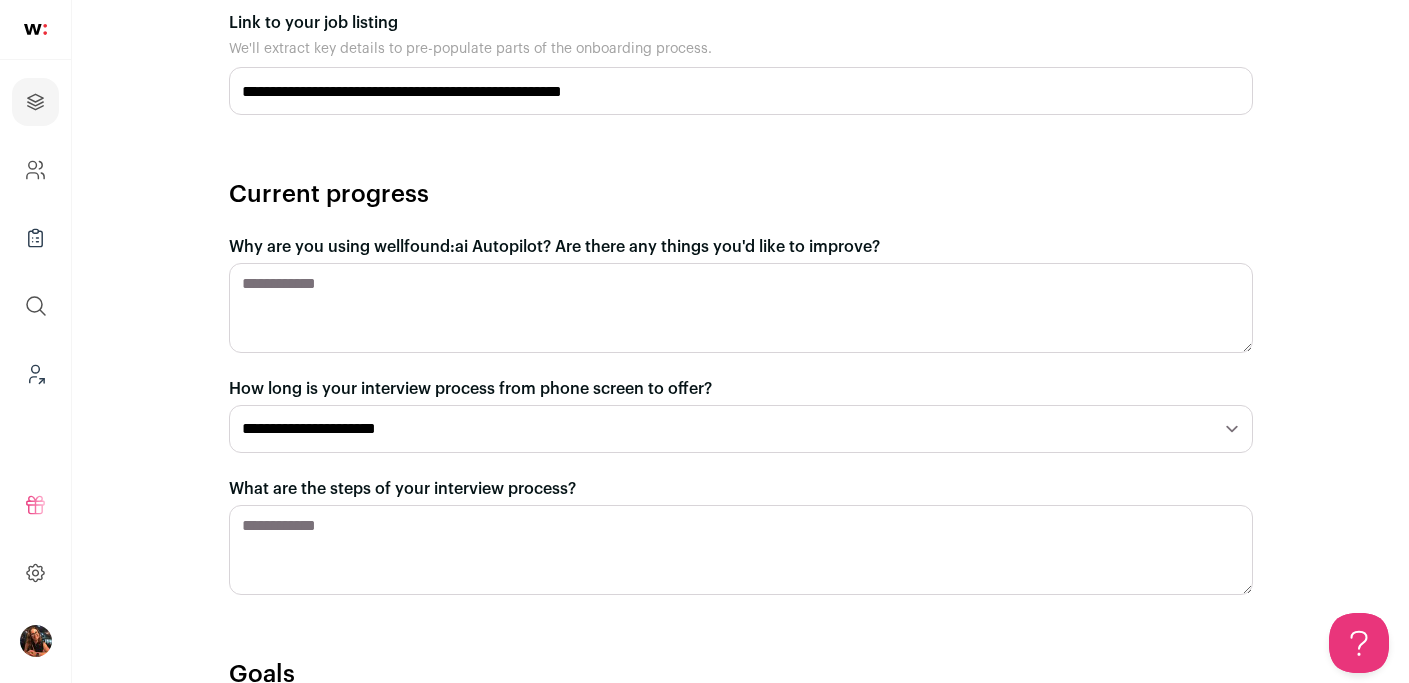drag, startPoint x: 704, startPoint y: 94, endPoint x: 200, endPoint y: 81, distance: 504.16763 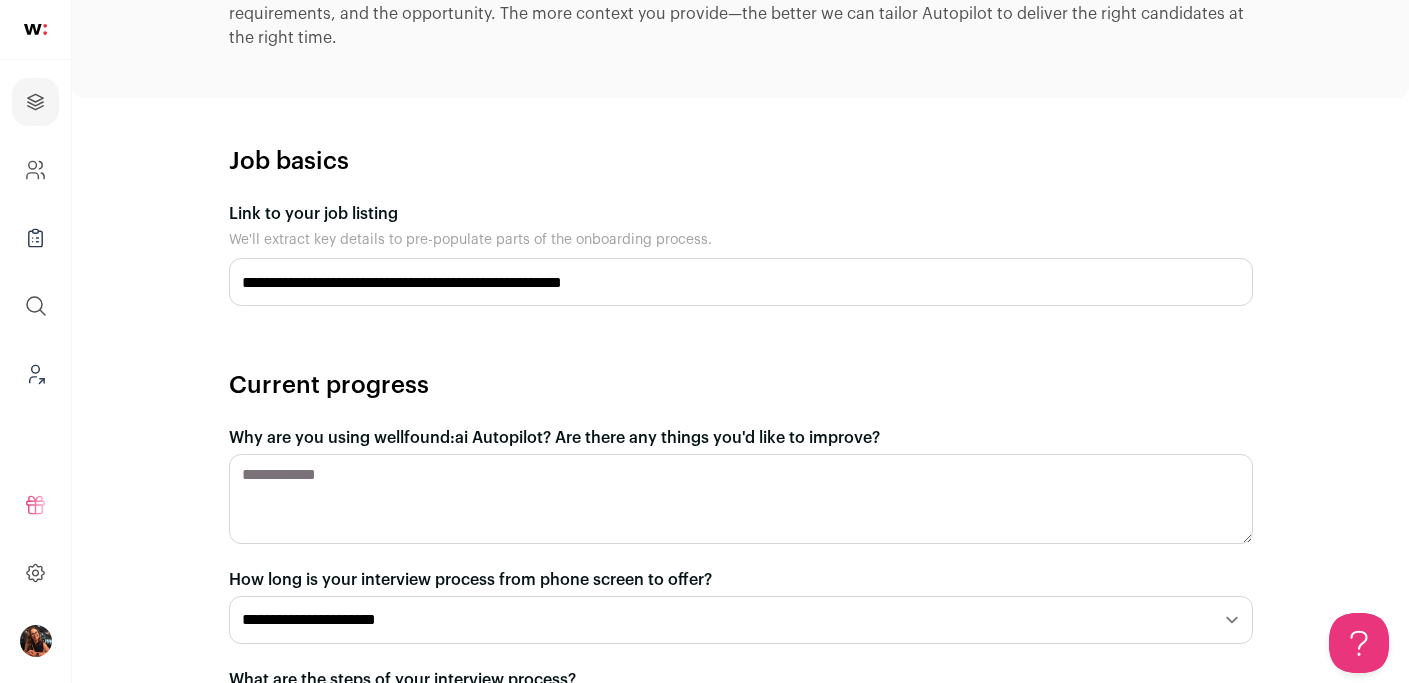 scroll, scrollTop: 0, scrollLeft: 0, axis: both 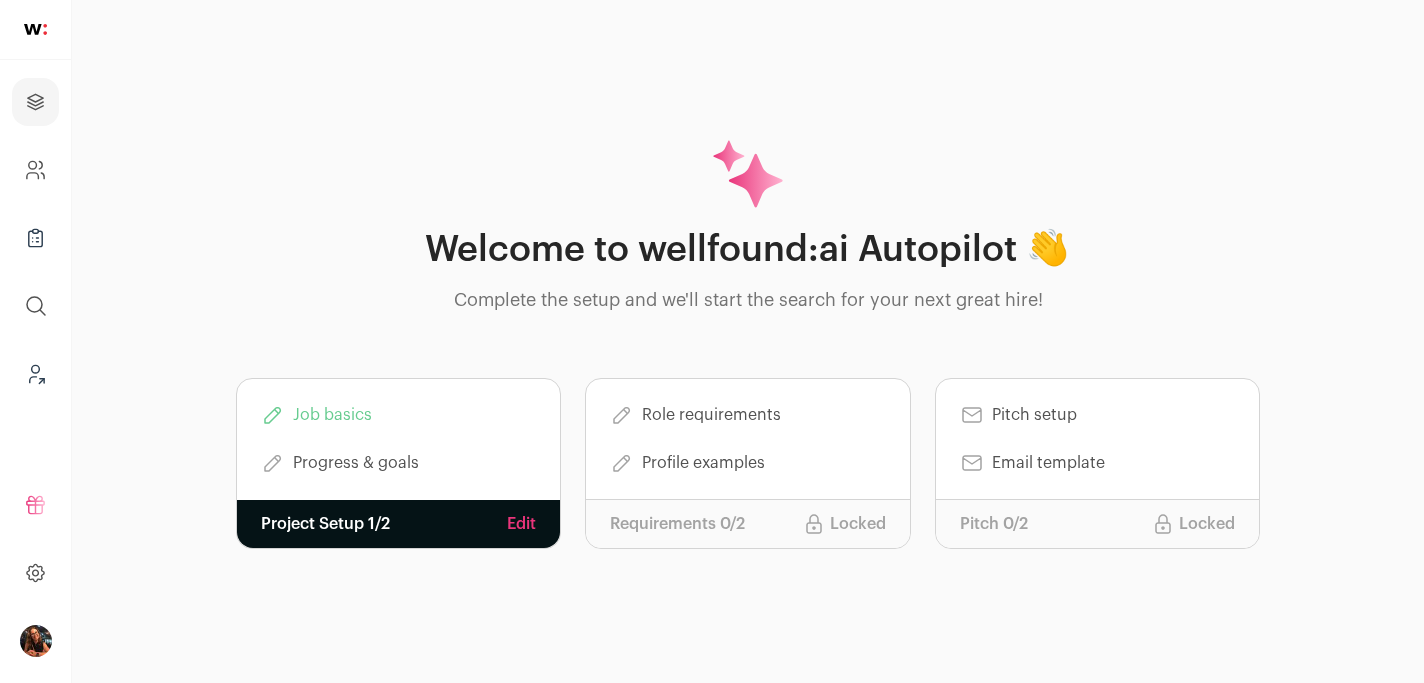 click on "Edit" at bounding box center [521, 524] 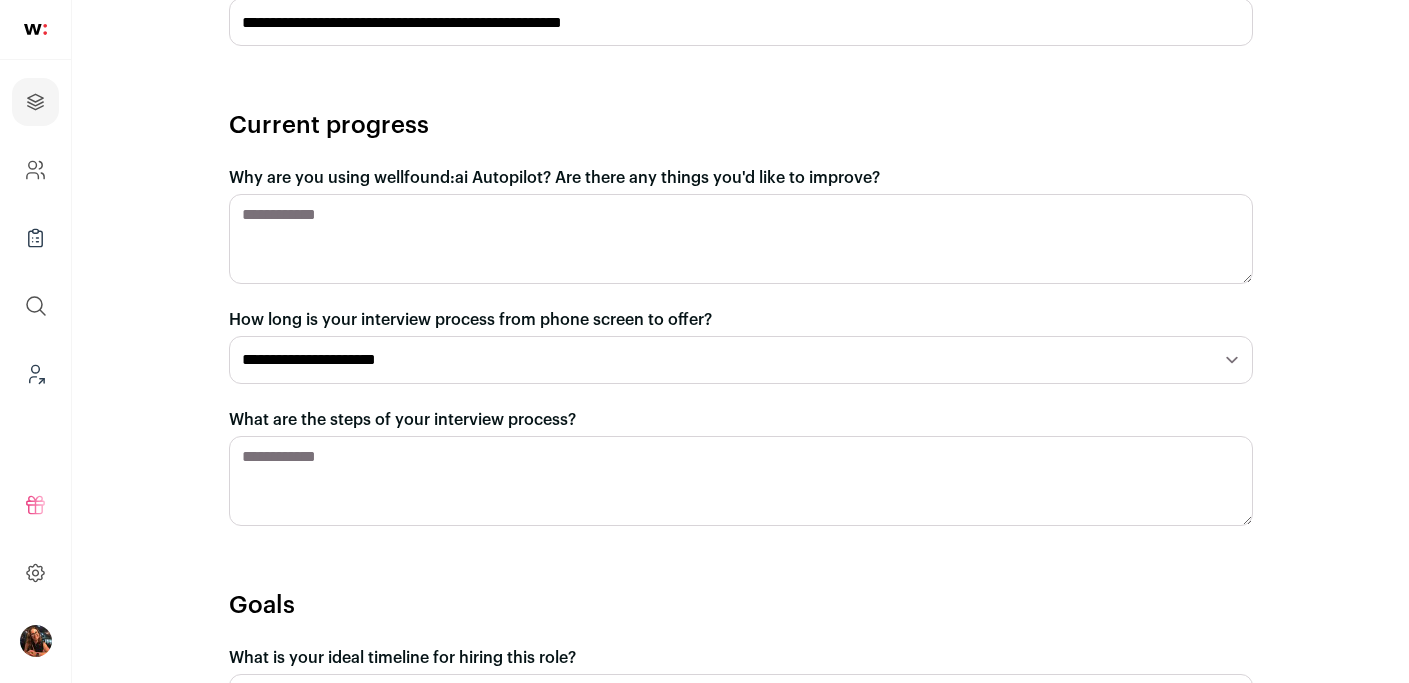 scroll, scrollTop: 779, scrollLeft: 0, axis: vertical 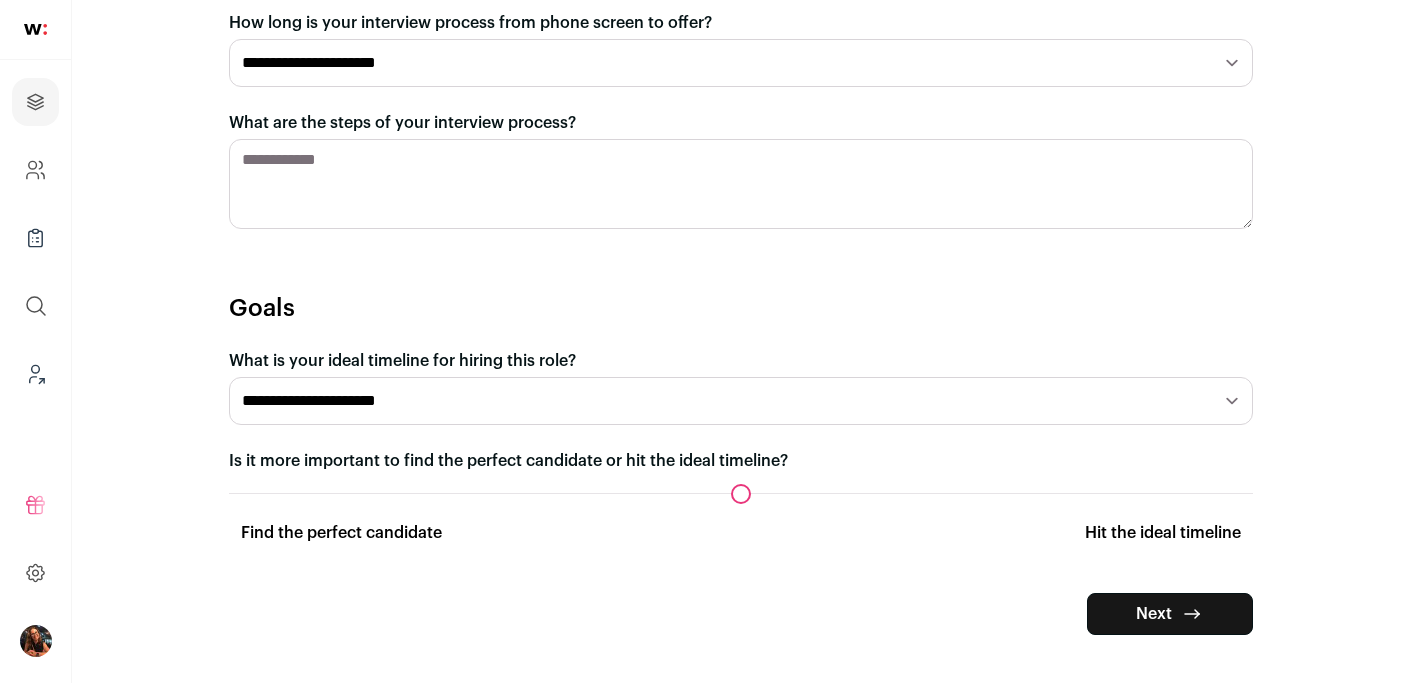 click on "Next" at bounding box center (1170, 614) 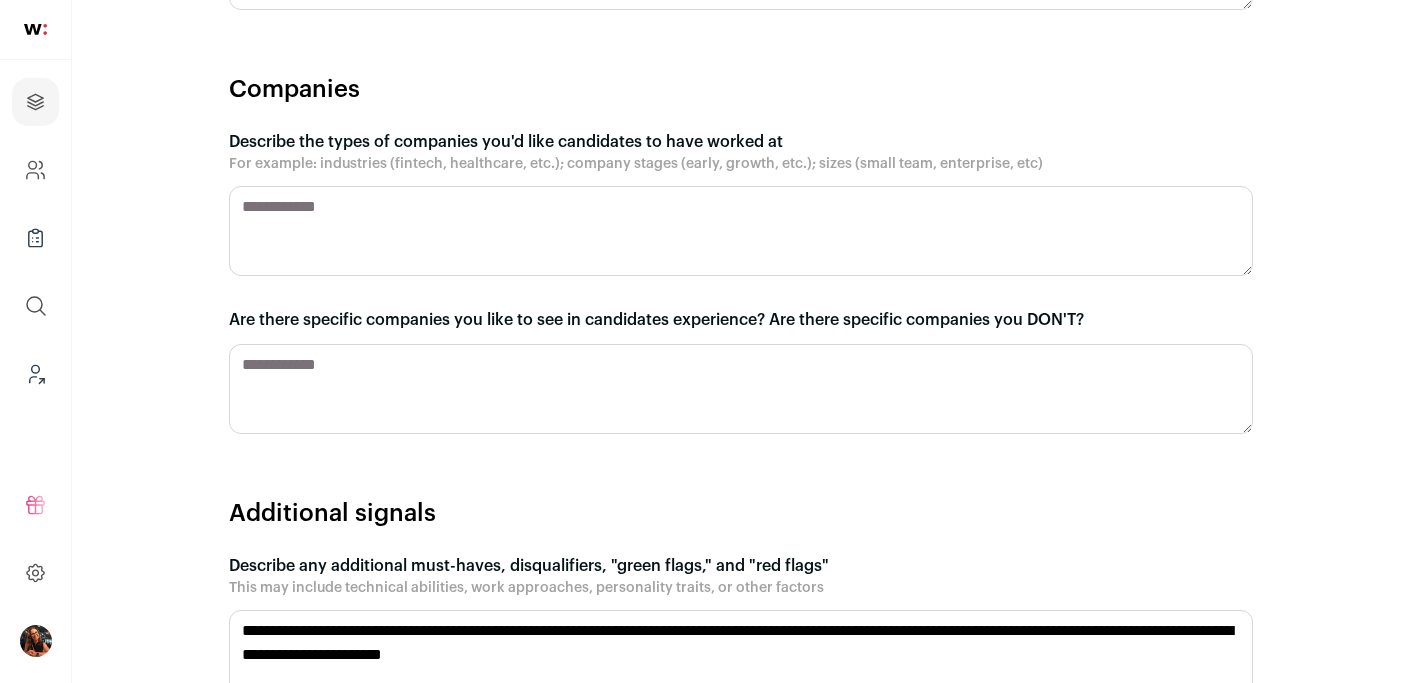 scroll, scrollTop: 1985, scrollLeft: 0, axis: vertical 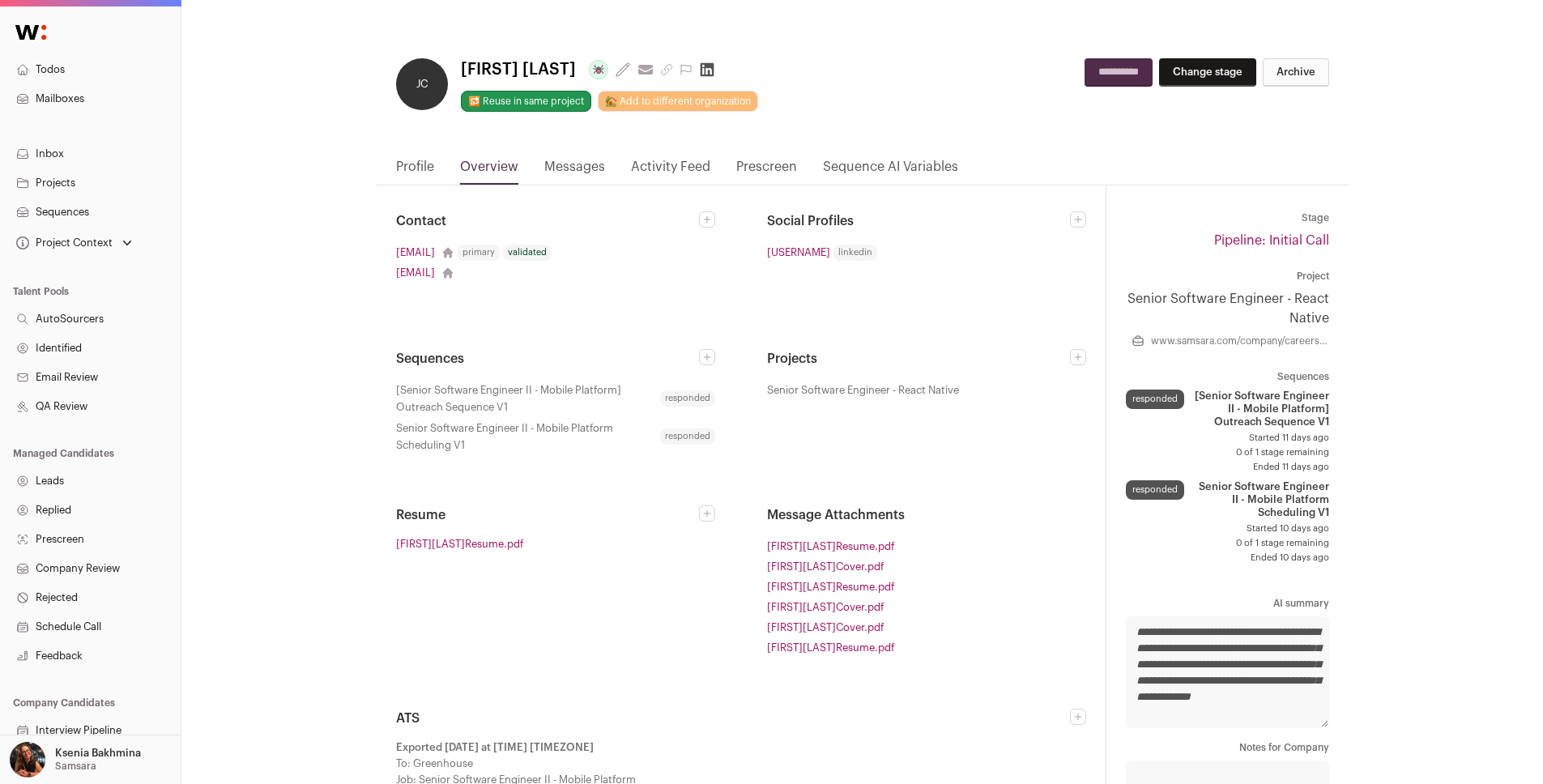 drag, startPoint x: 458, startPoint y: 69, endPoint x: 573, endPoint y: 75, distance: 115.15642 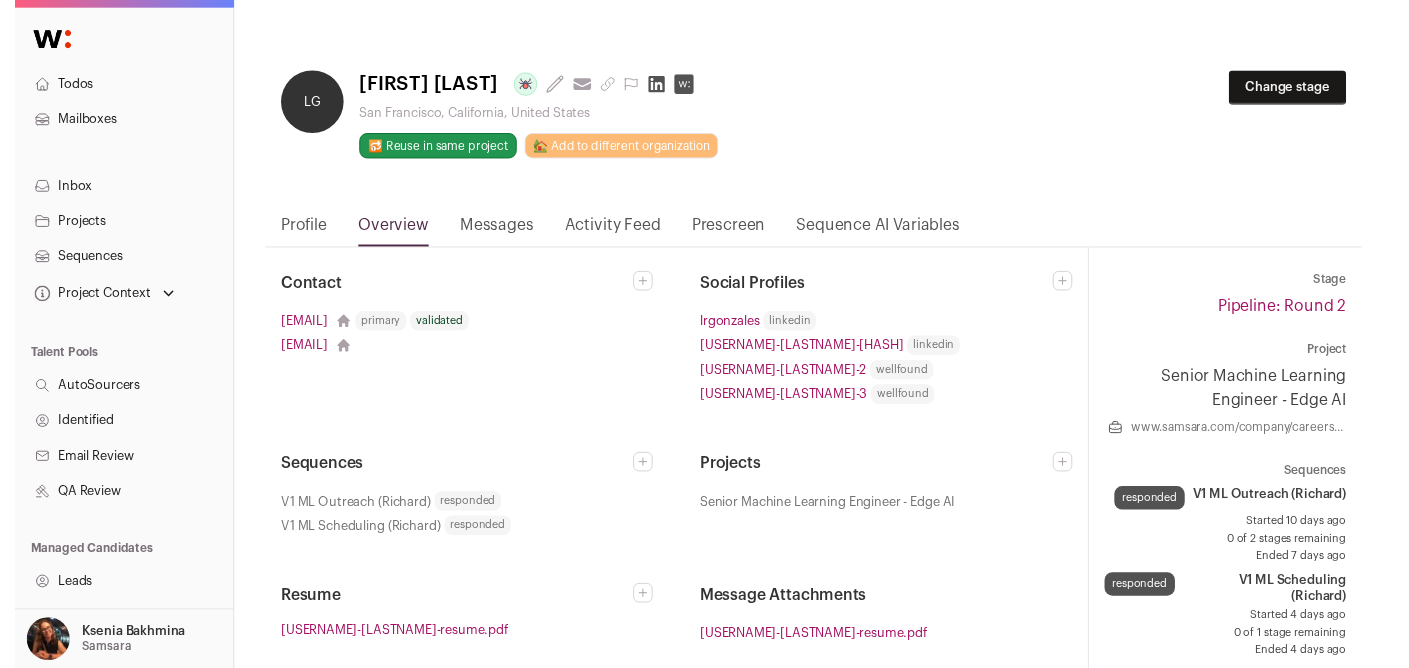 scroll, scrollTop: 0, scrollLeft: 0, axis: both 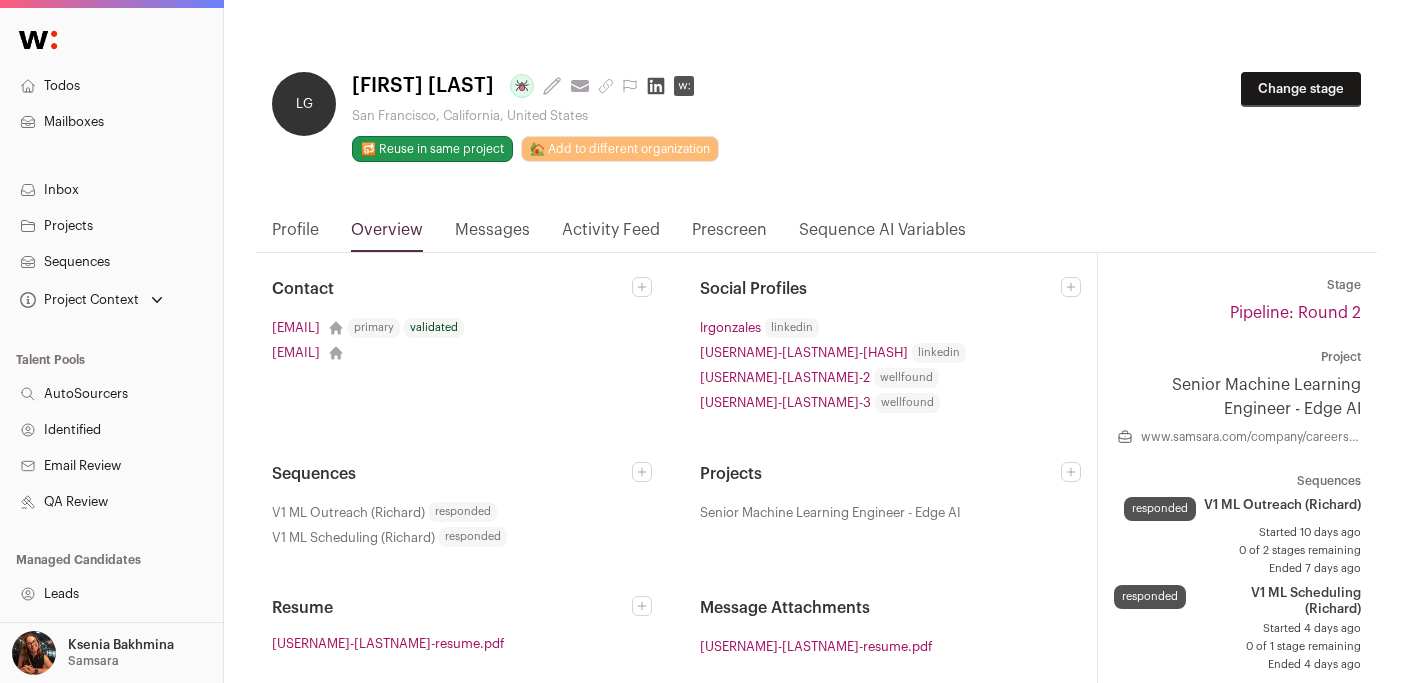 click on "Projects" at bounding box center (111, 226) 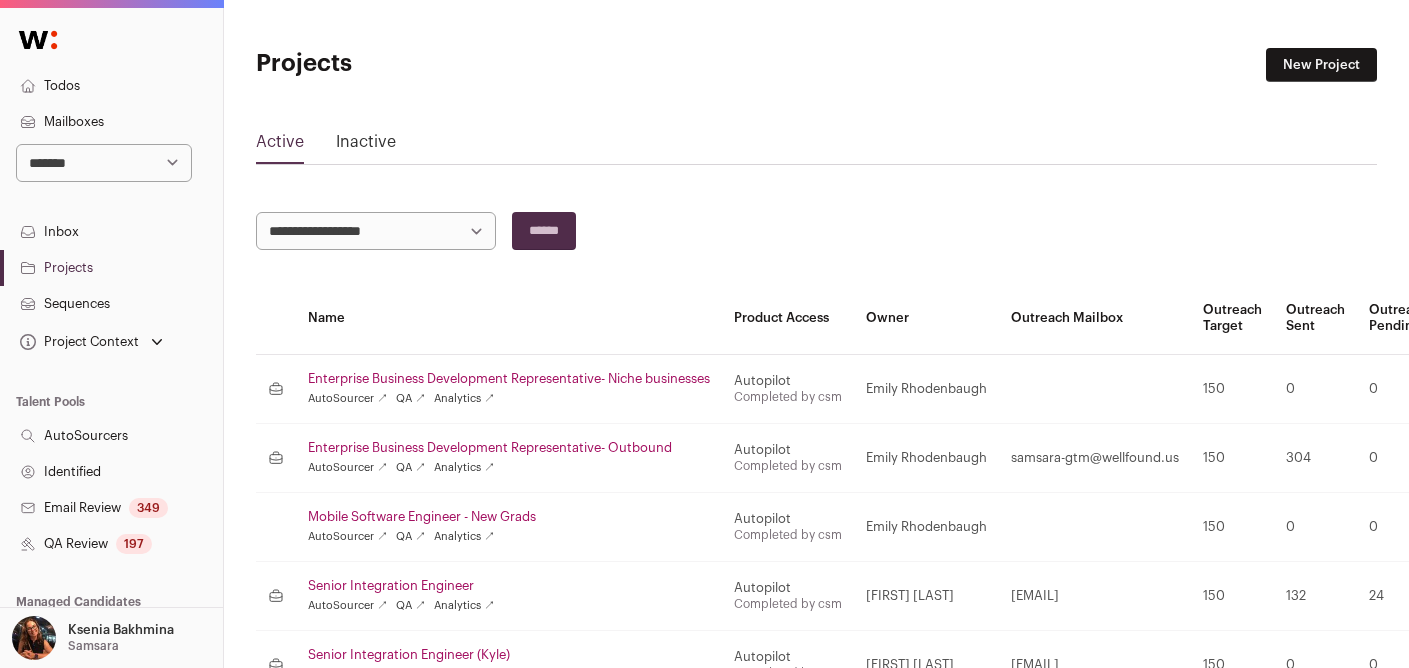 click on "**********" at bounding box center [104, 163] 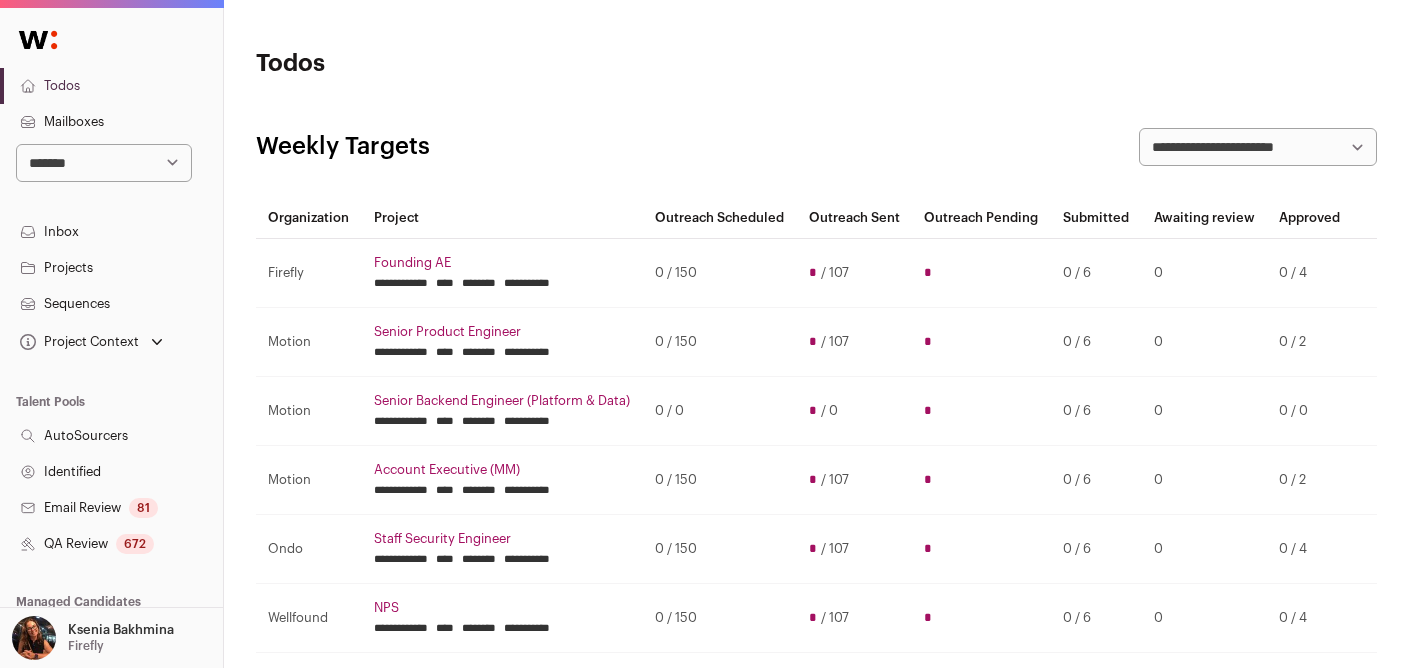 scroll, scrollTop: 0, scrollLeft: 0, axis: both 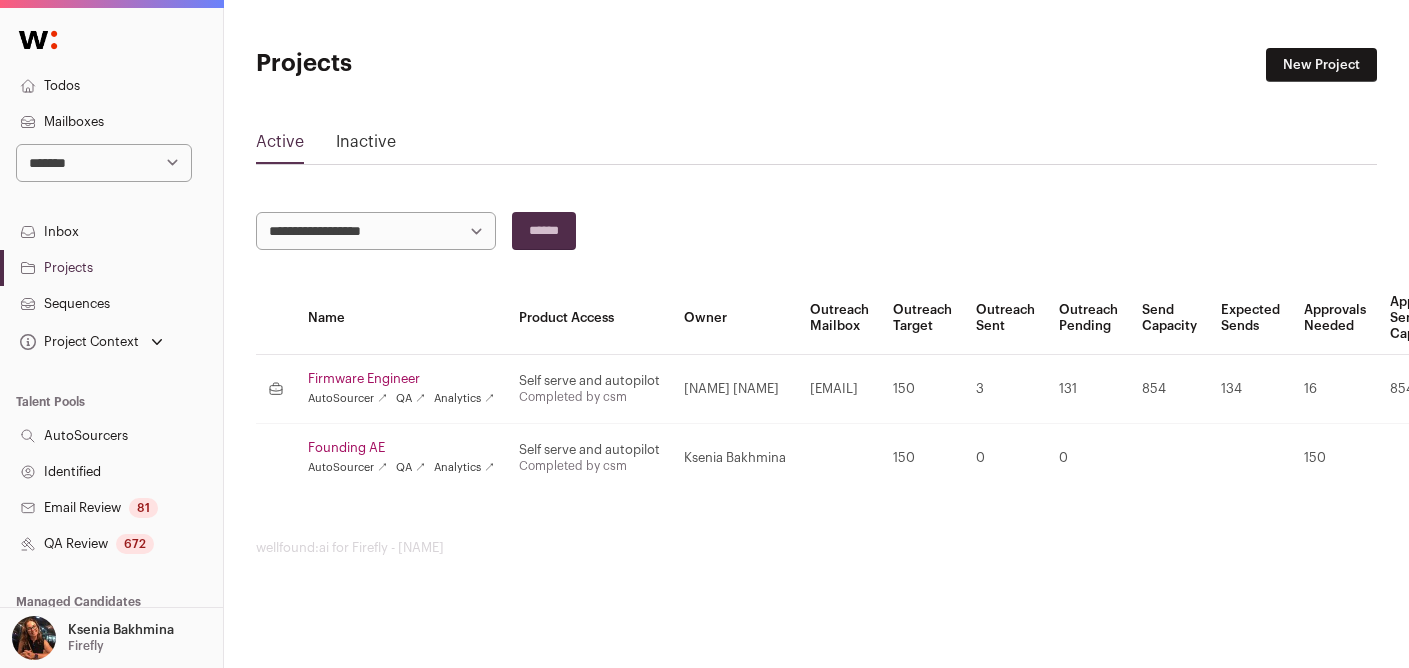 click on "Firmware Engineer" at bounding box center [401, 379] 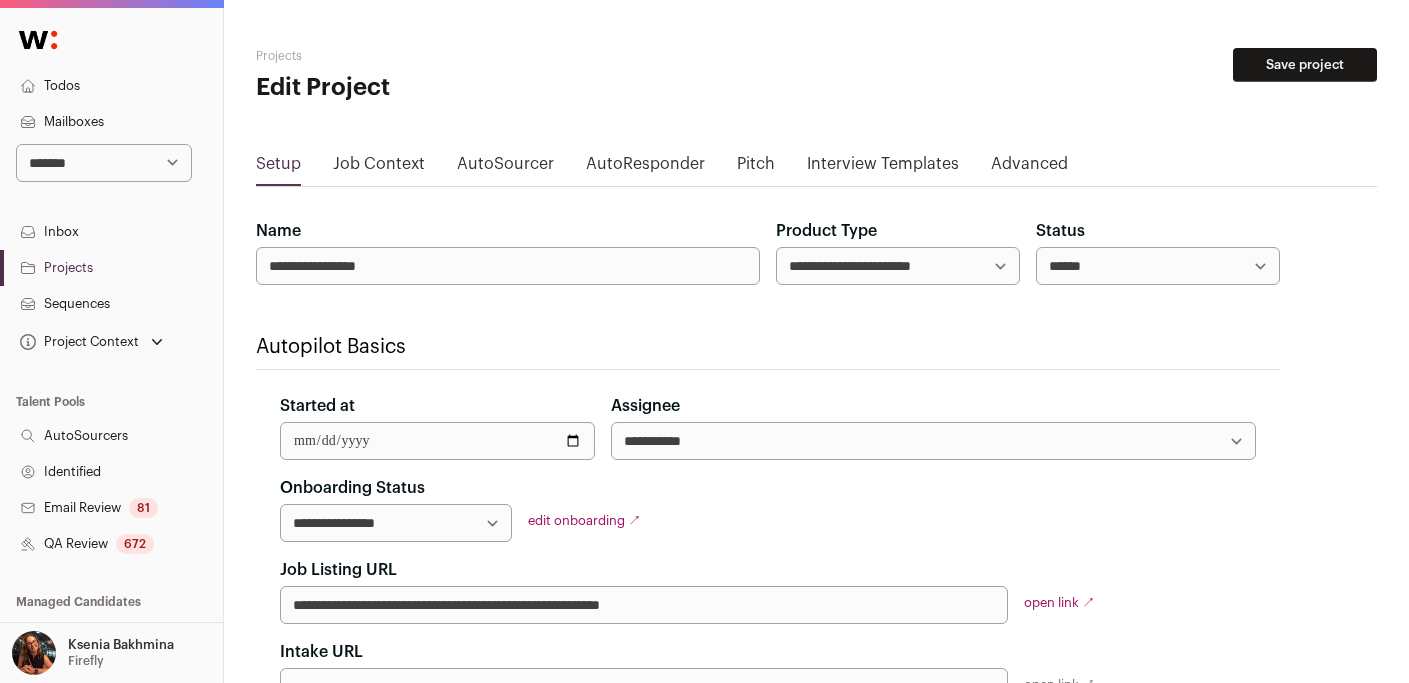 click on "Setup" at bounding box center [278, 168] 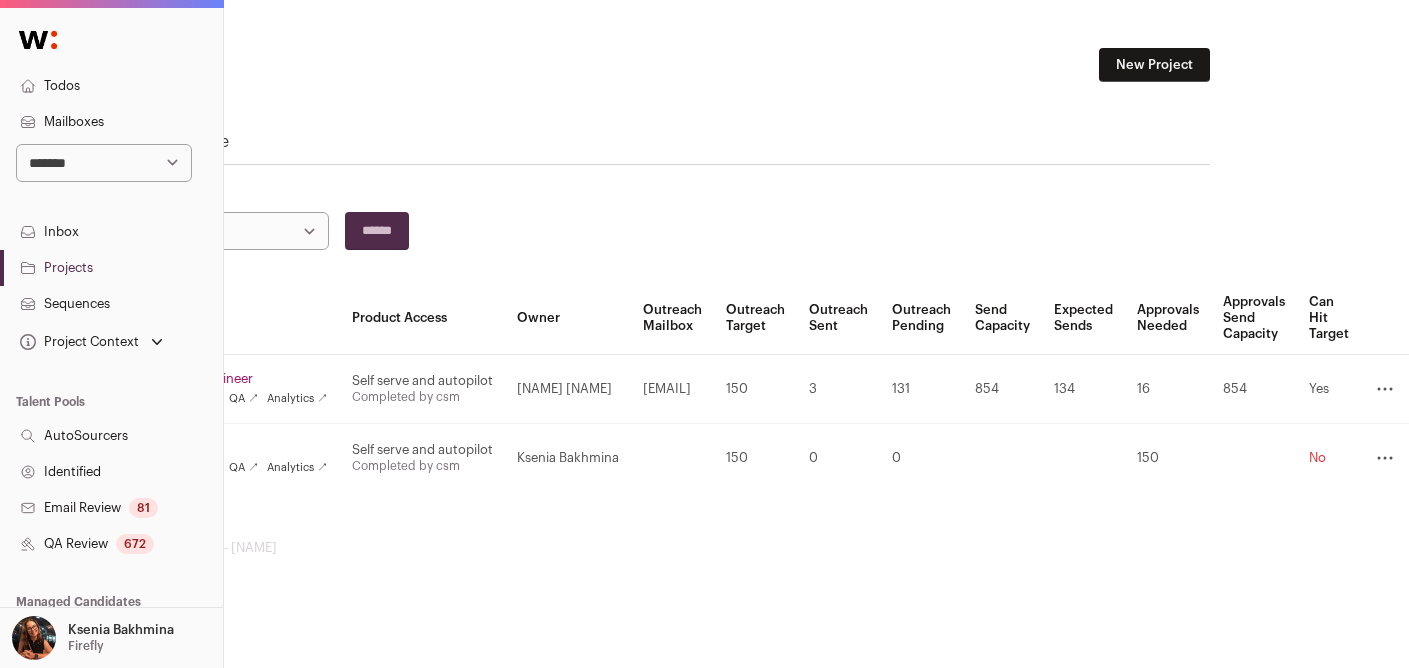 scroll, scrollTop: 0, scrollLeft: 263, axis: horizontal 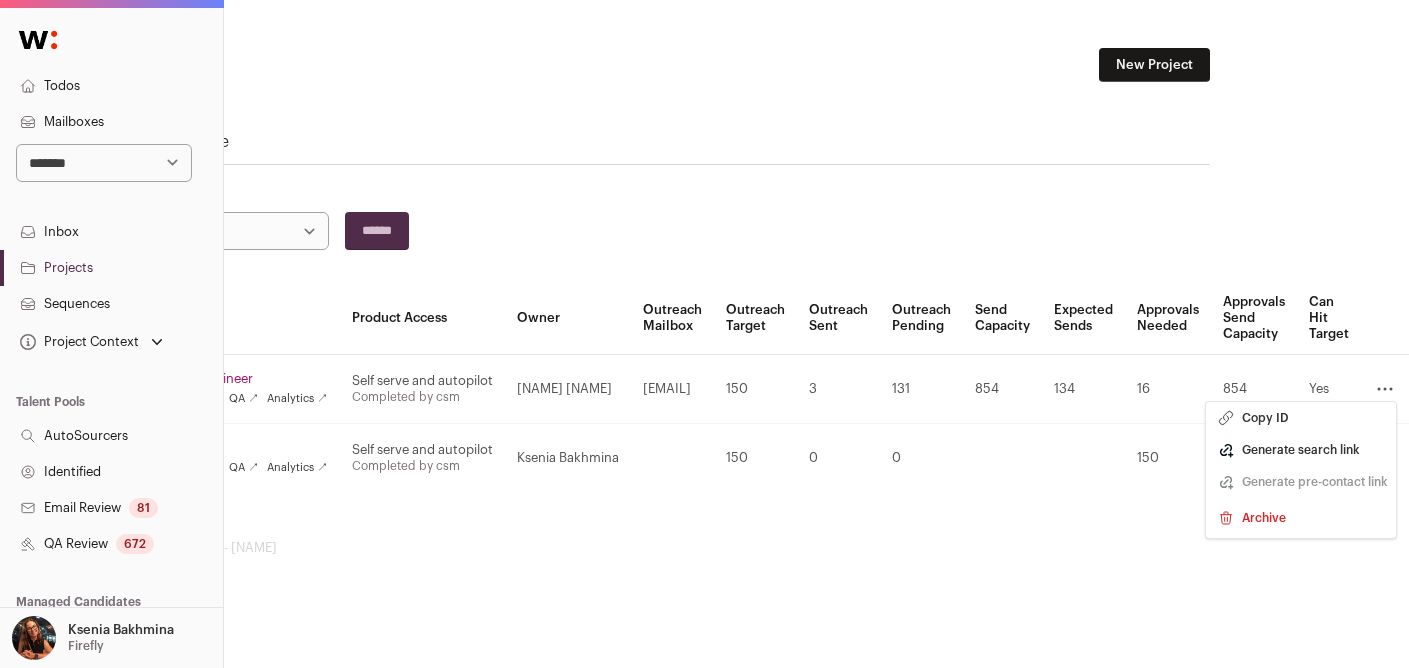 click on "Archive" at bounding box center (1301, 518) 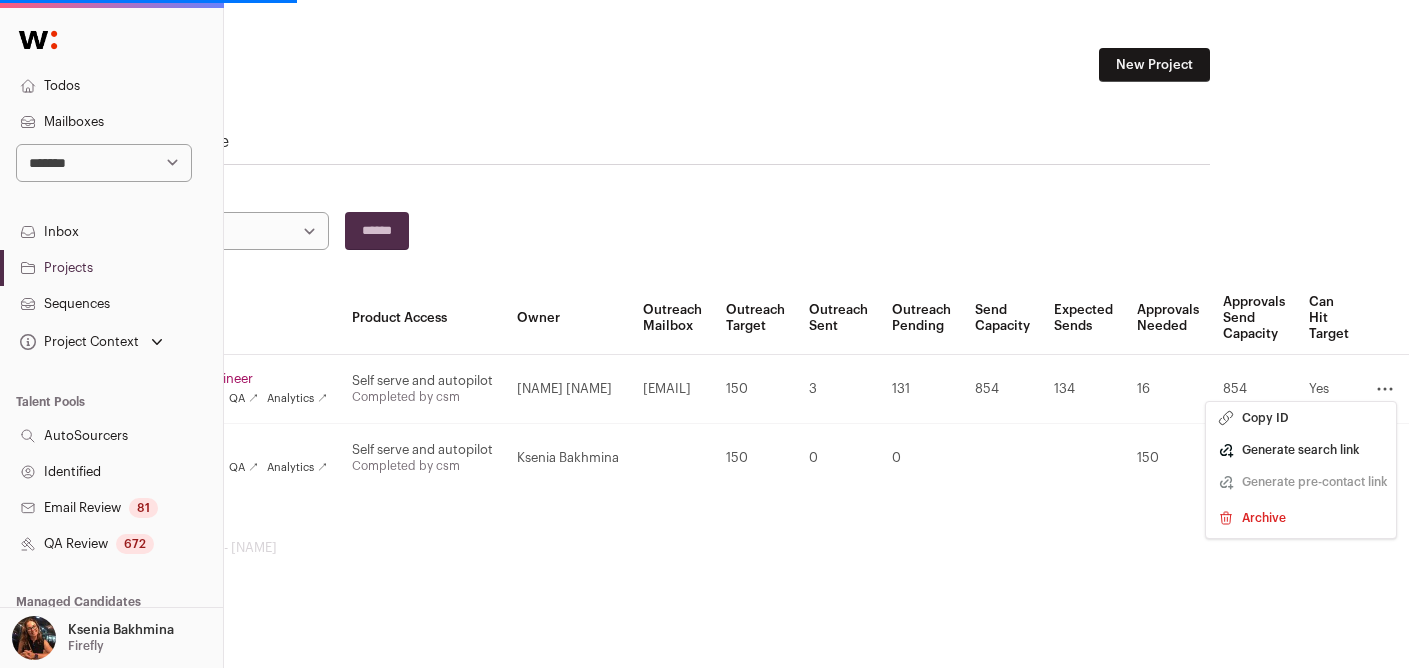 scroll, scrollTop: 0, scrollLeft: 0, axis: both 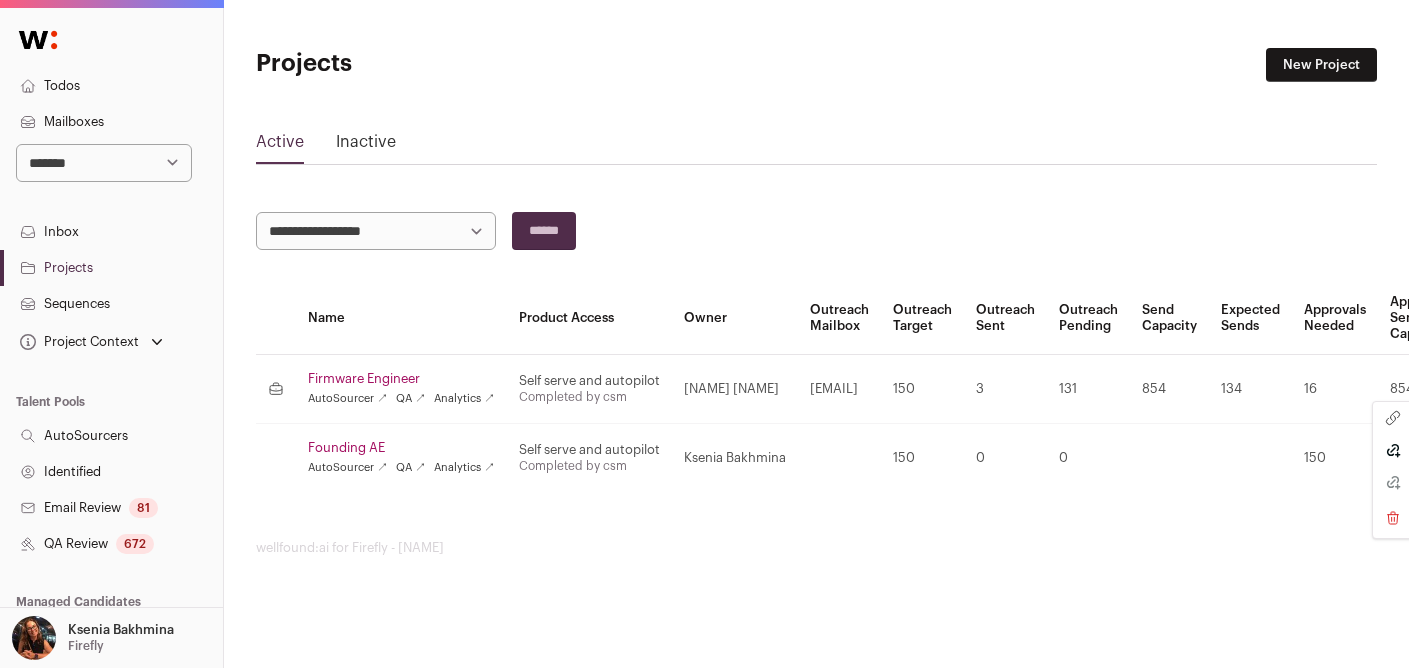 click on "Inactive" at bounding box center [366, 146] 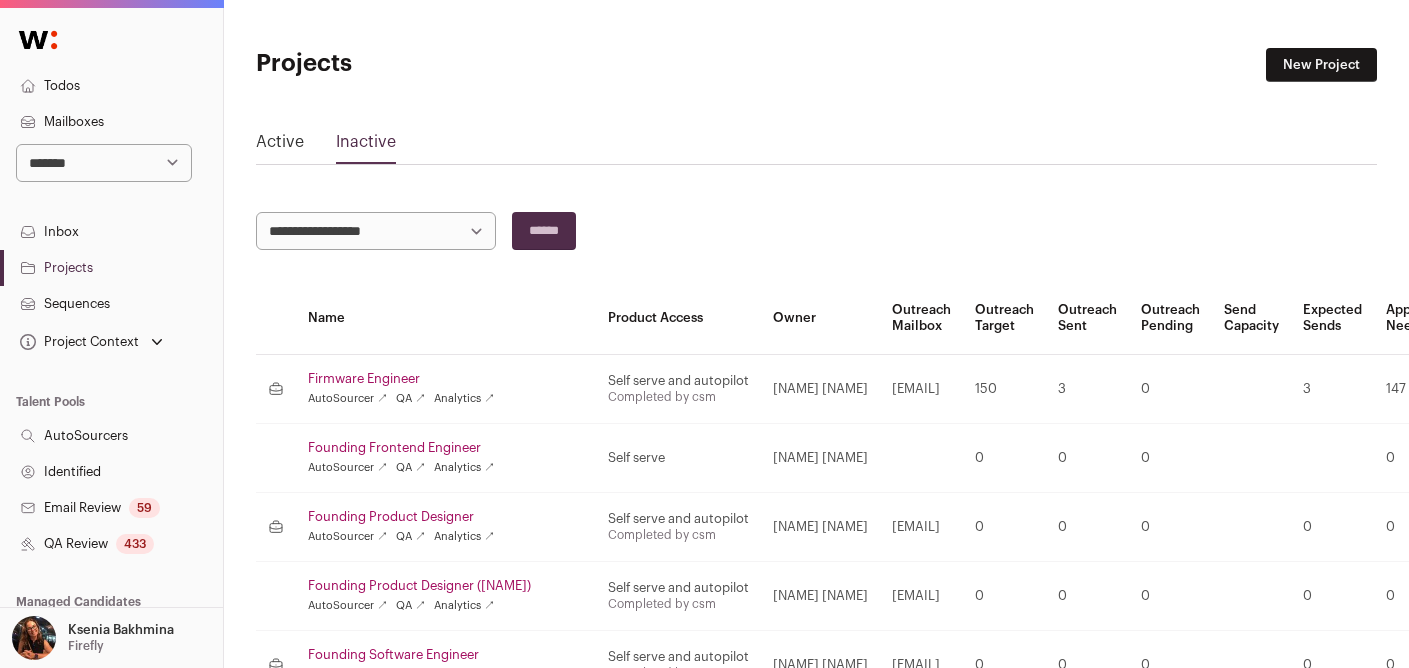 click on "Active" at bounding box center [280, 146] 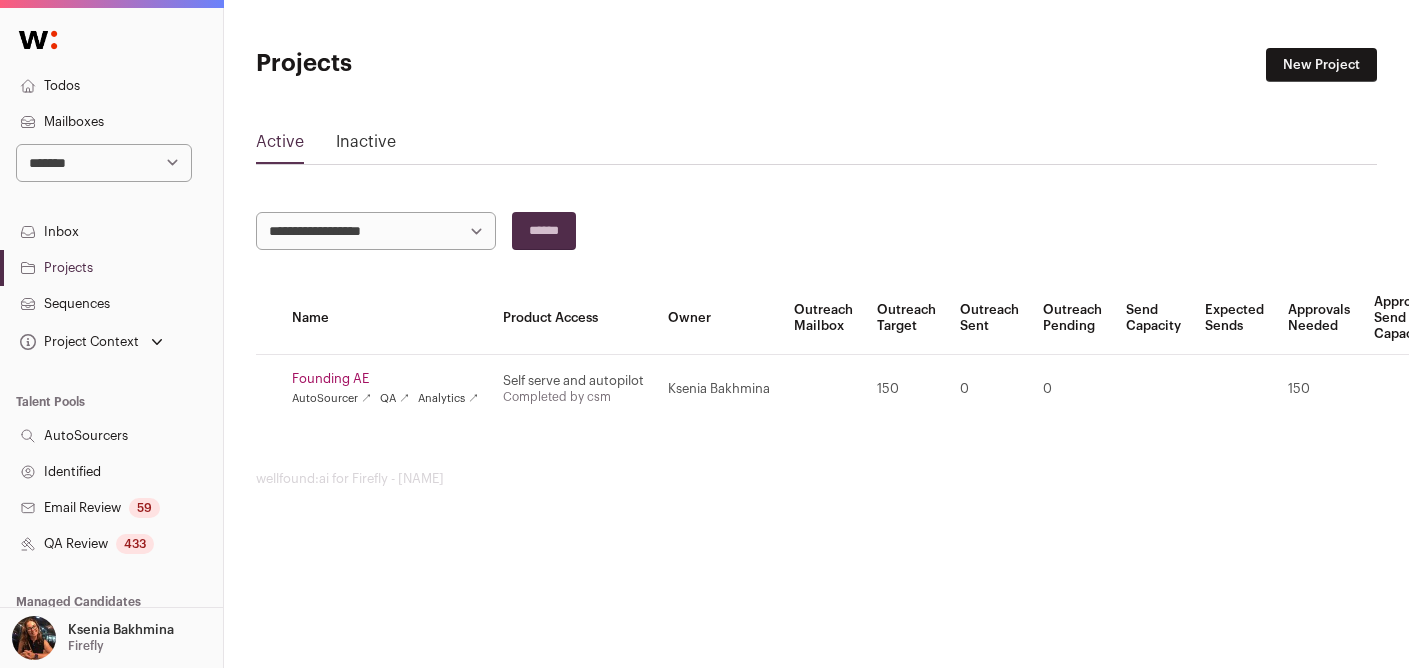 click on "Inactive" at bounding box center (366, 146) 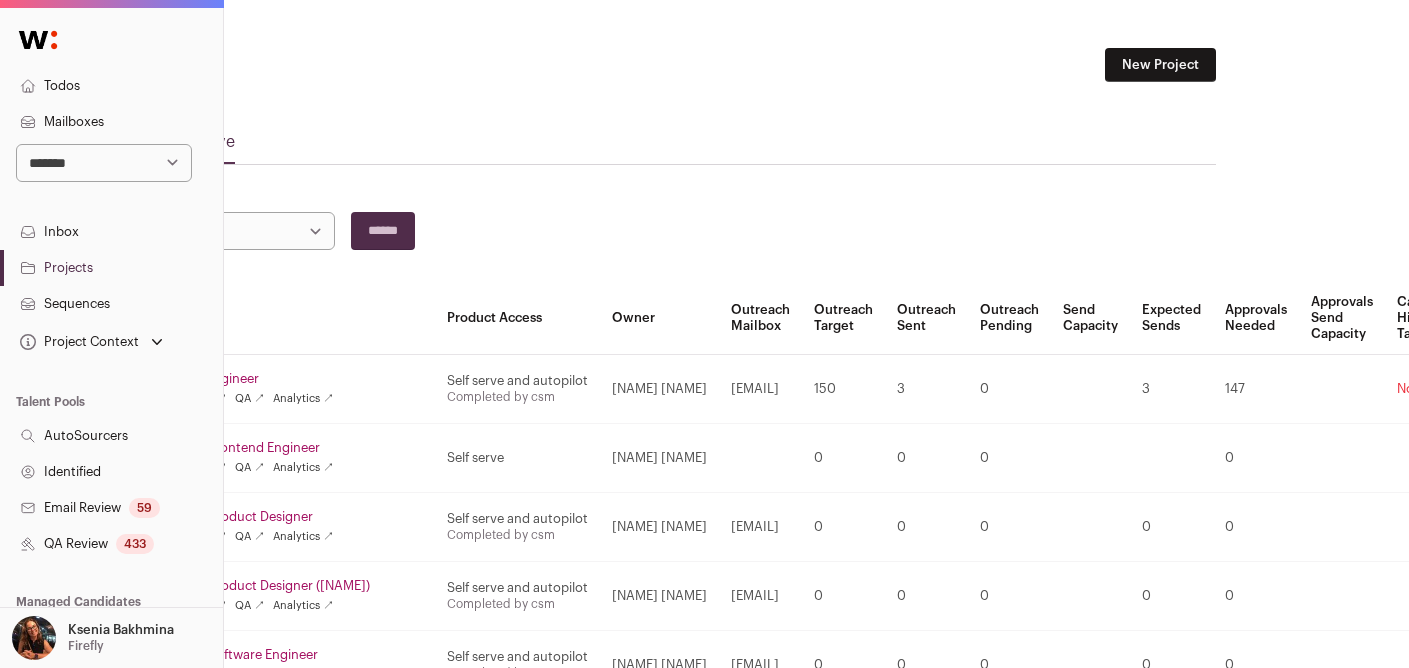 scroll, scrollTop: 0, scrollLeft: 384, axis: horizontal 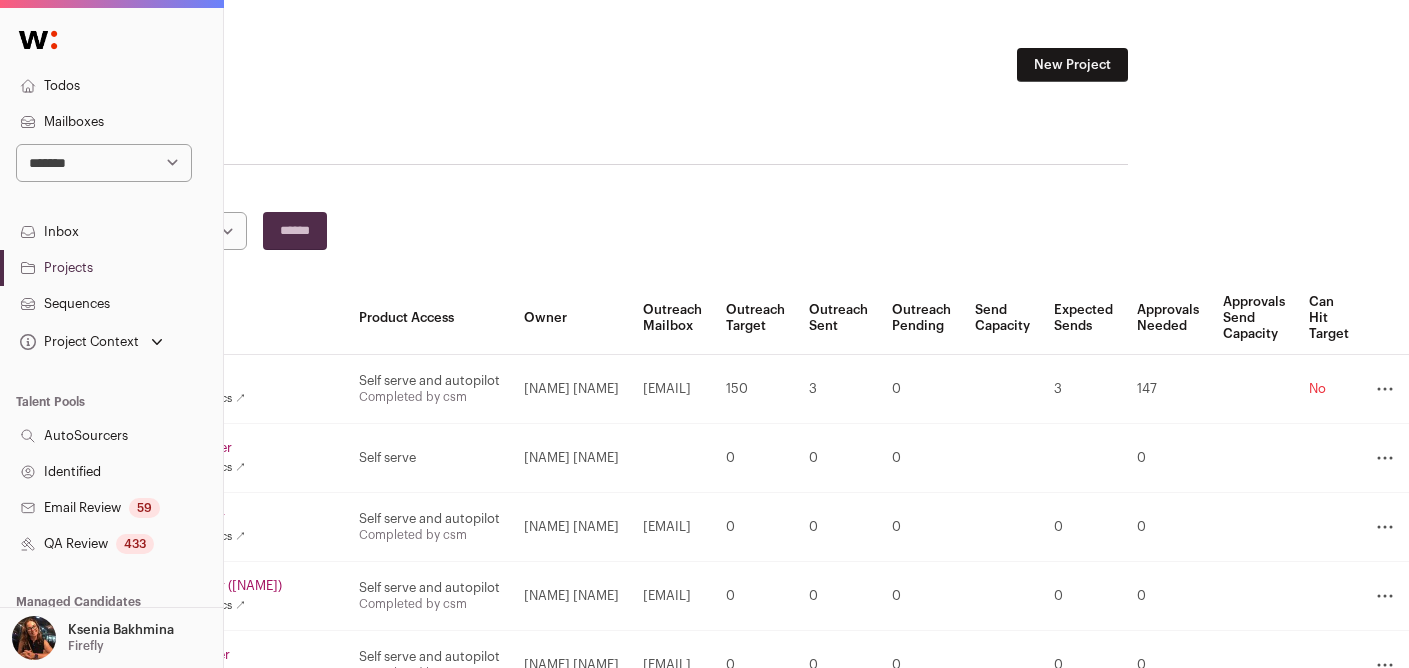 click 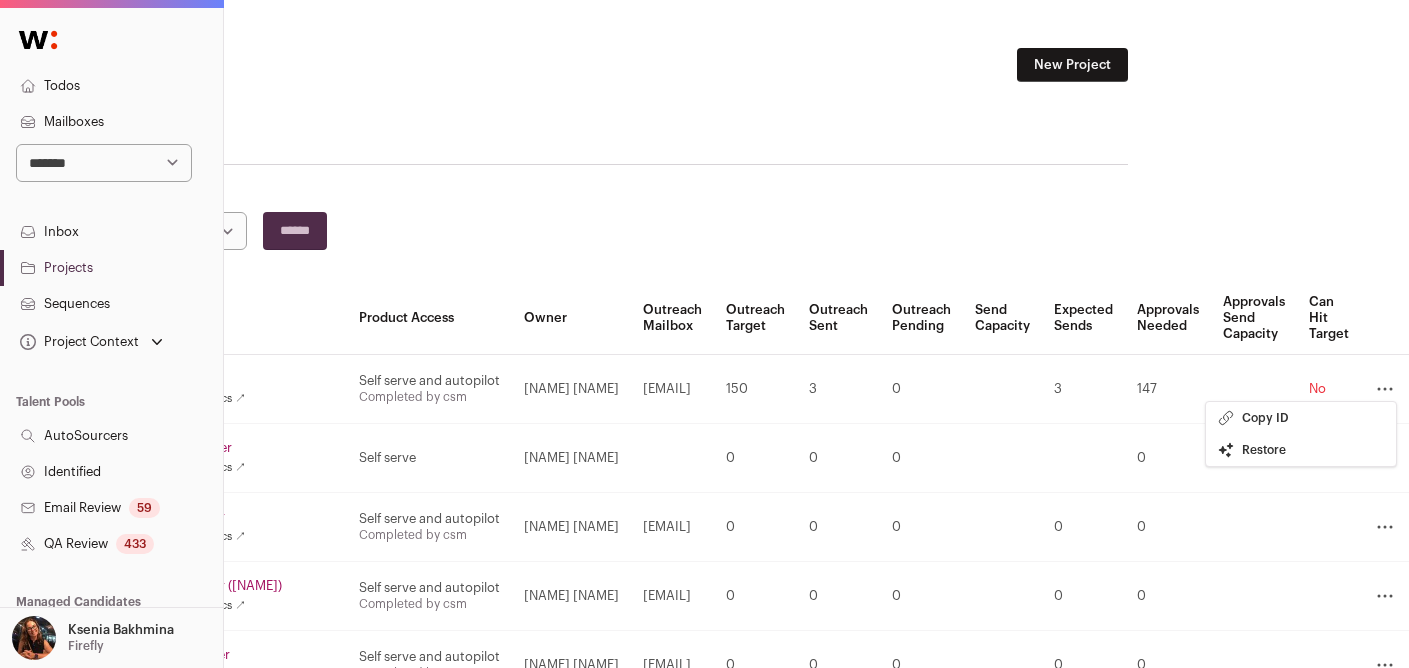 click on "Restore" at bounding box center (1301, 450) 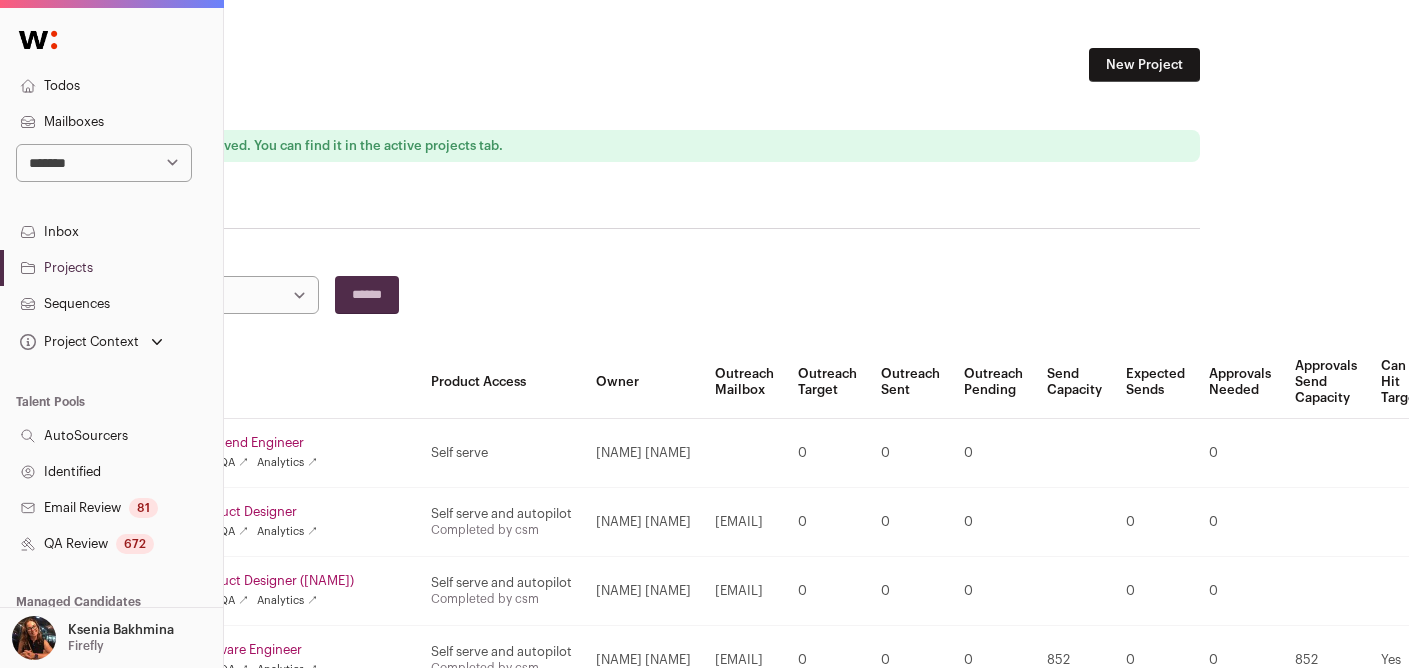 scroll, scrollTop: 0, scrollLeft: 0, axis: both 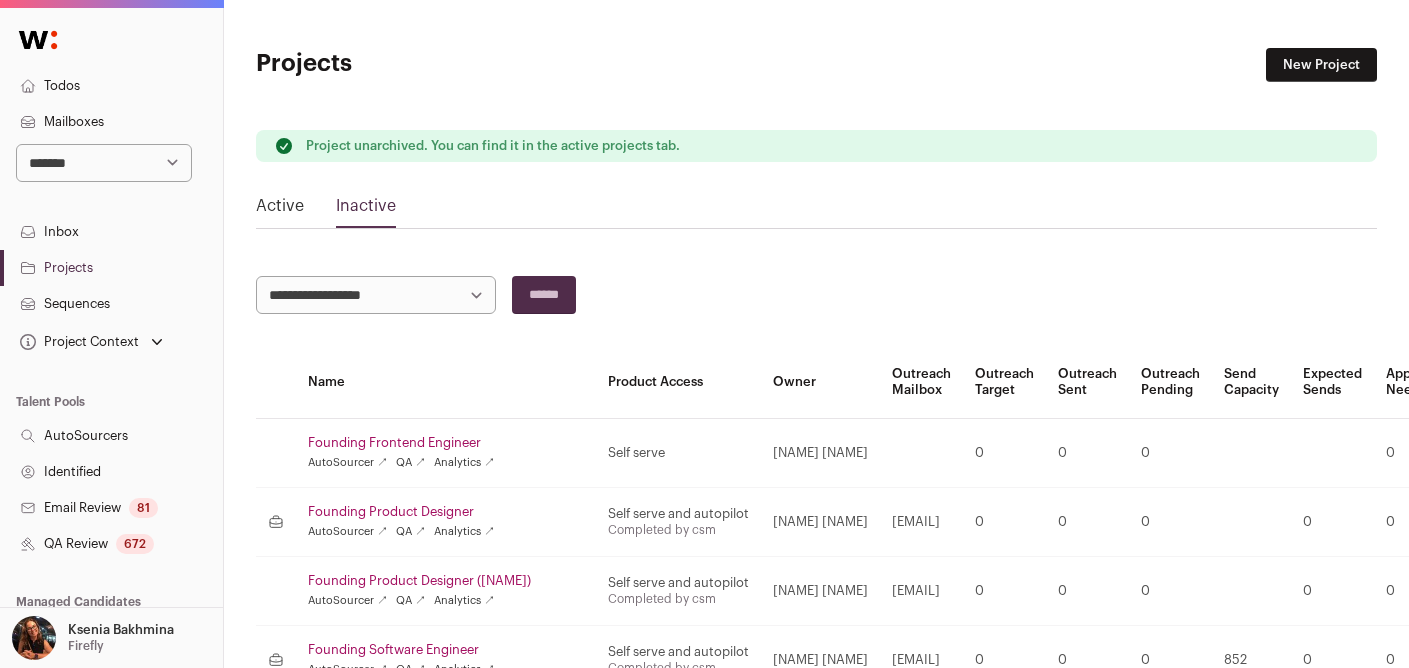 click on "Active" at bounding box center [280, 210] 